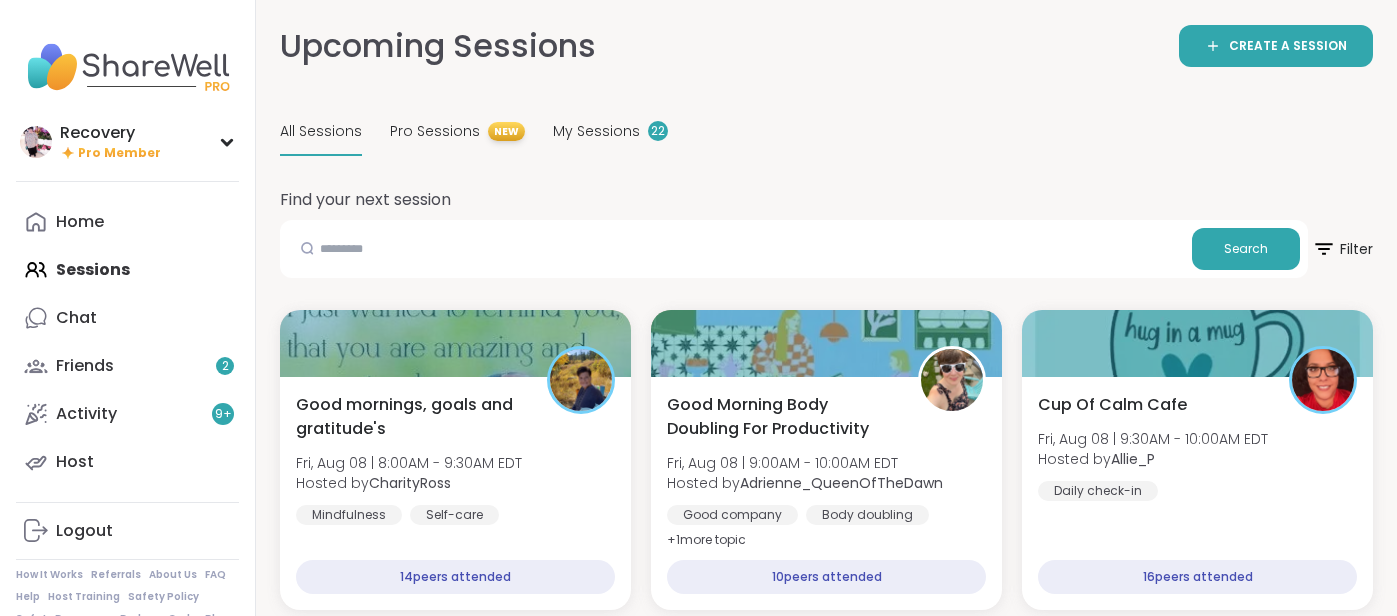 scroll, scrollTop: 0, scrollLeft: 0, axis: both 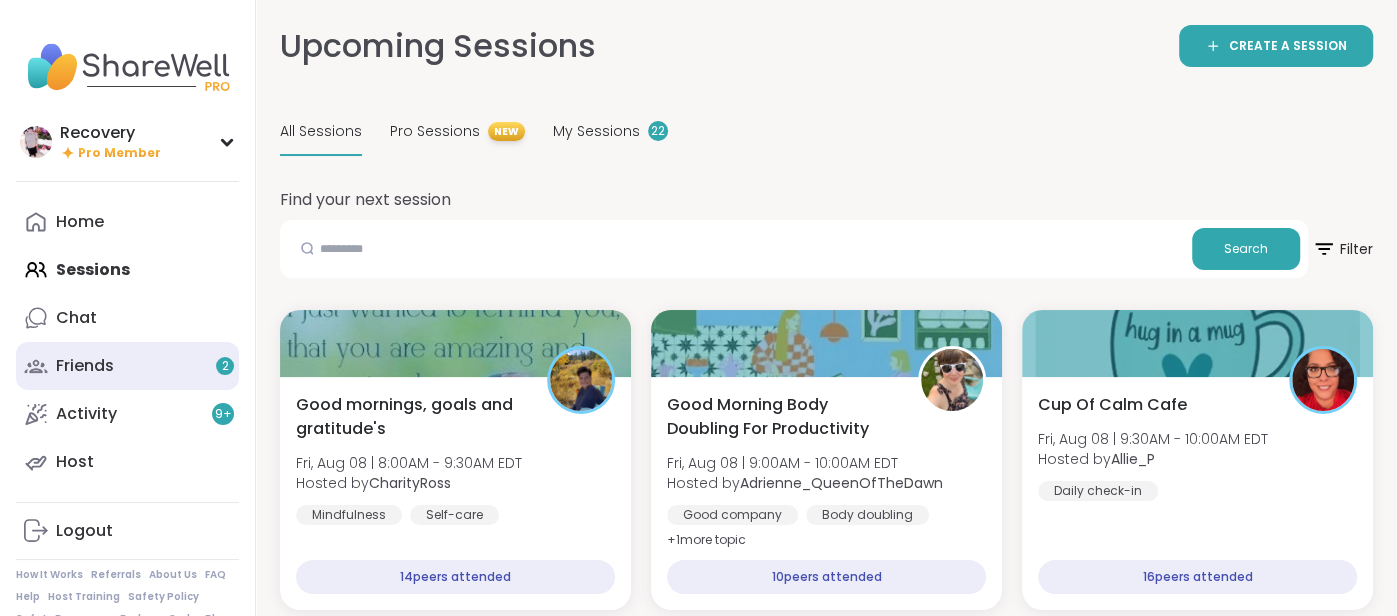 click on "Friends 2" at bounding box center (127, 366) 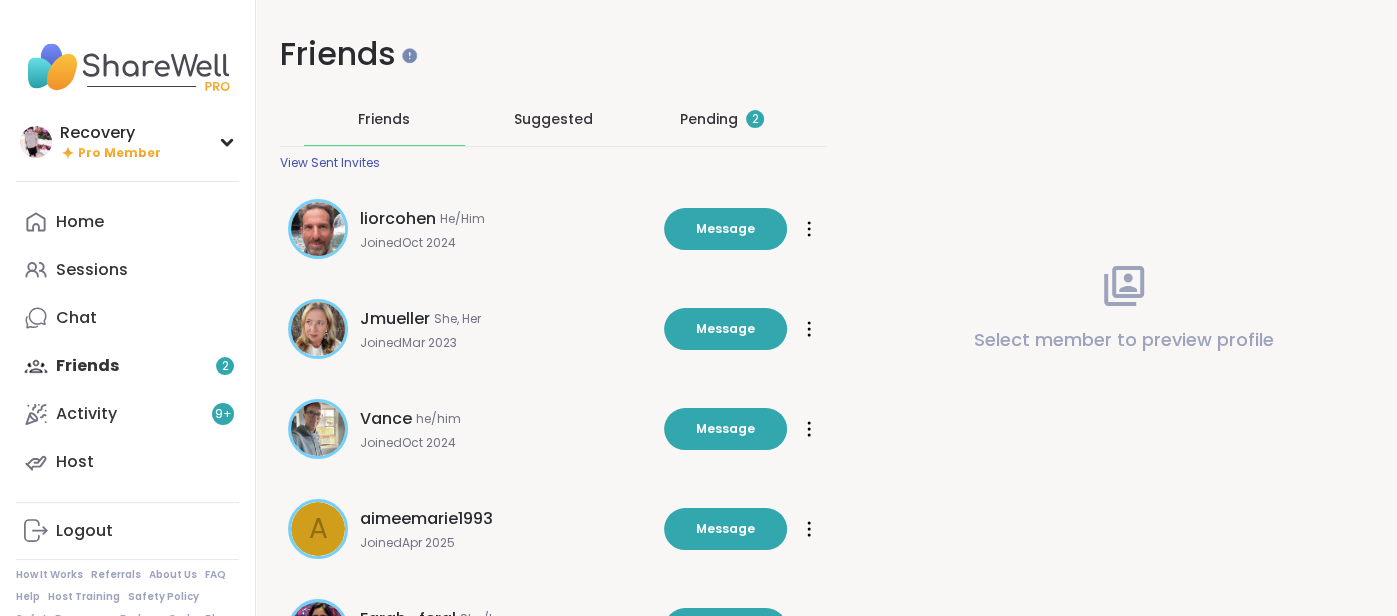 click on "Pending   2" at bounding box center (722, 119) 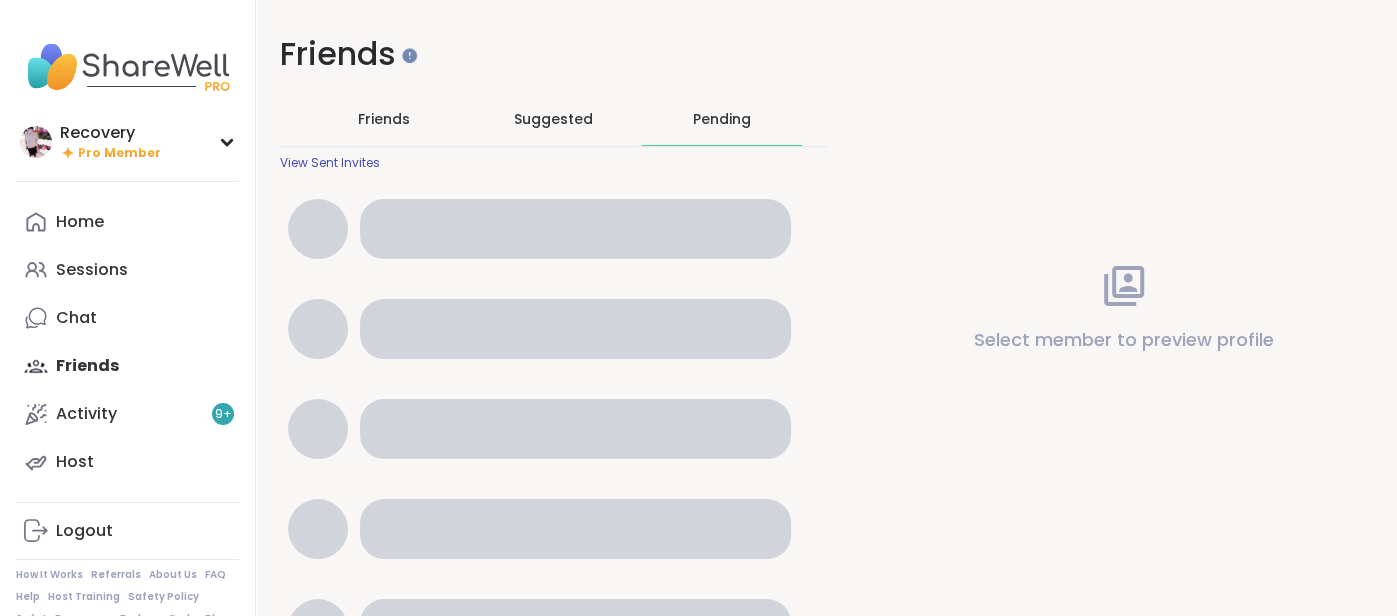 scroll, scrollTop: 0, scrollLeft: 0, axis: both 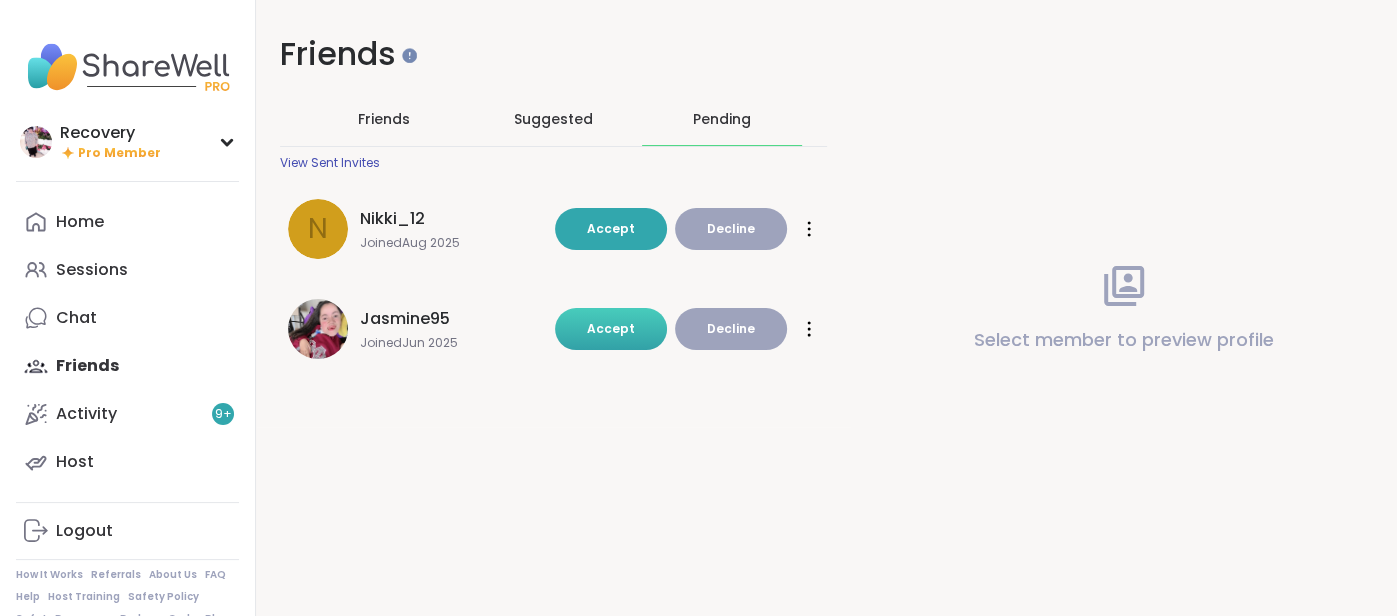 click on "Accept" at bounding box center (611, 329) 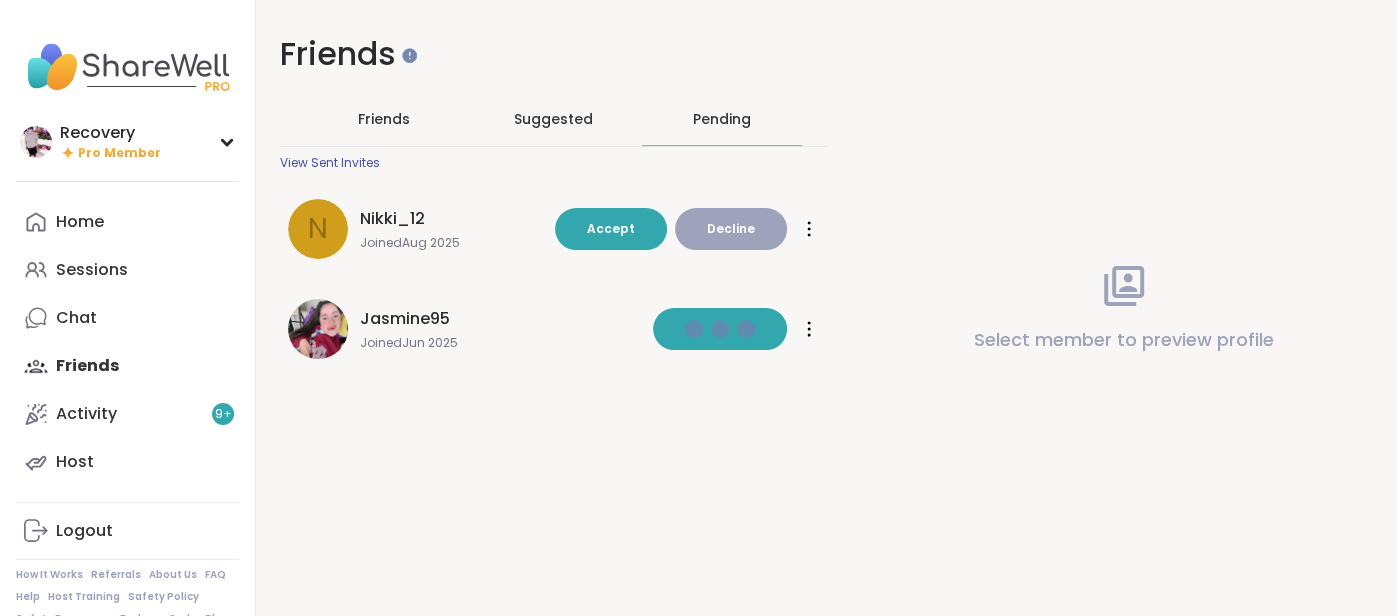 click on "Accept" at bounding box center [611, 229] 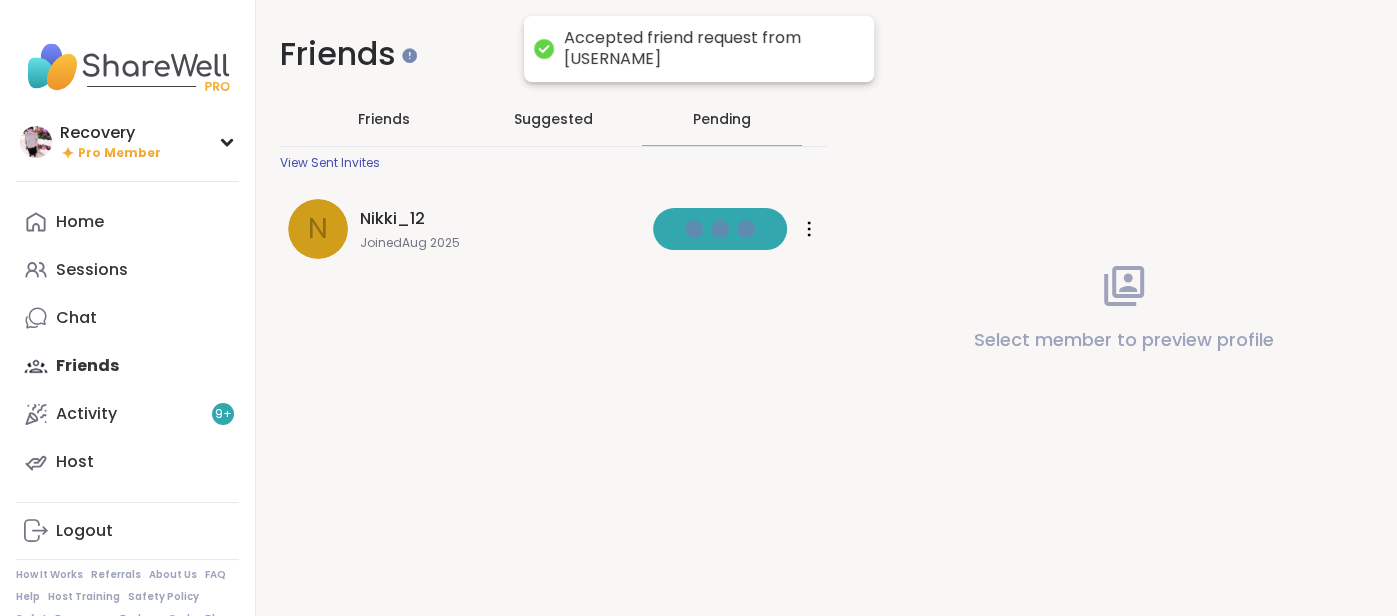 click on "Joined [MONTH] [YEAR]" at bounding box center [500, 243] 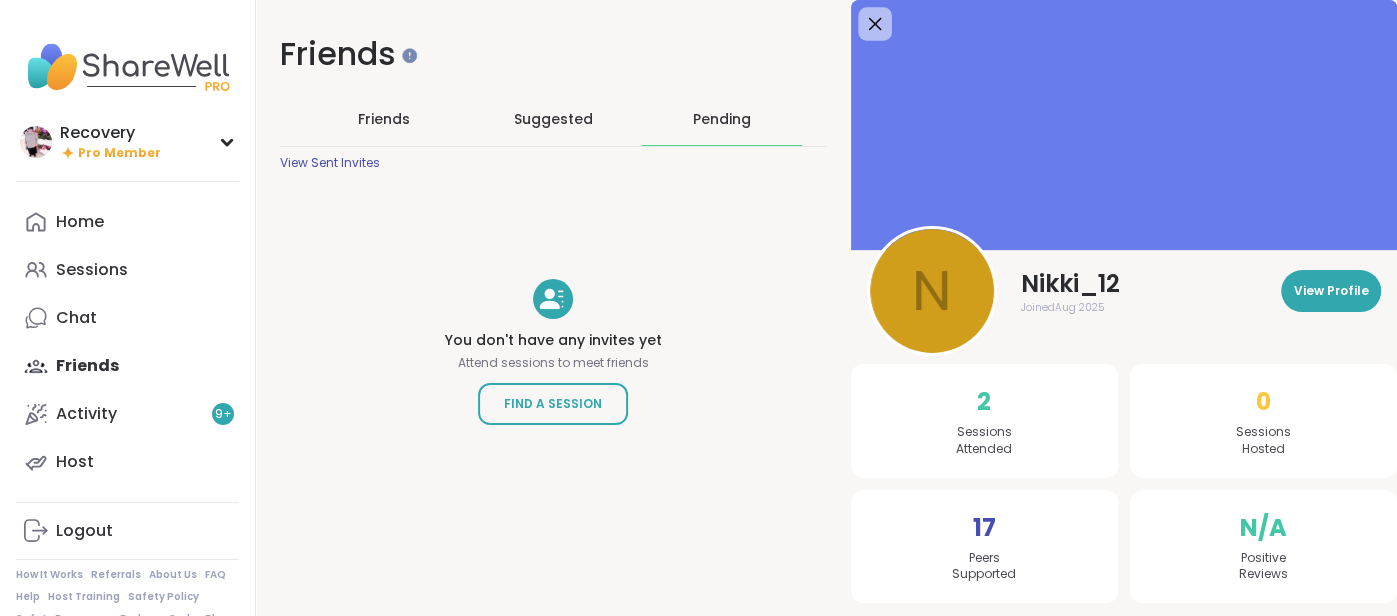 click 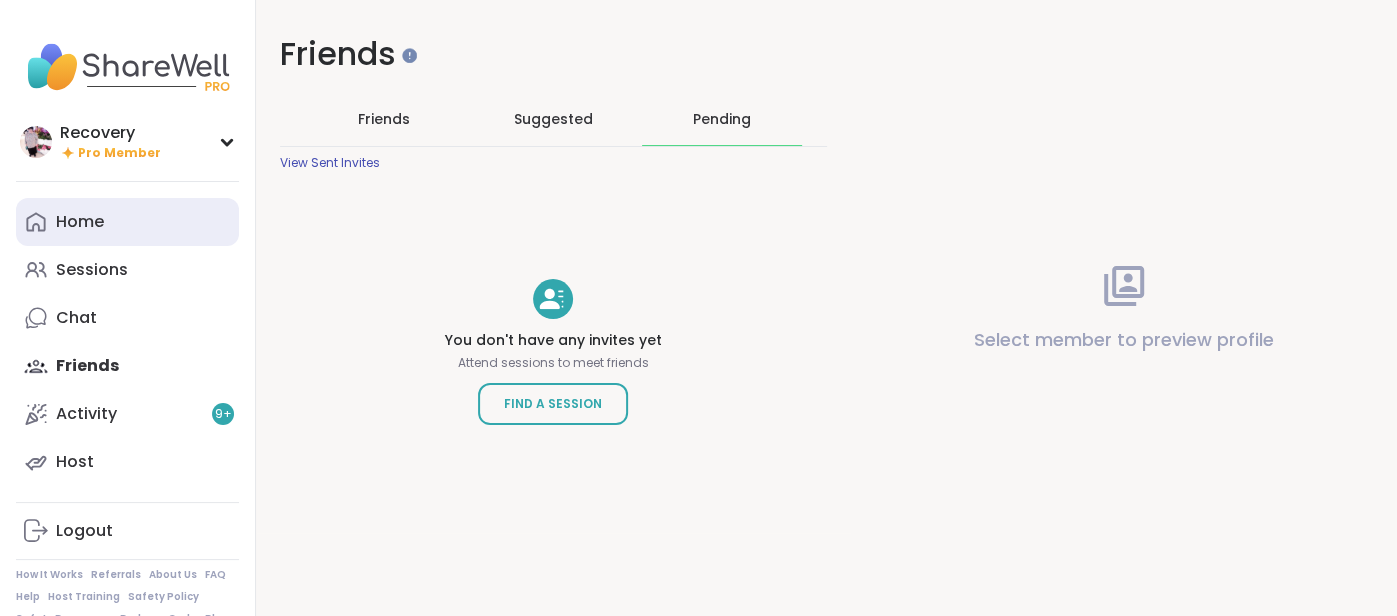 click on "Home" at bounding box center [127, 222] 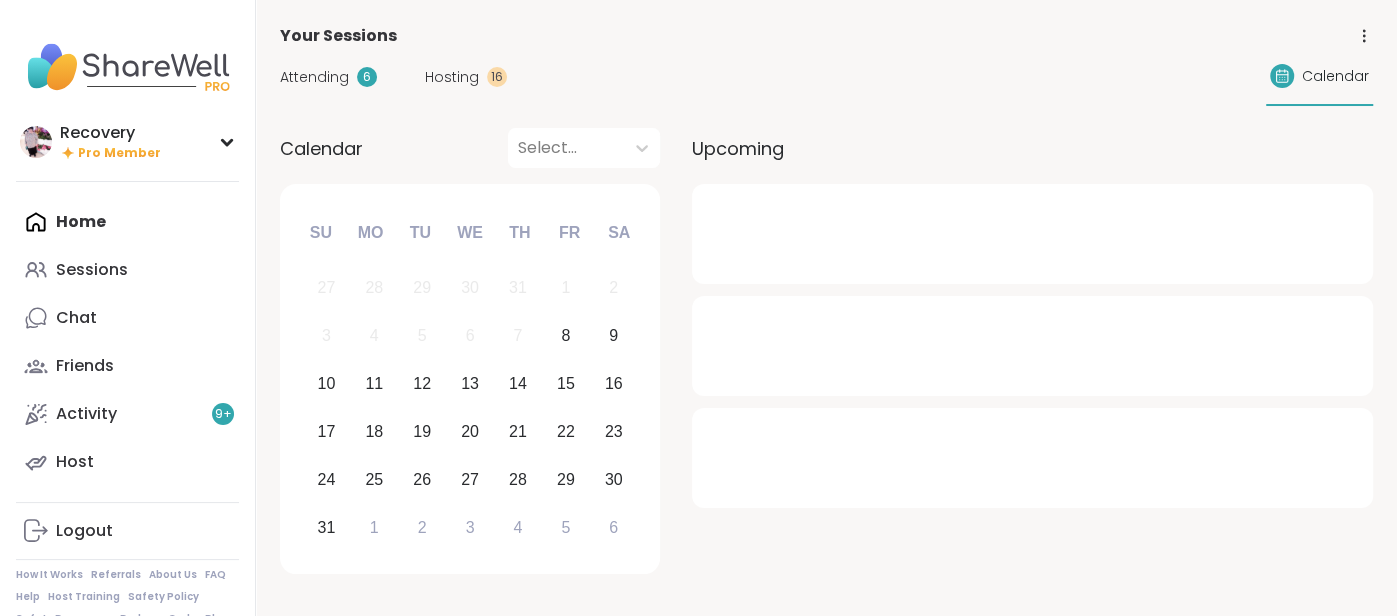 click on "Home Sessions Chat Friends Activity 9 + Host" at bounding box center [127, 342] 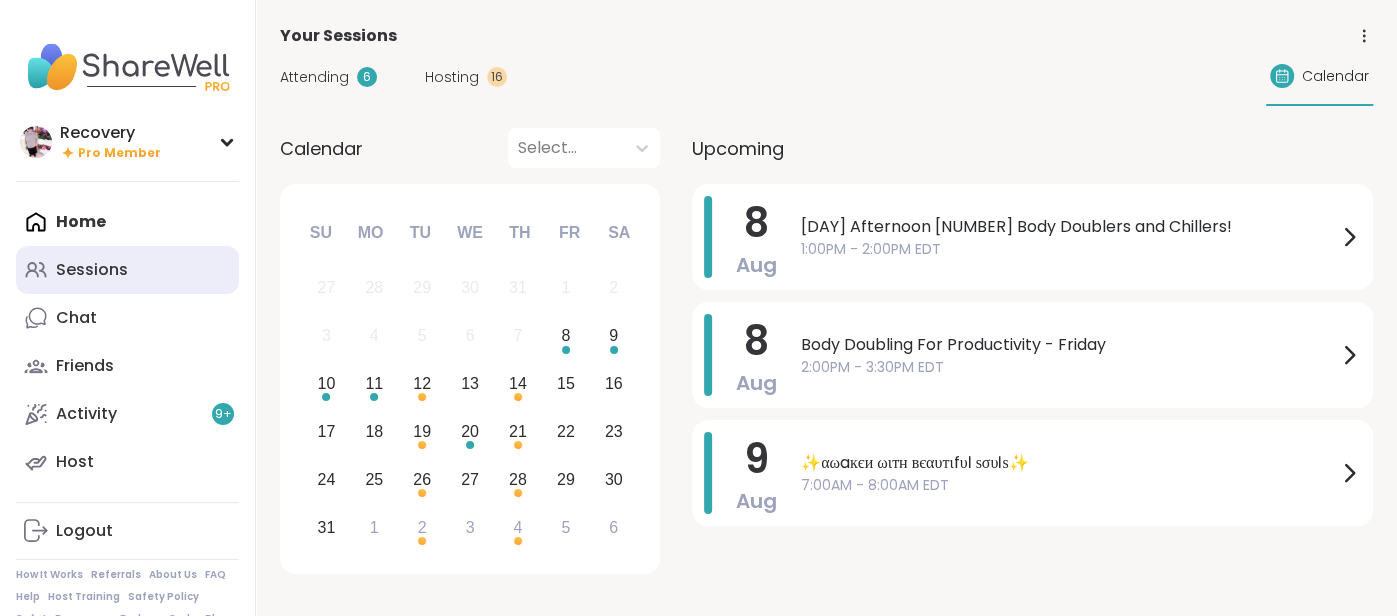 click on "Sessions" at bounding box center [127, 270] 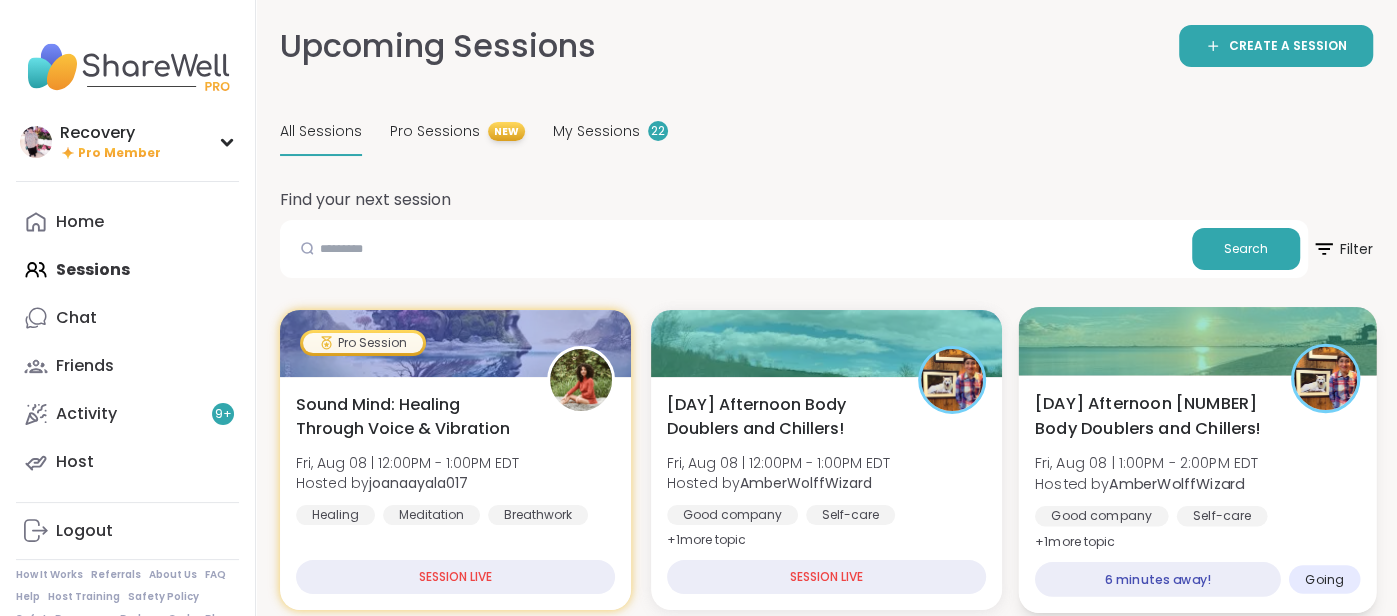 click on "[DAY] Afternoon [NUMBER] Body Doublers and Chillers!" at bounding box center [1152, 415] 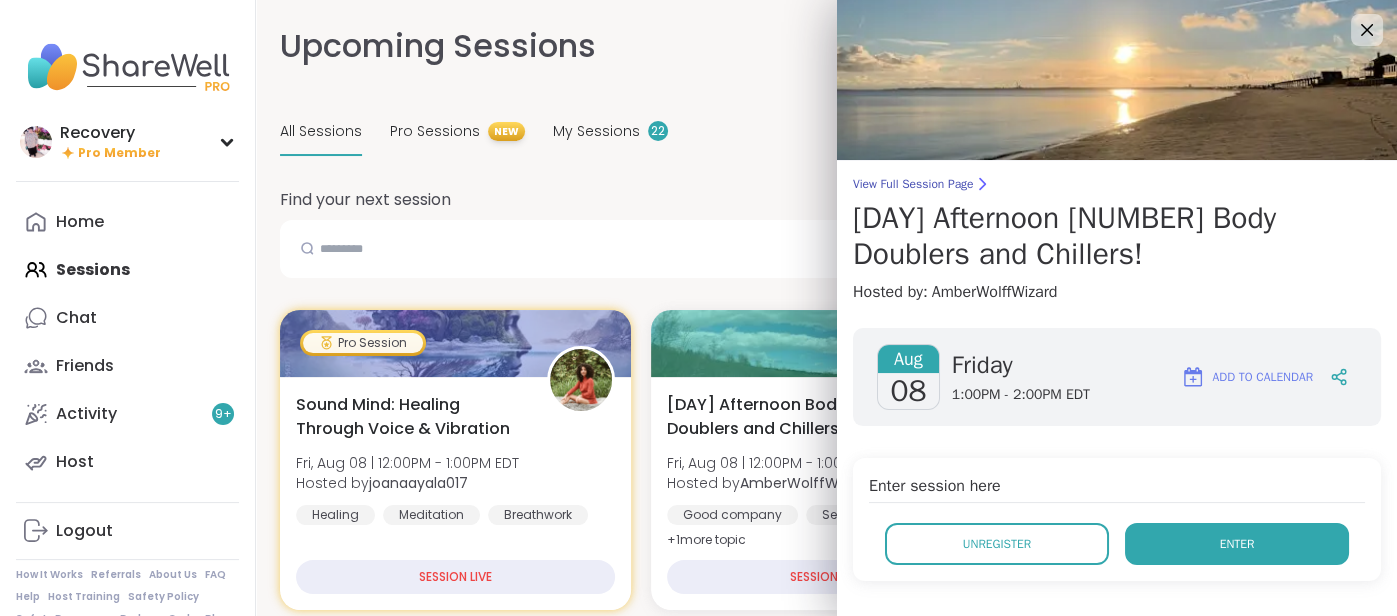 click on "Enter" at bounding box center [1237, 544] 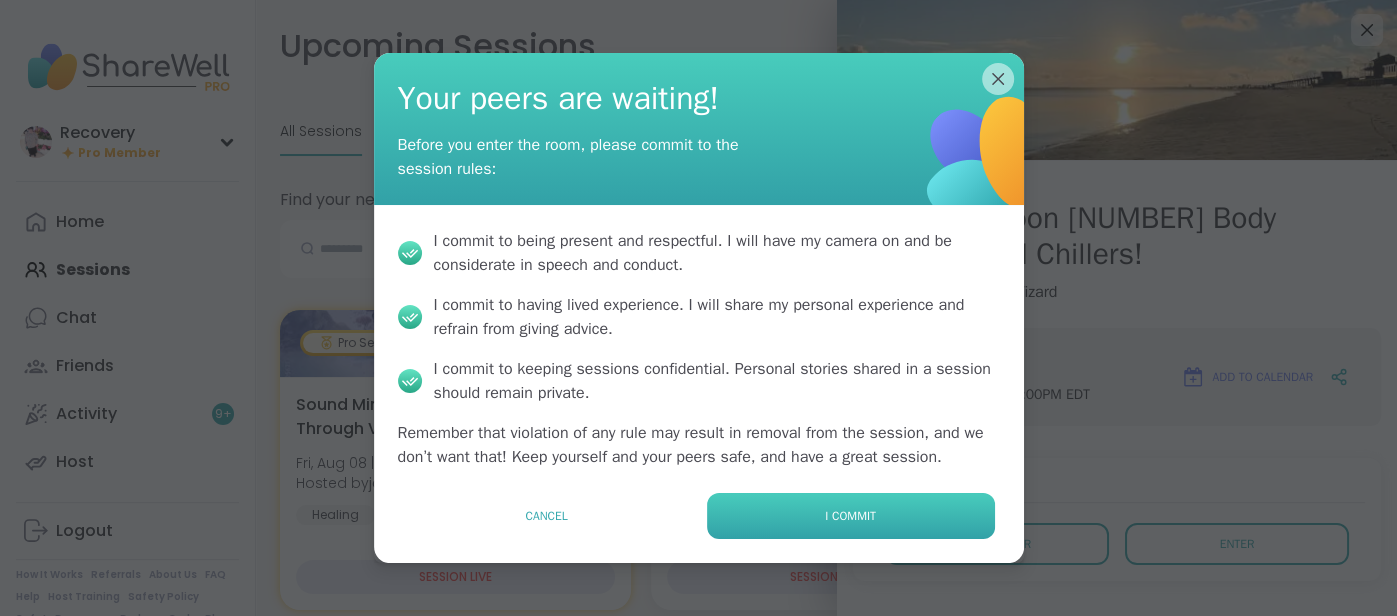 click on "I commit" at bounding box center (851, 516) 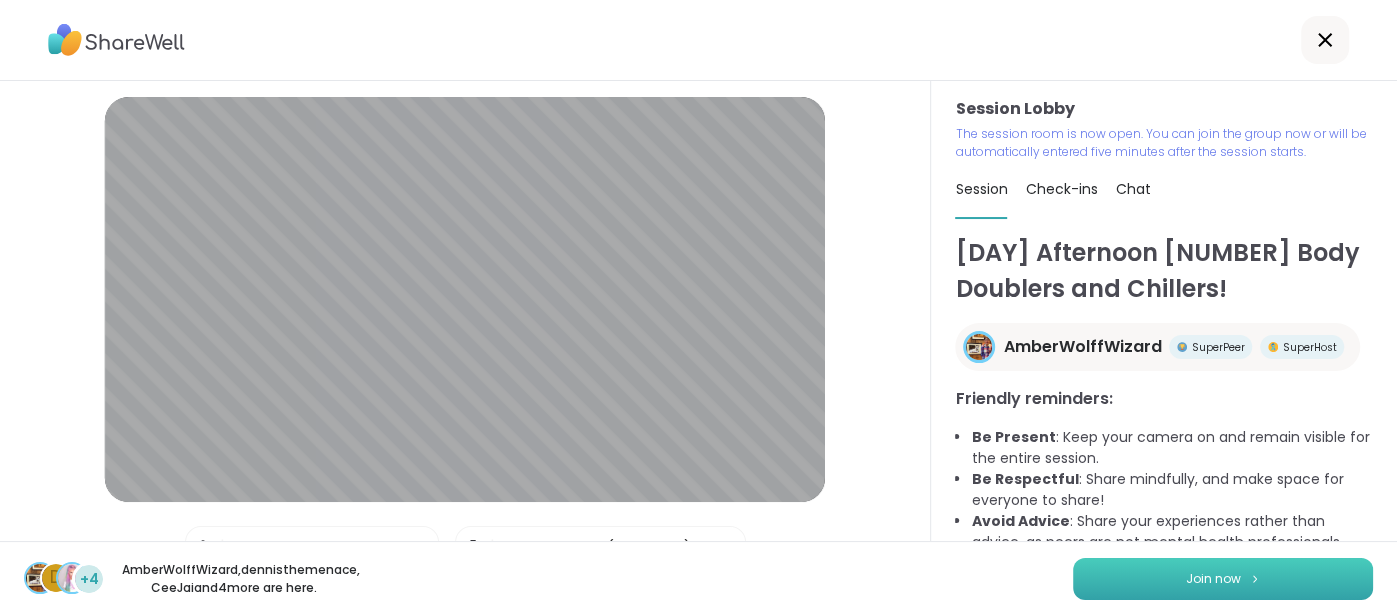 click on "Join now" at bounding box center (1223, 579) 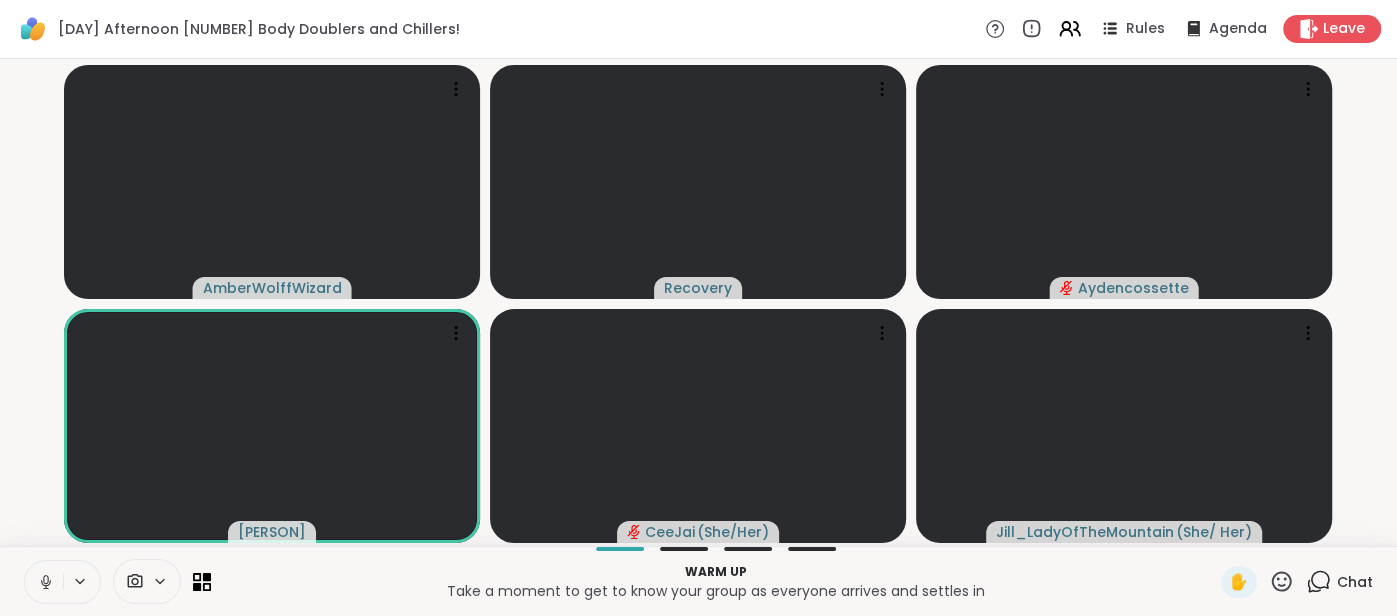 click at bounding box center [44, 582] 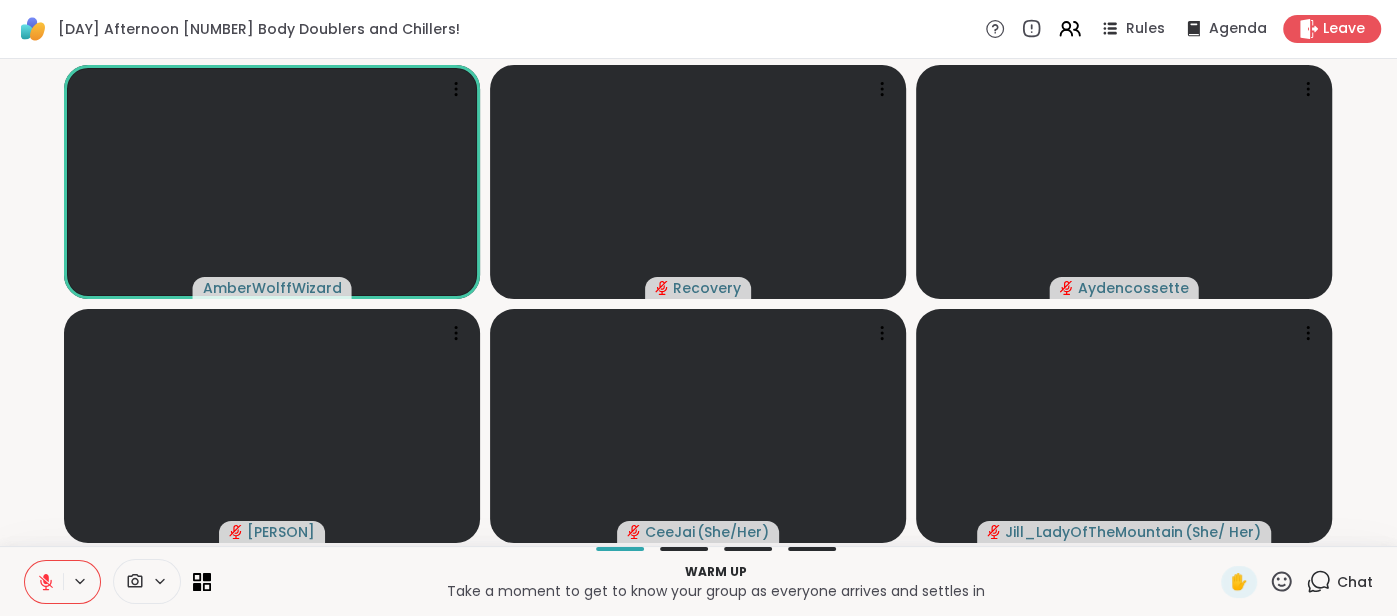 click 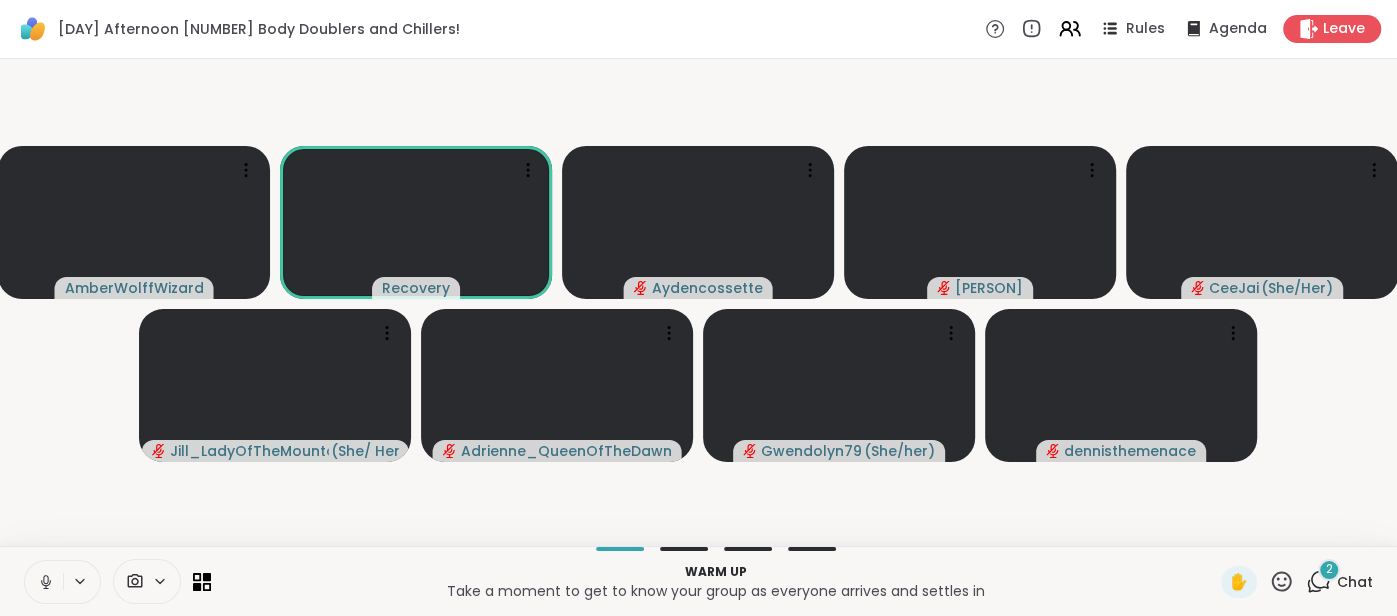 click at bounding box center [44, 582] 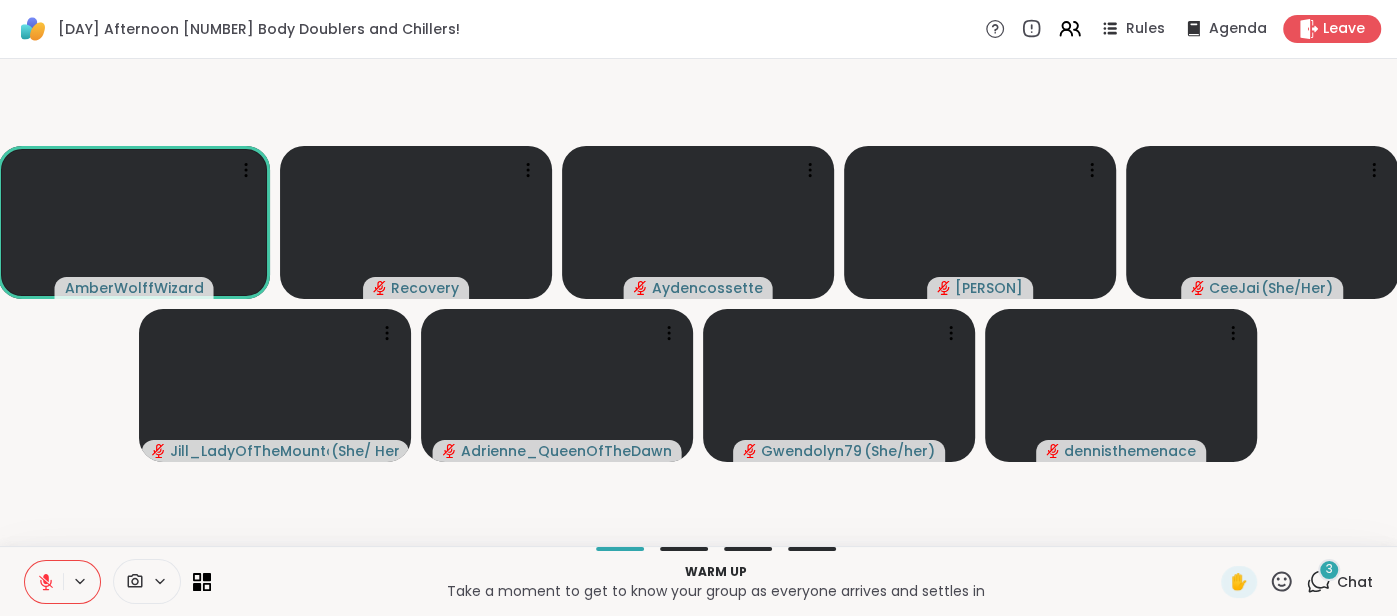 click on "3 Chat" at bounding box center [1339, 582] 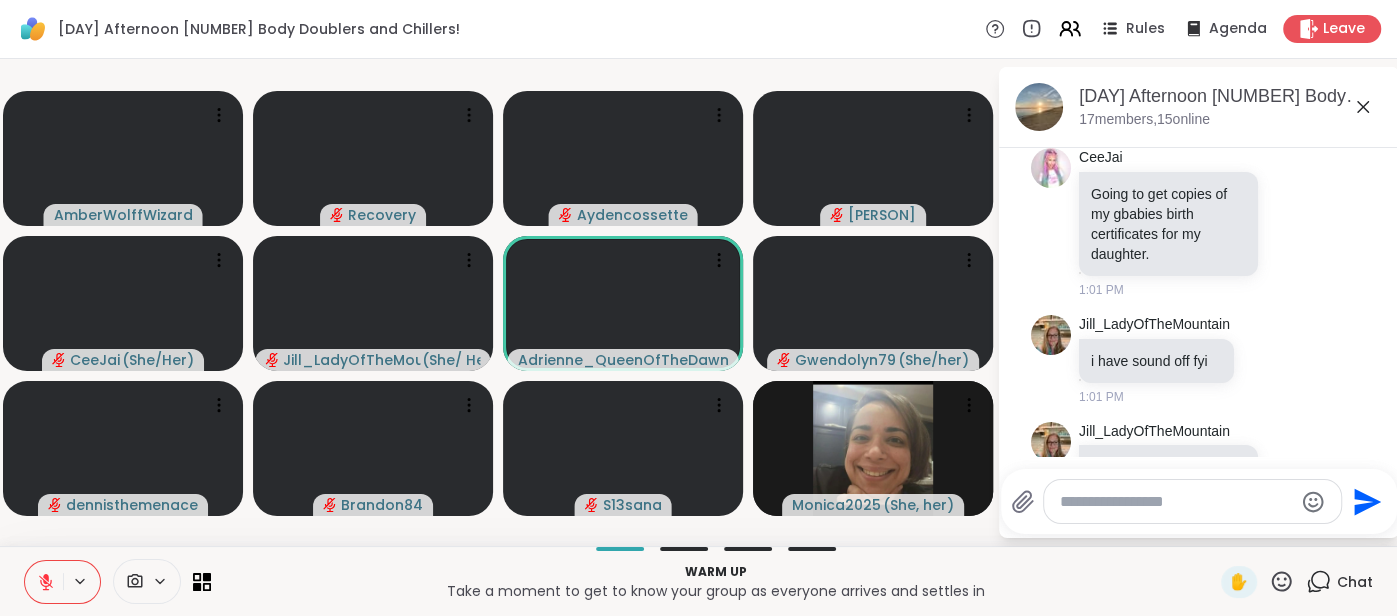 scroll, scrollTop: 252, scrollLeft: 0, axis: vertical 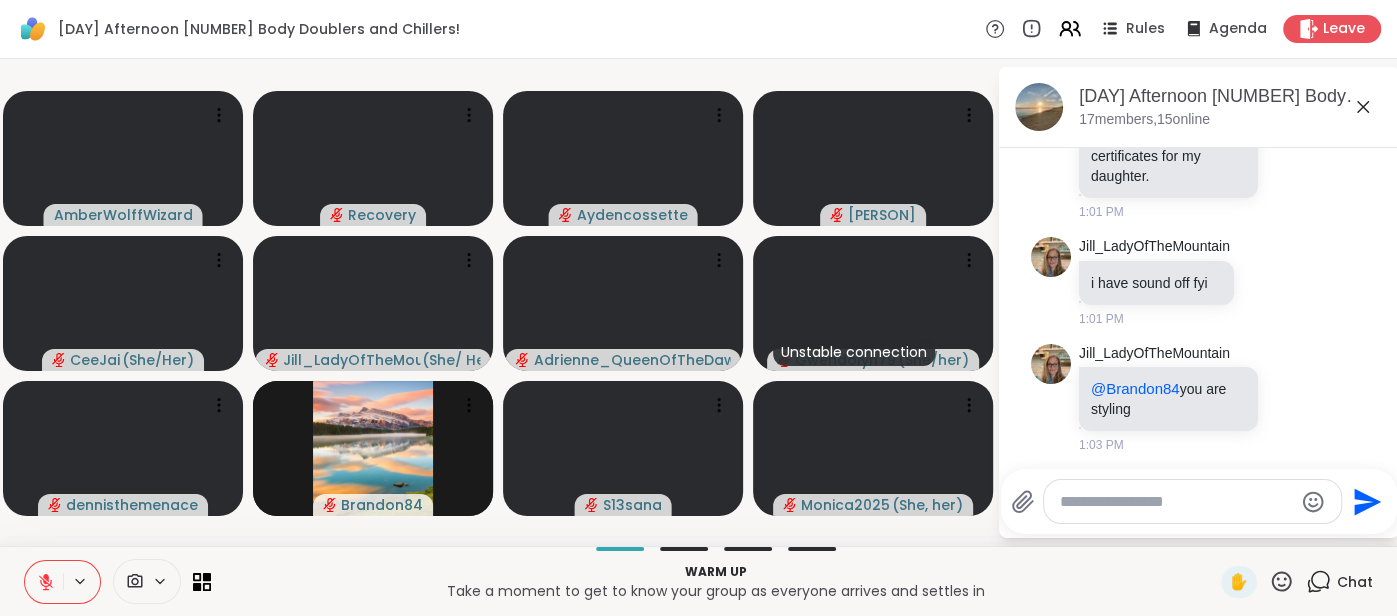click at bounding box center [44, 582] 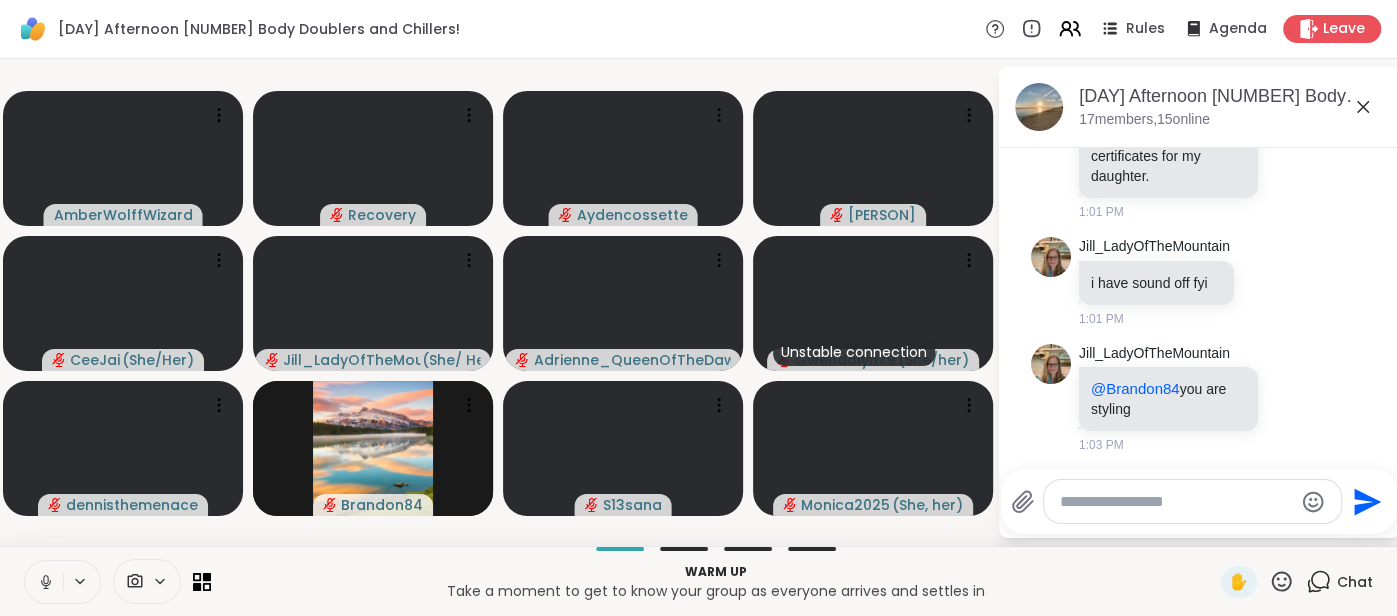 scroll, scrollTop: 359, scrollLeft: 0, axis: vertical 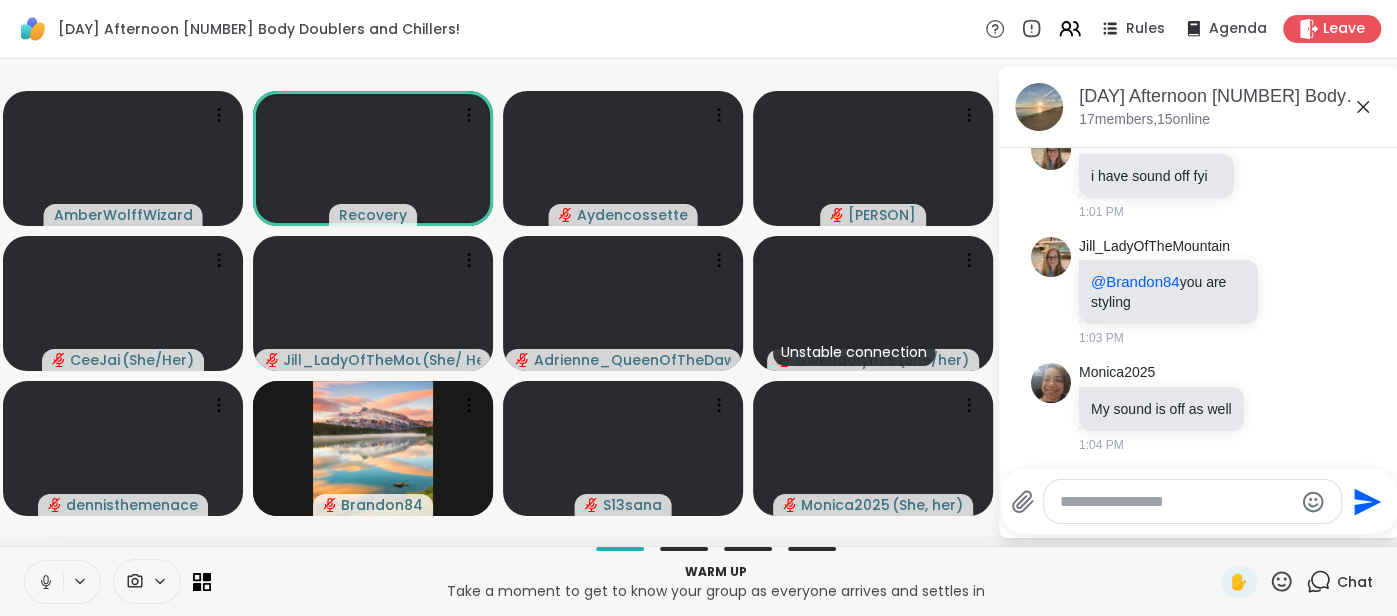 click 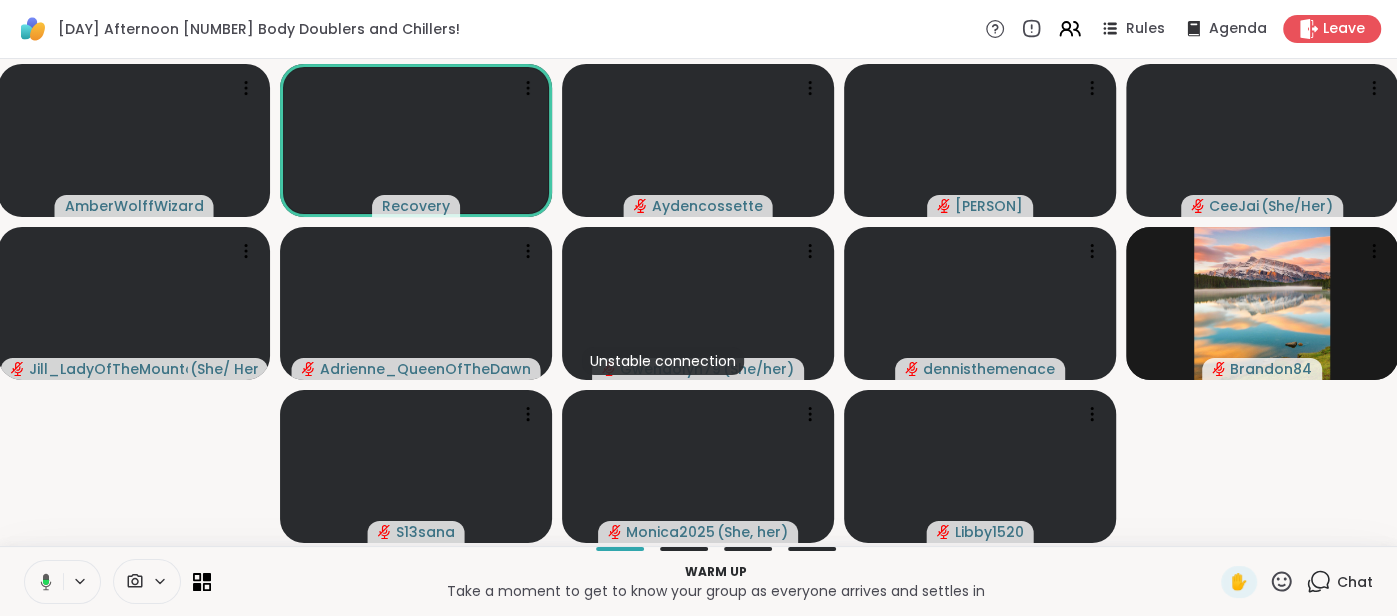 click at bounding box center [42, 582] 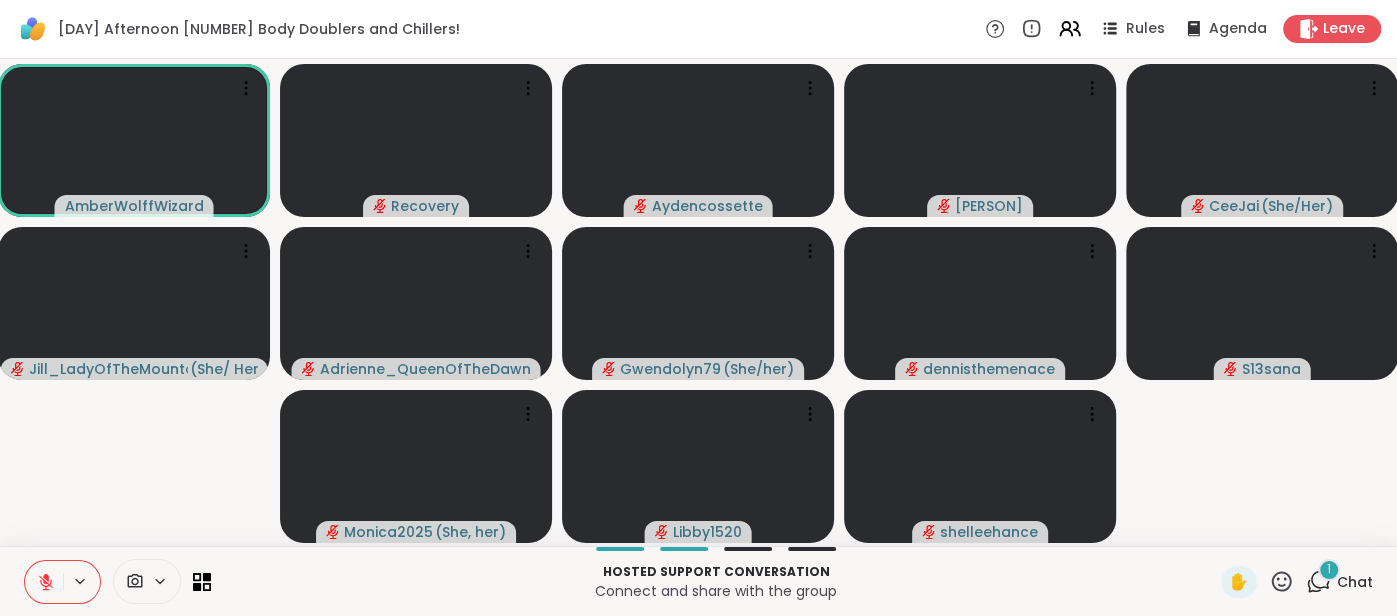 click at bounding box center [44, 582] 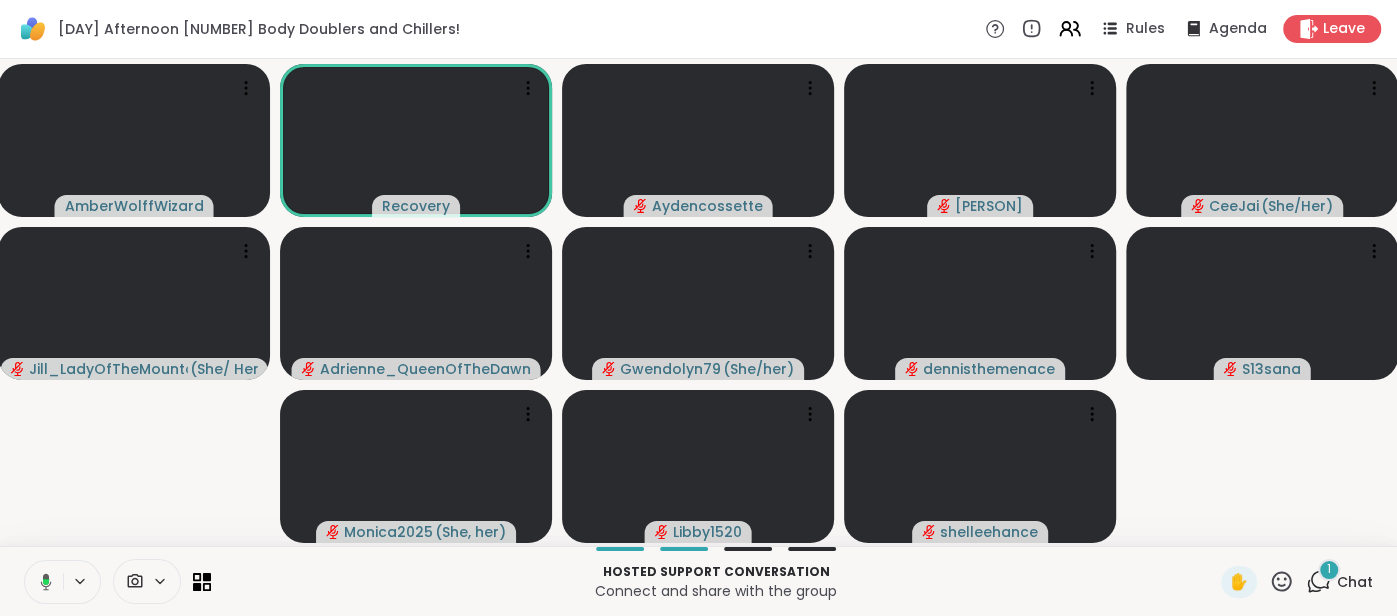 click 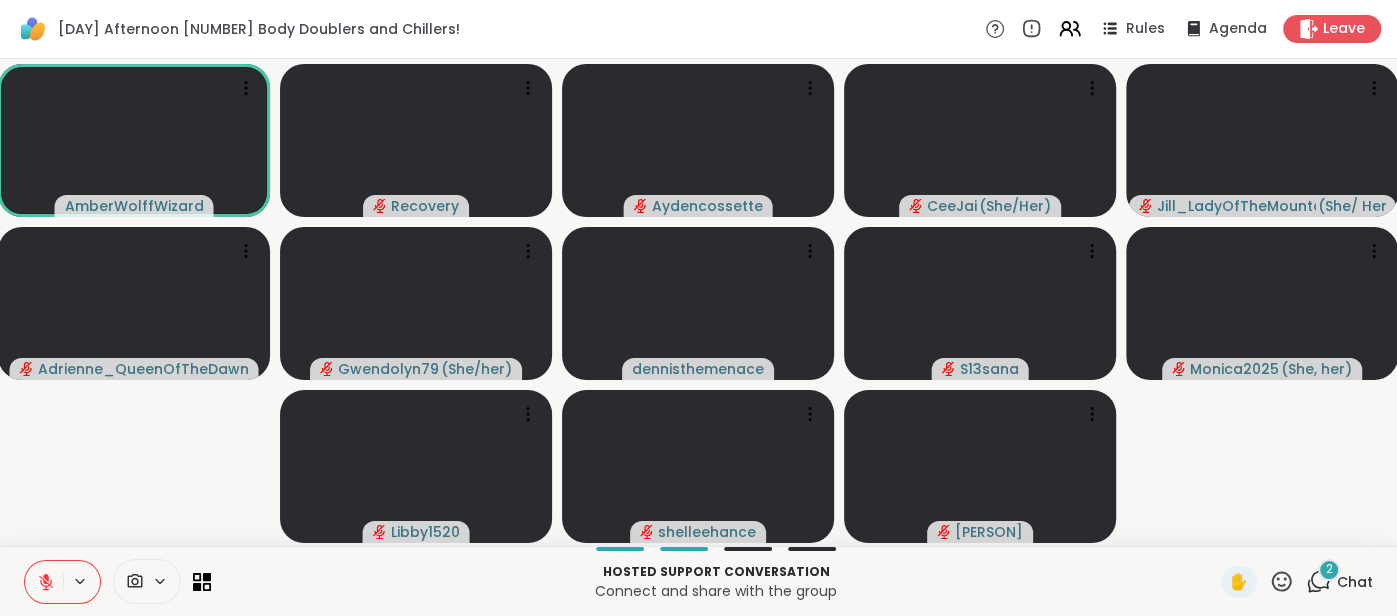 click on "Chat" at bounding box center (1355, 582) 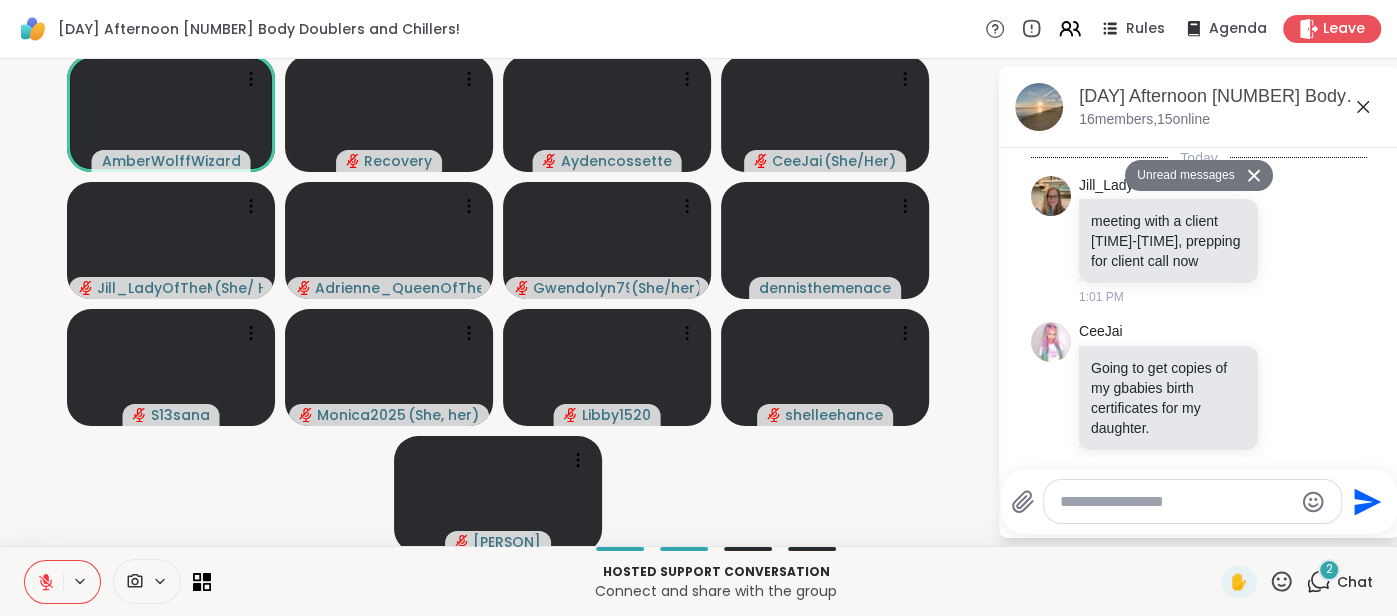 scroll, scrollTop: 1044, scrollLeft: 0, axis: vertical 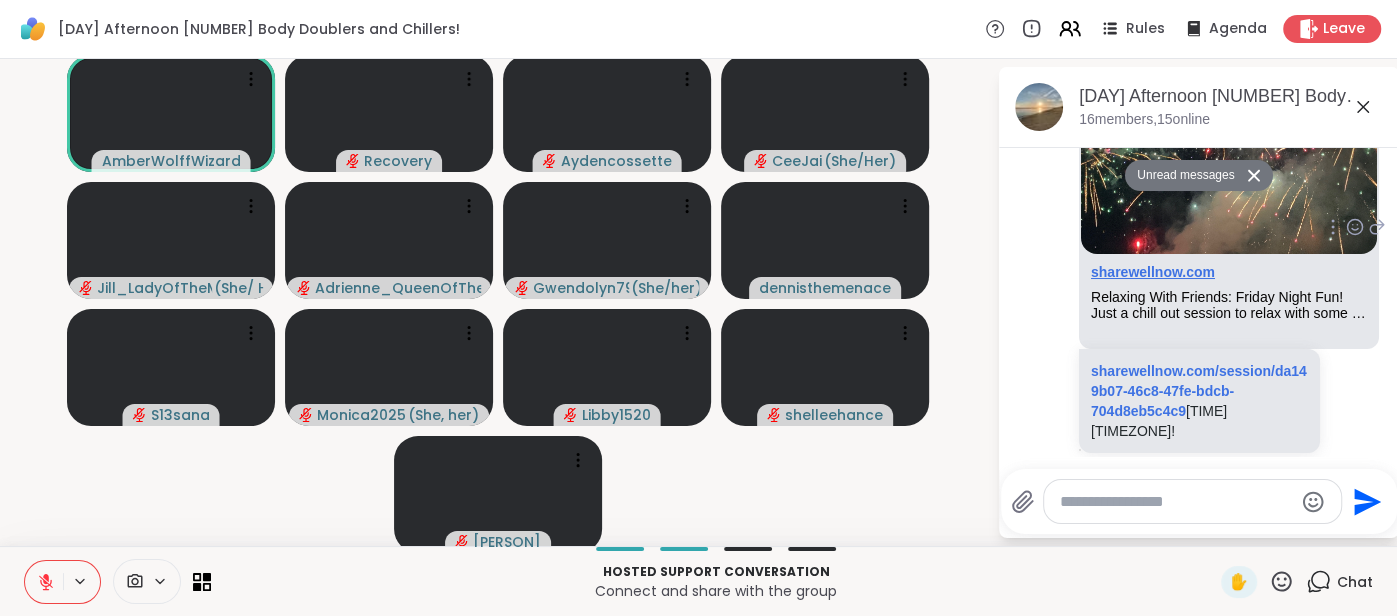 click on "sharewellnow.com" at bounding box center [1153, 272] 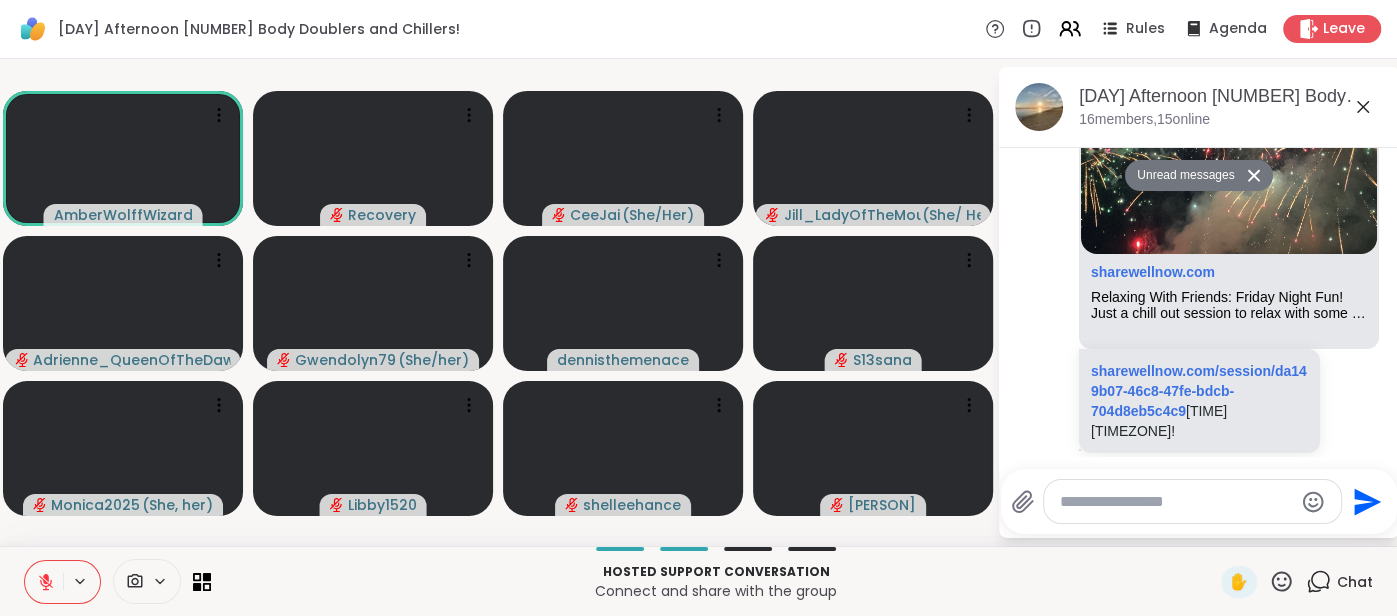 click 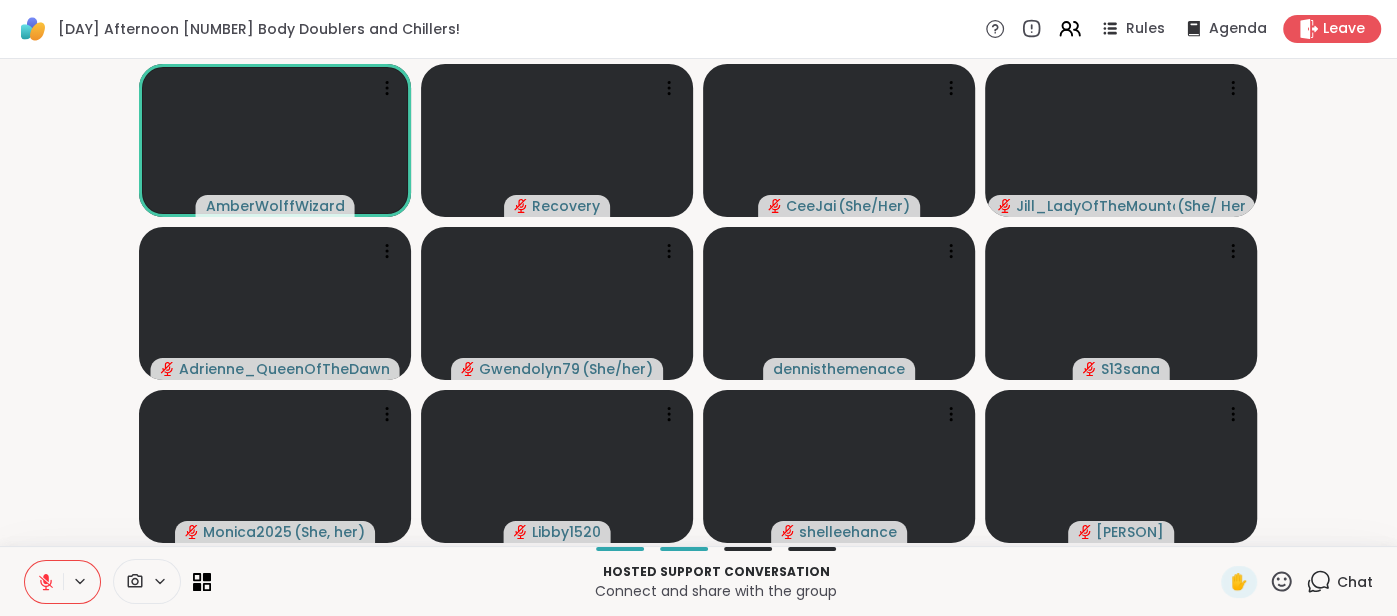 click 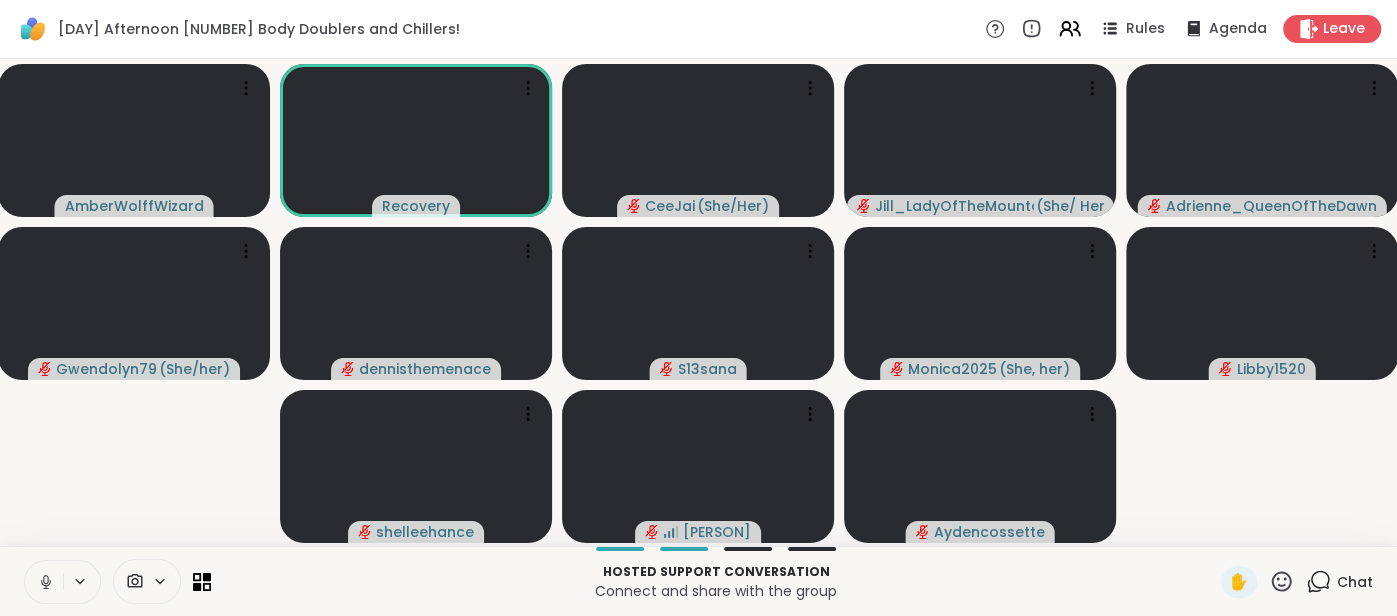 click at bounding box center (44, 582) 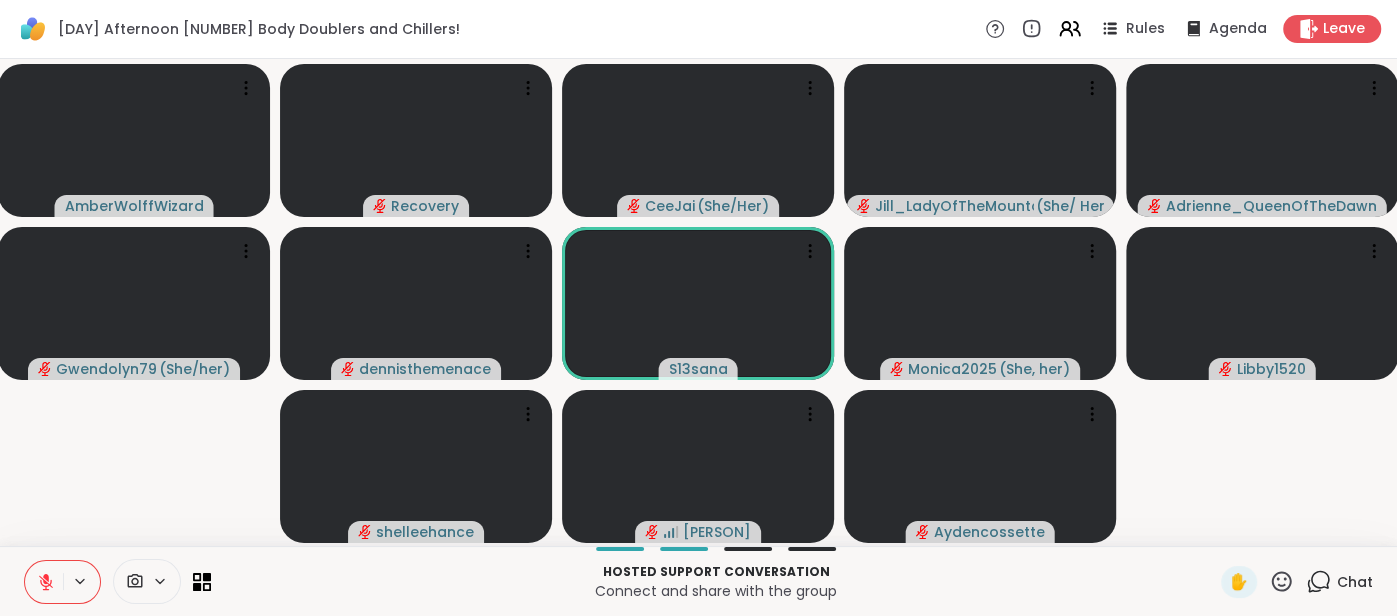 click at bounding box center [44, 582] 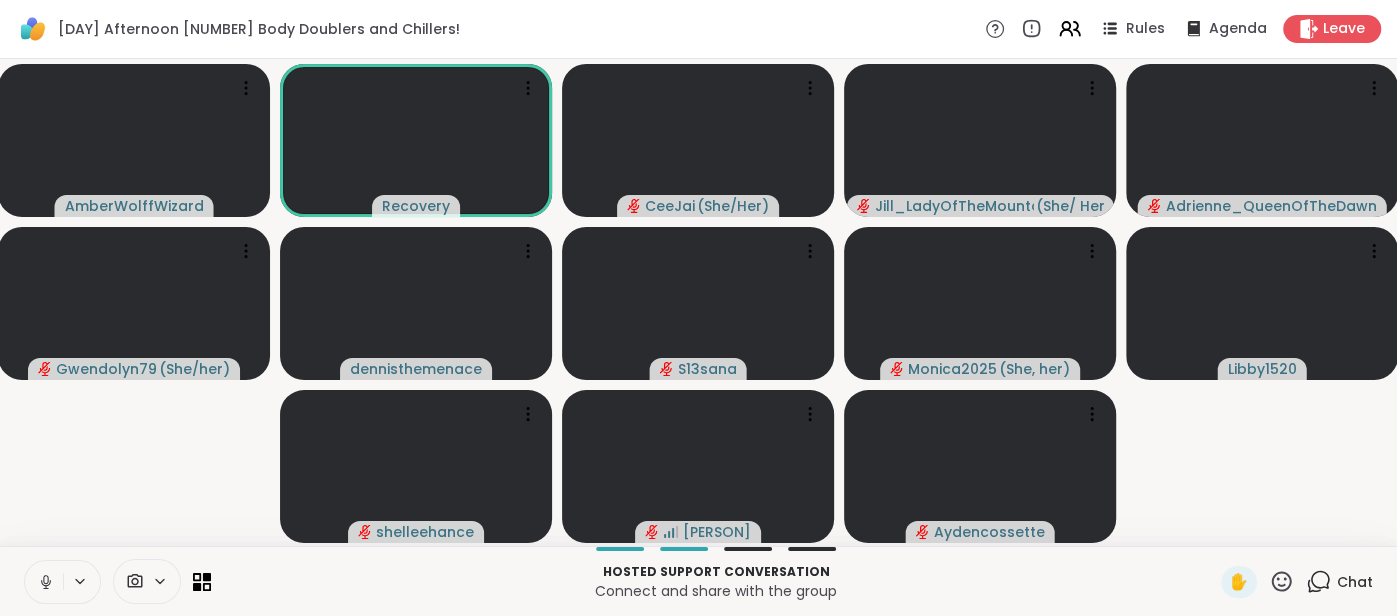 click 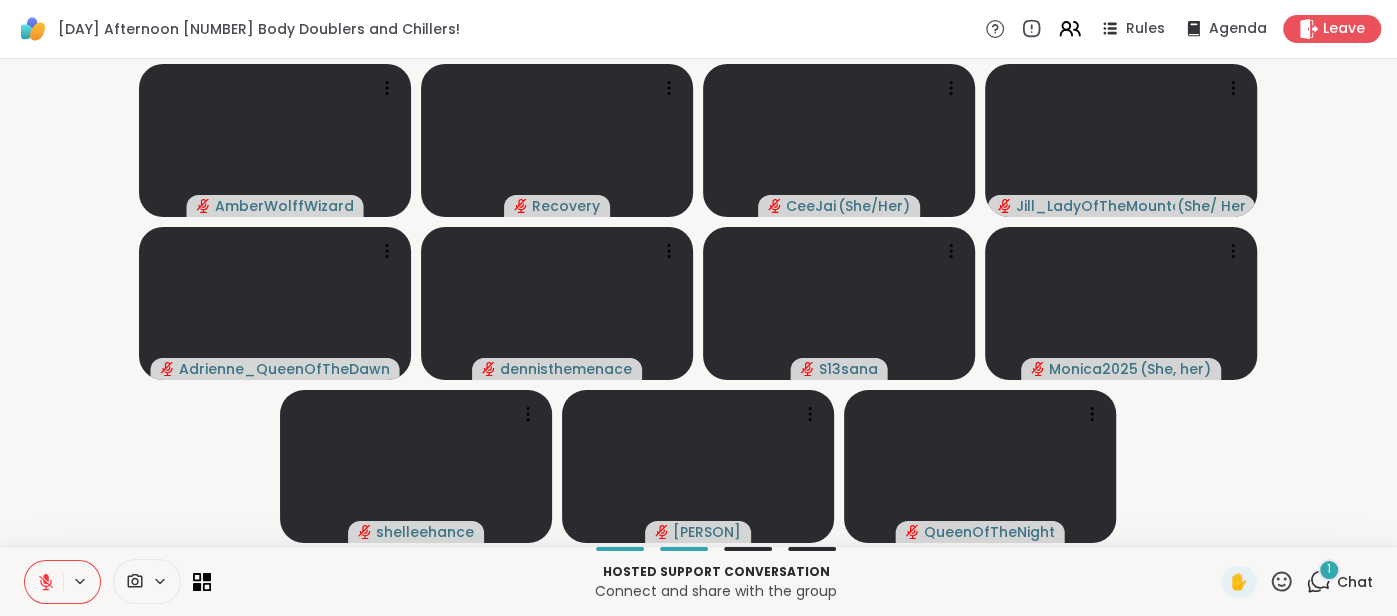 click on "Chat" at bounding box center [1355, 582] 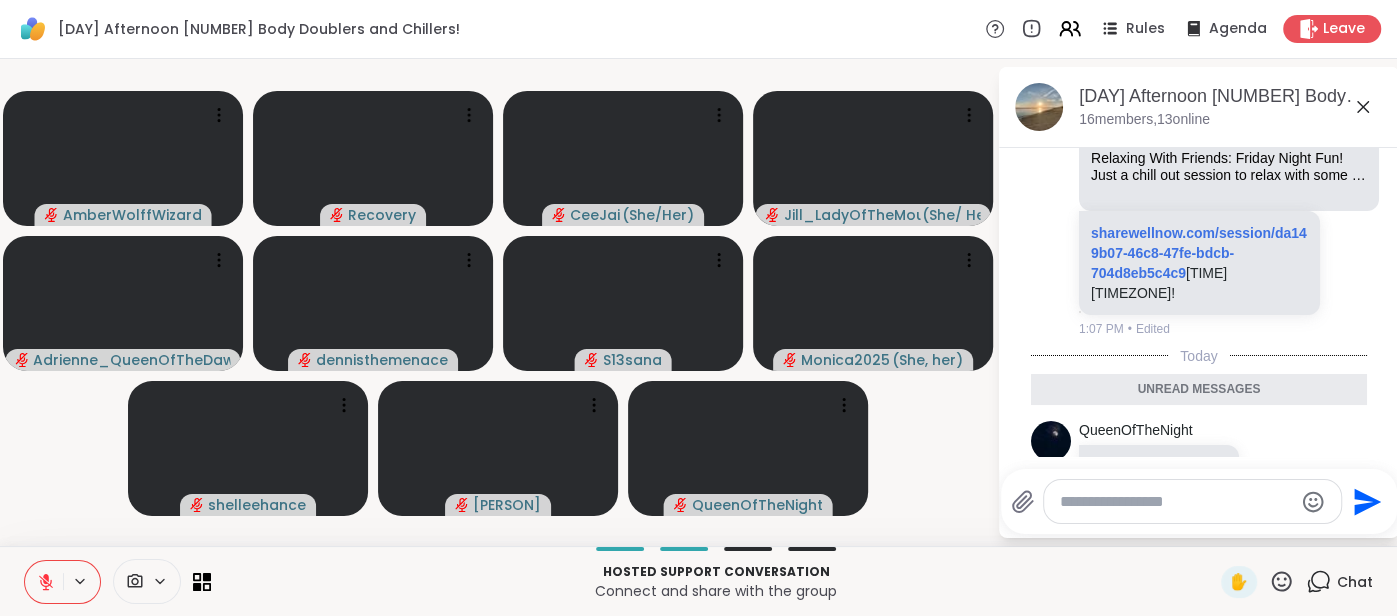 scroll, scrollTop: 1150, scrollLeft: 0, axis: vertical 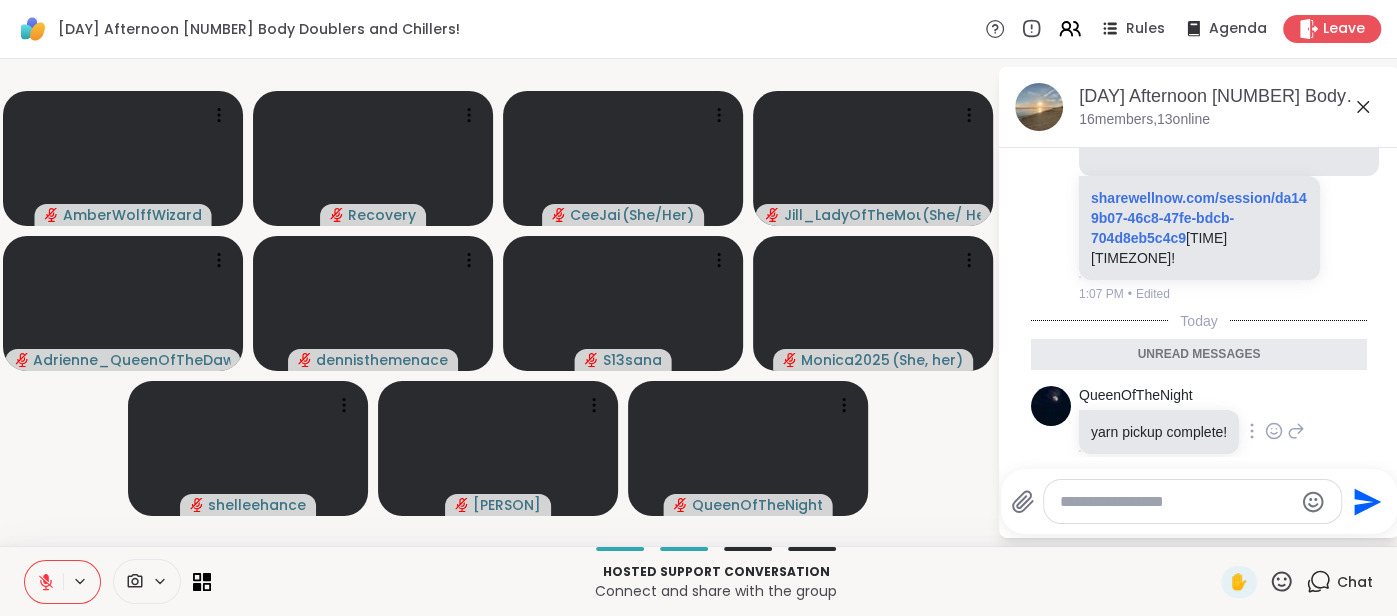click 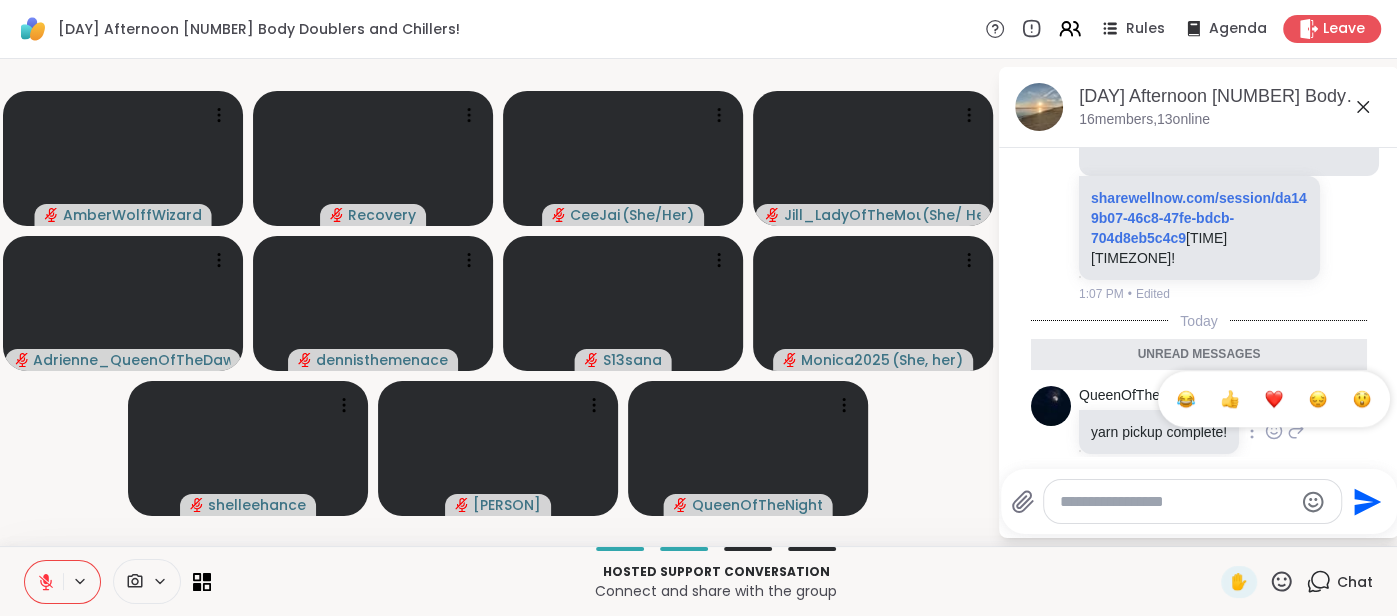 click at bounding box center (1186, 399) 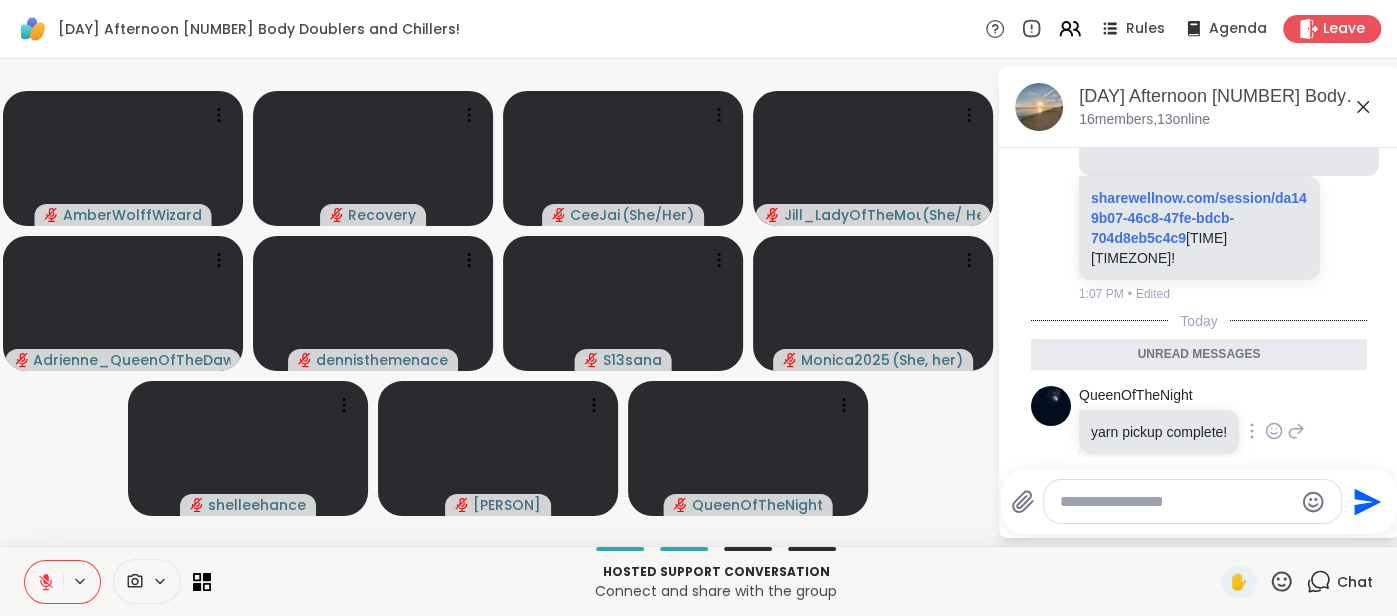 scroll, scrollTop: 1180, scrollLeft: 0, axis: vertical 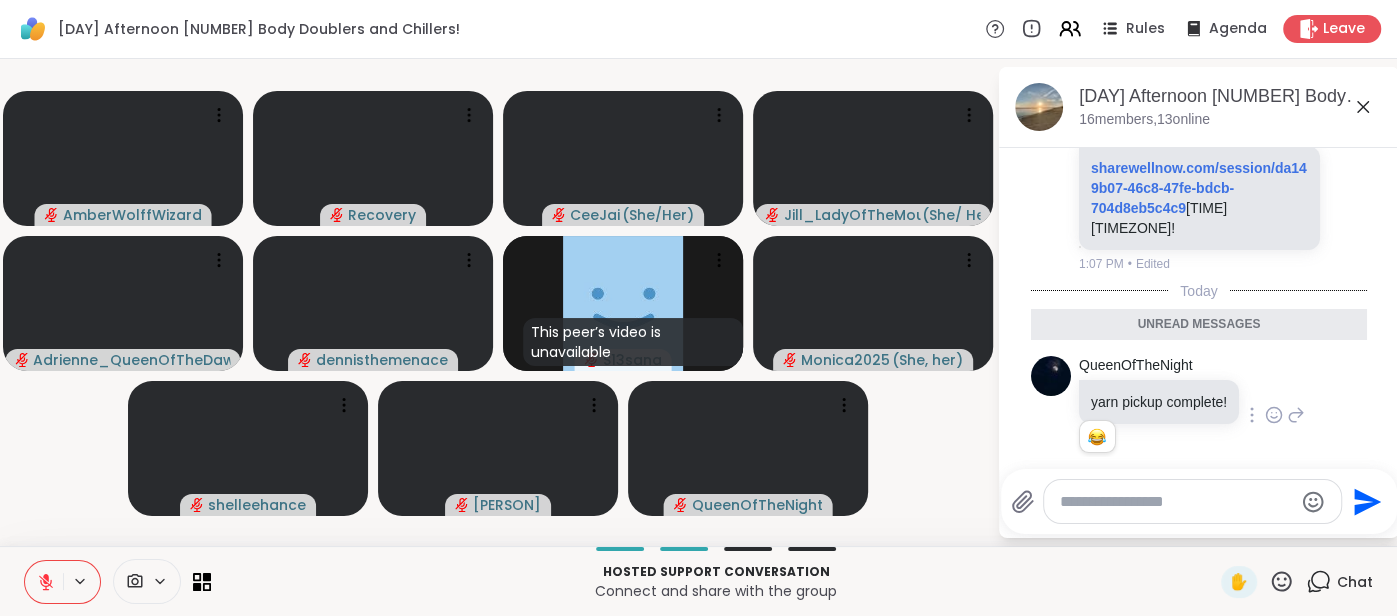 click at bounding box center [1176, 502] 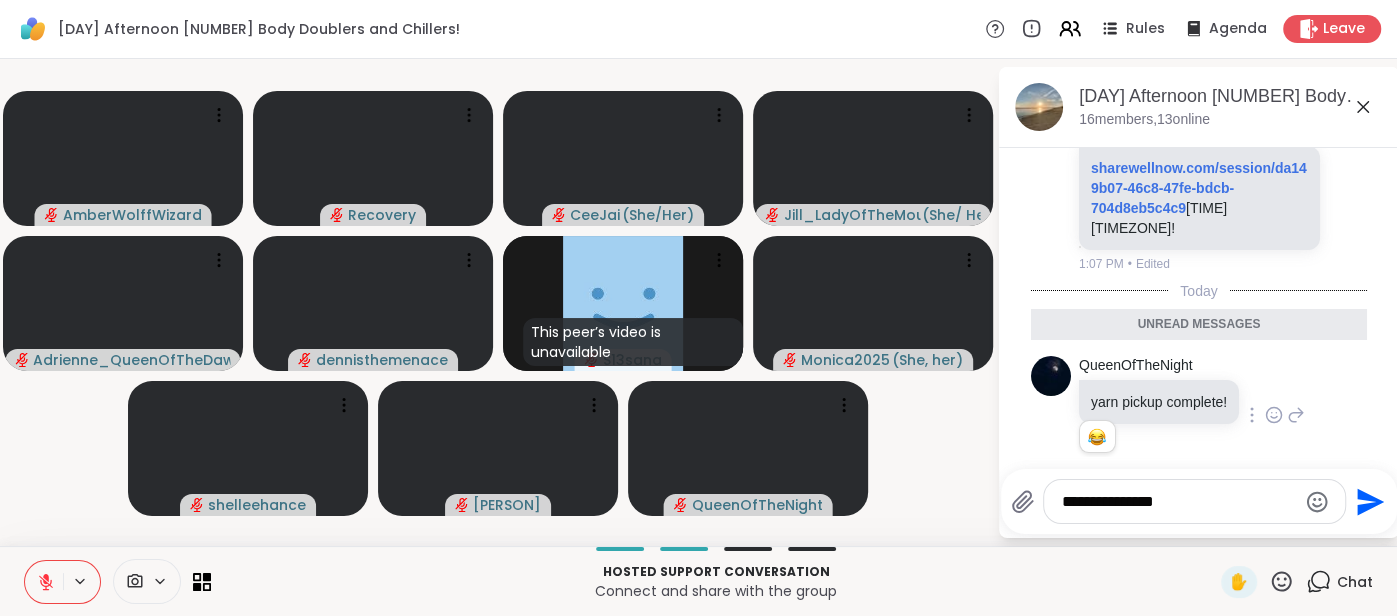 type on "**********" 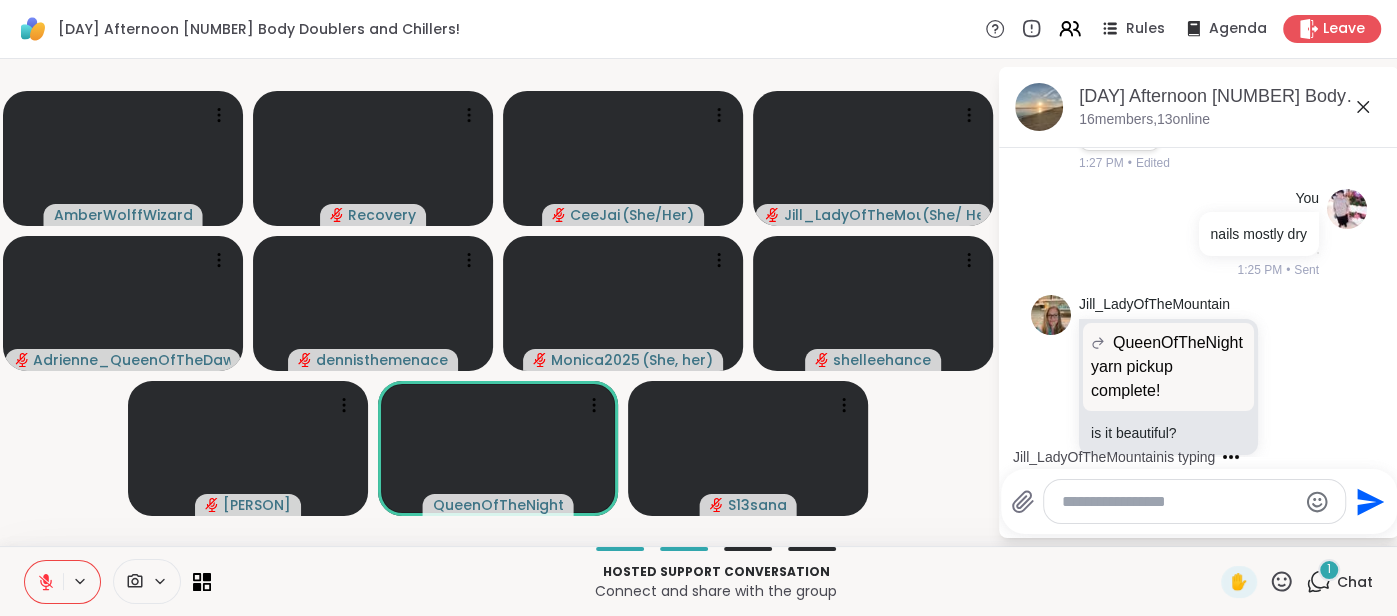 scroll, scrollTop: 1562, scrollLeft: 0, axis: vertical 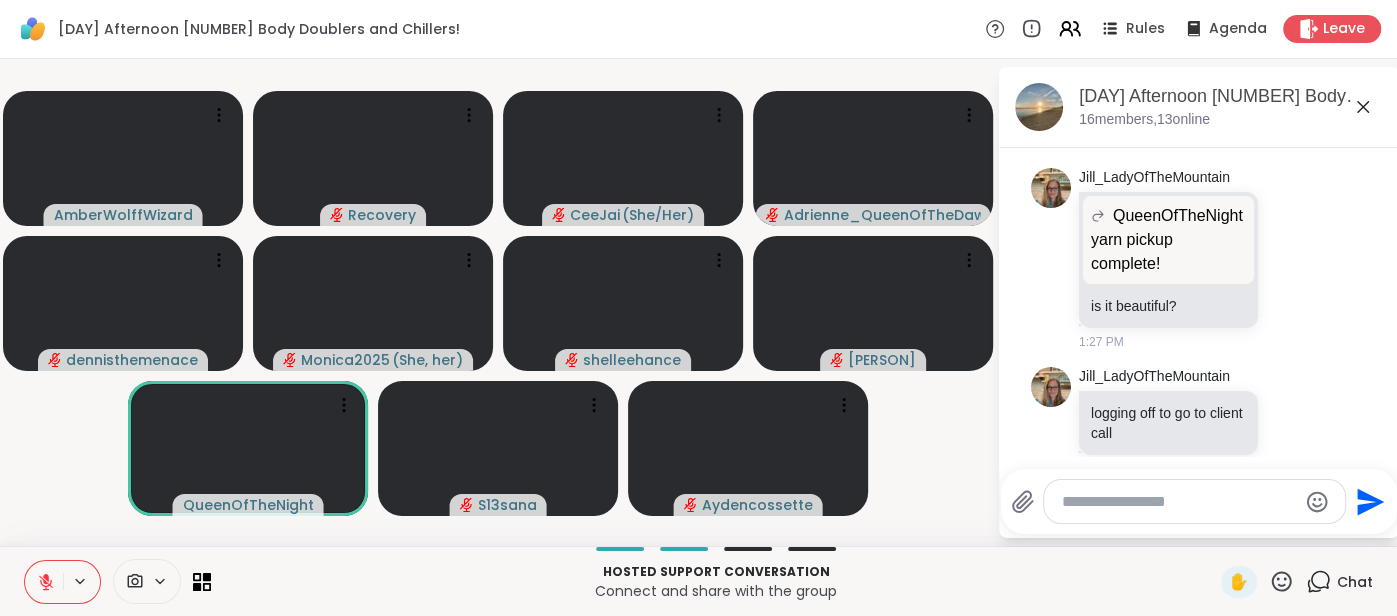 click 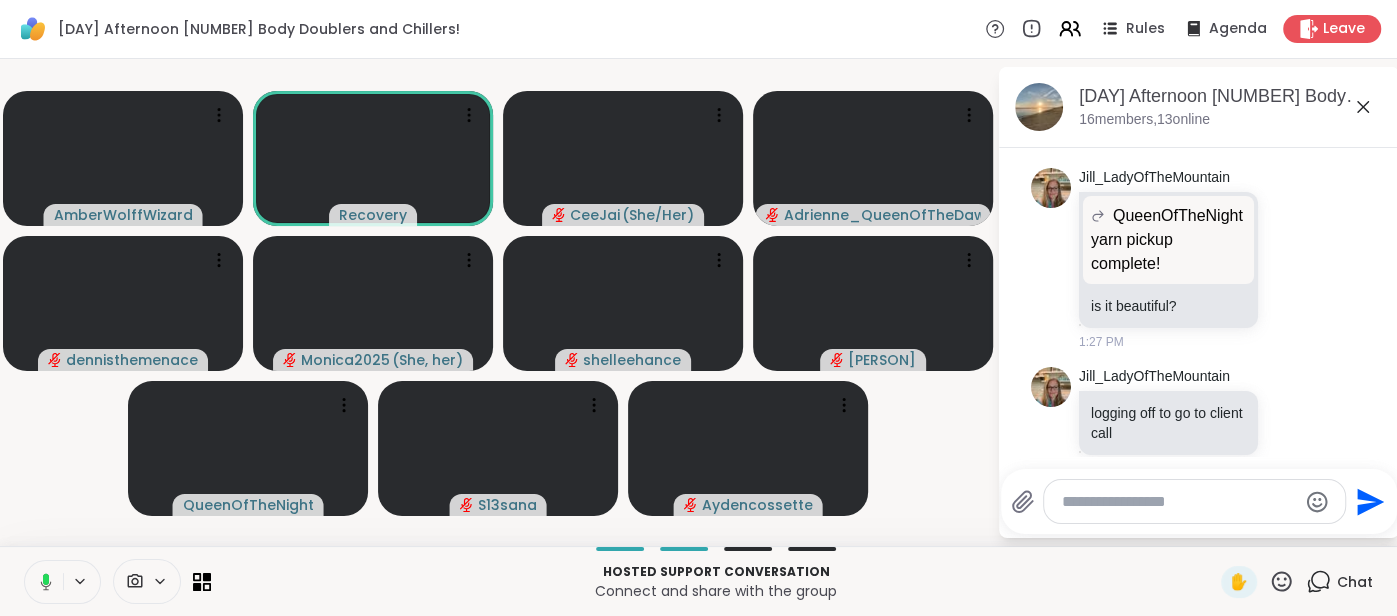 click 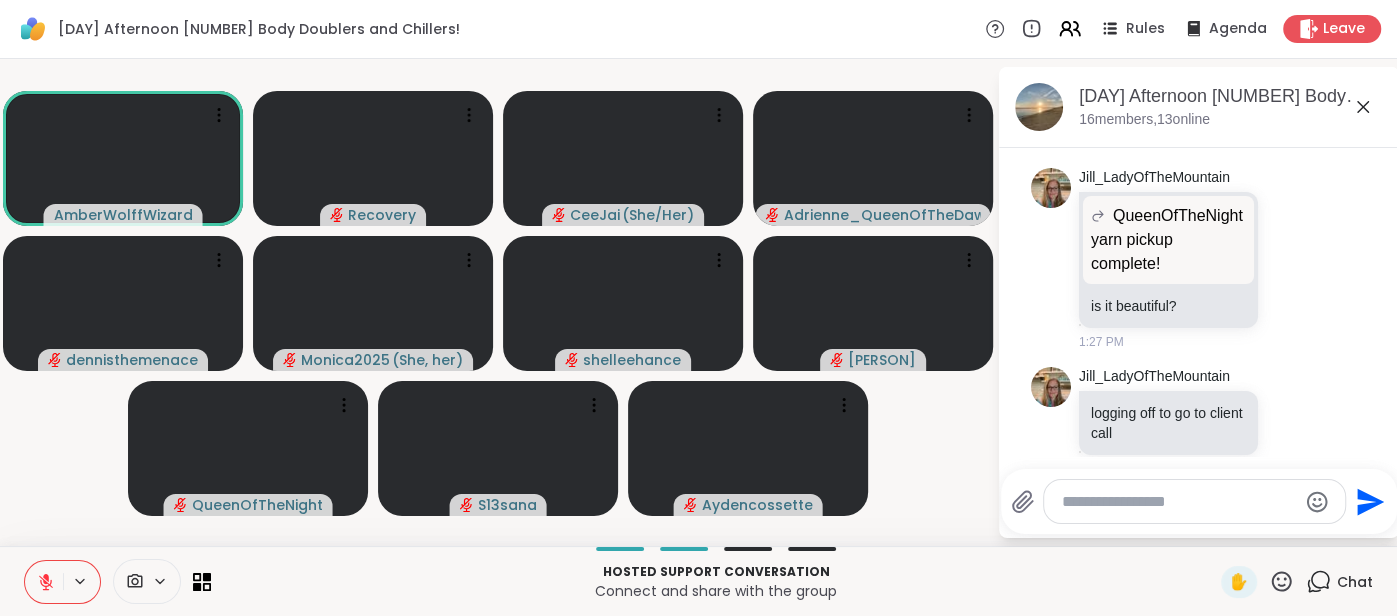 click 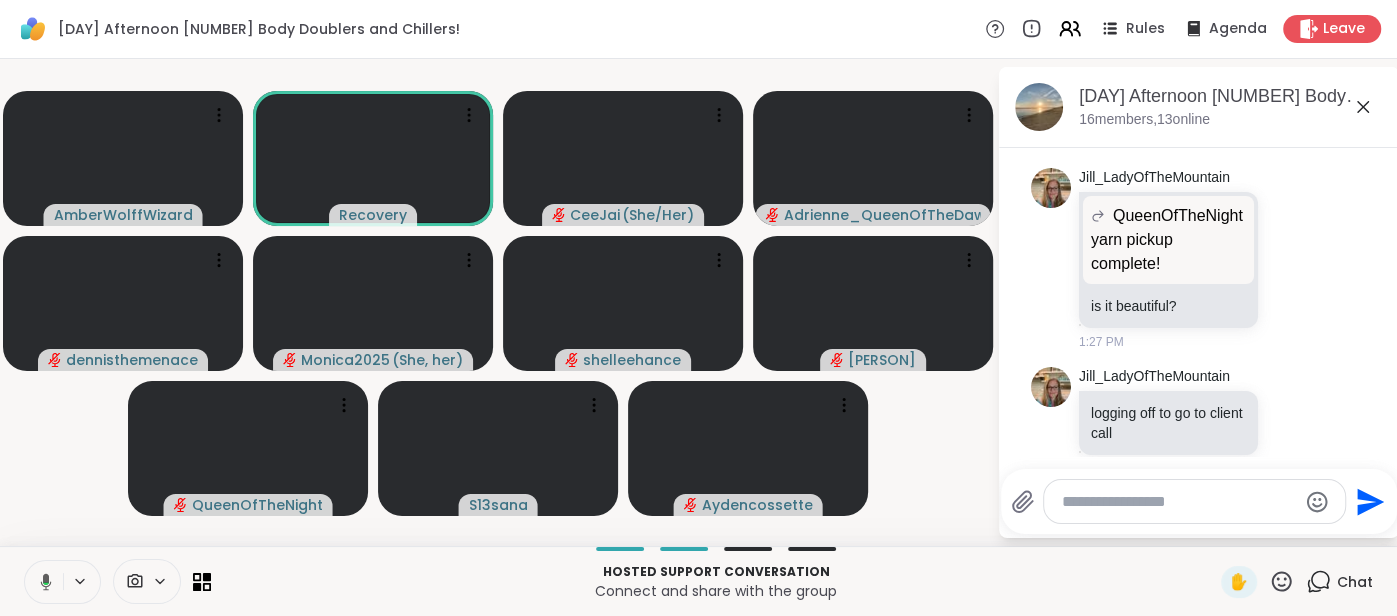 click 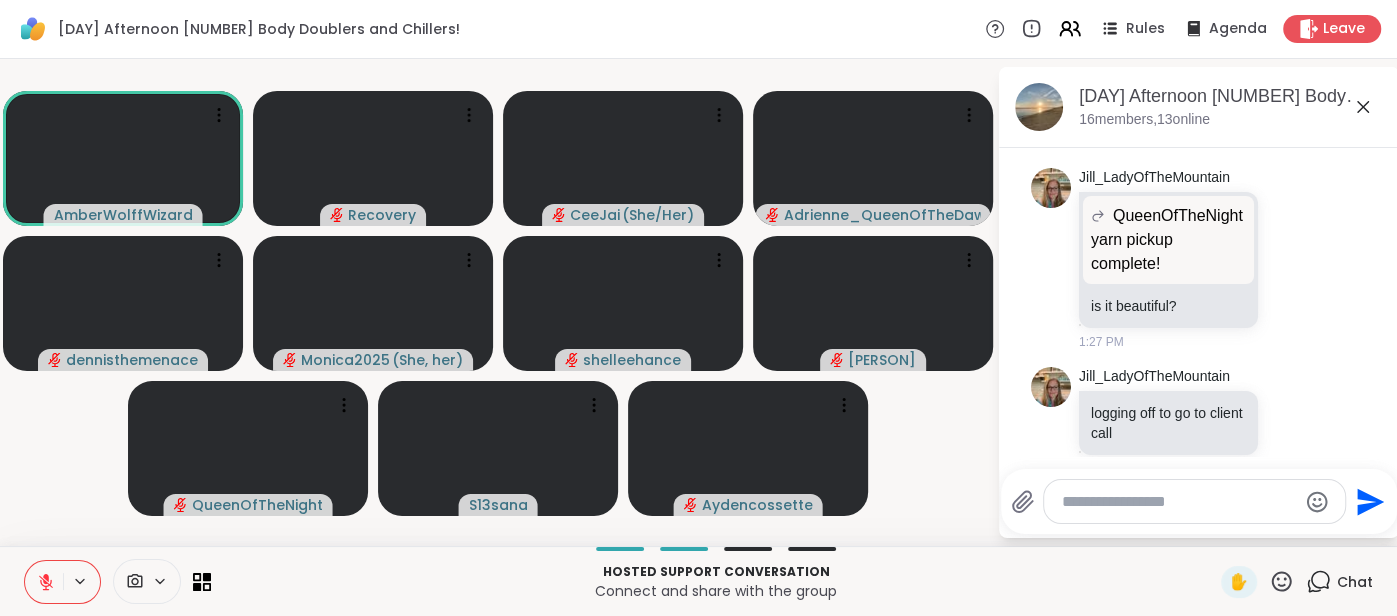 click 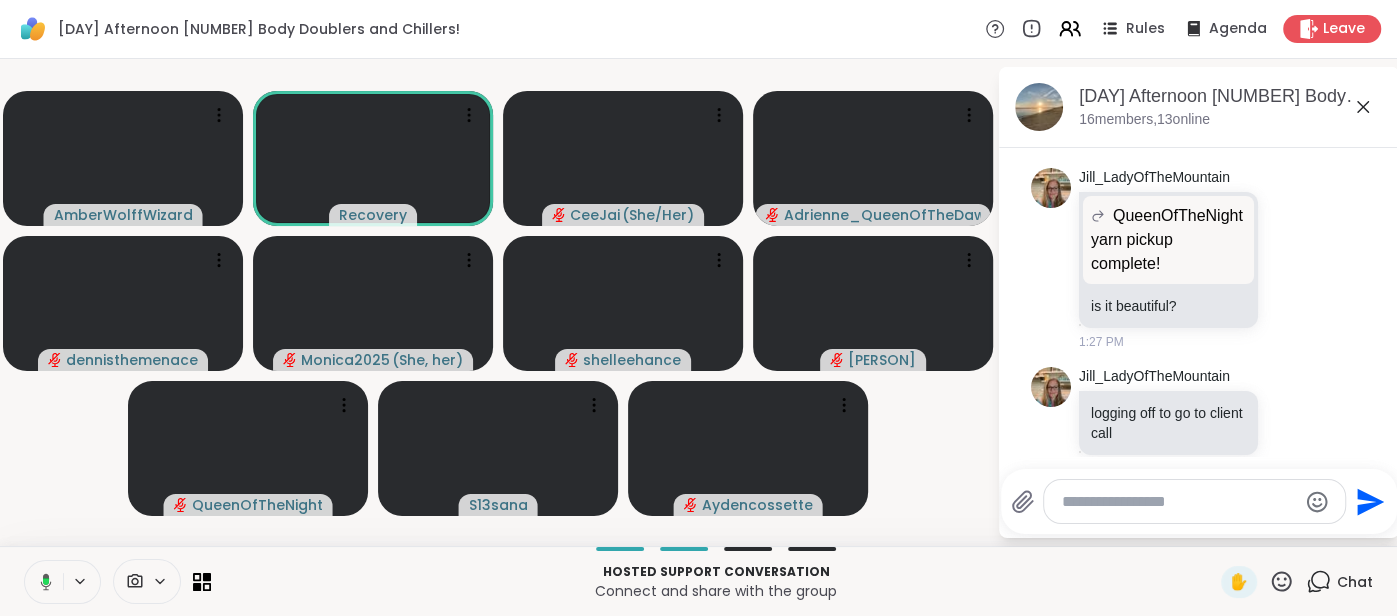 click 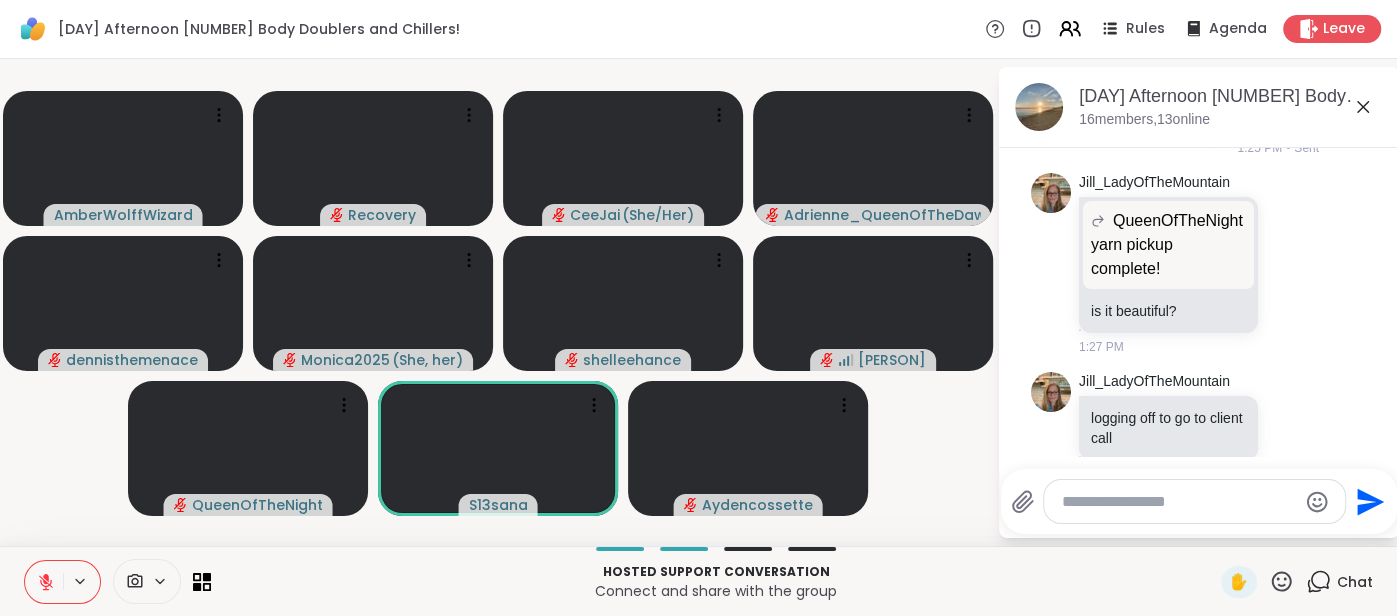 scroll, scrollTop: 1562, scrollLeft: 0, axis: vertical 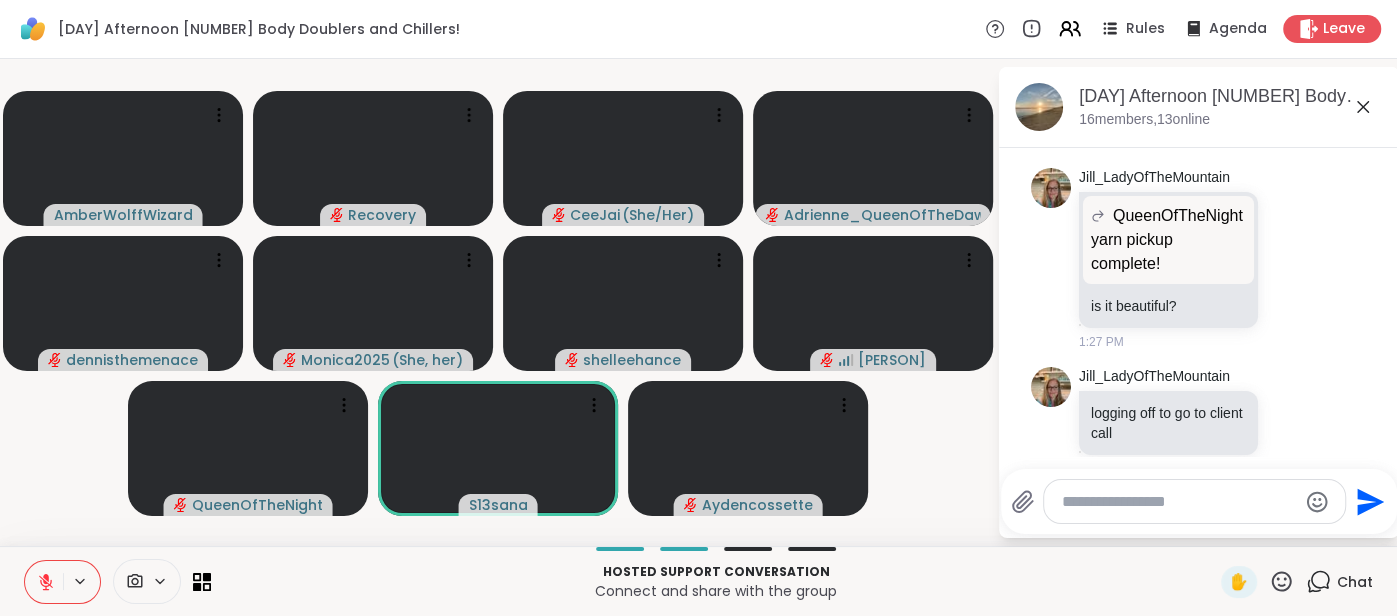 click 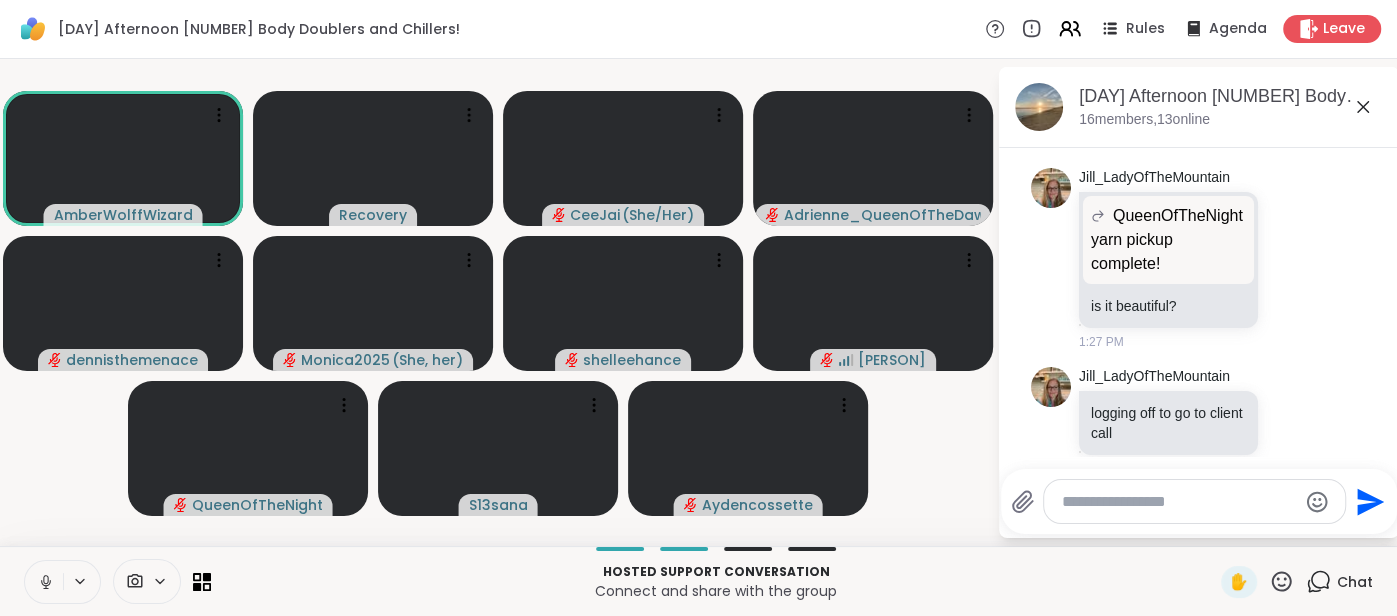 click 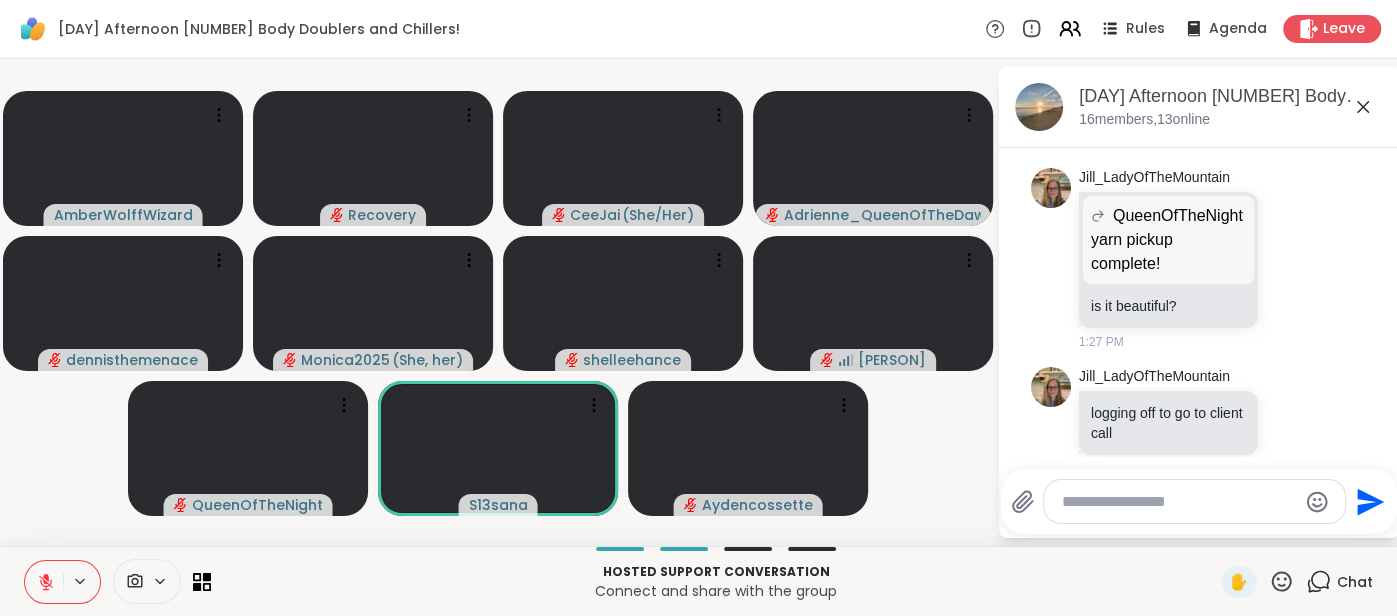 click 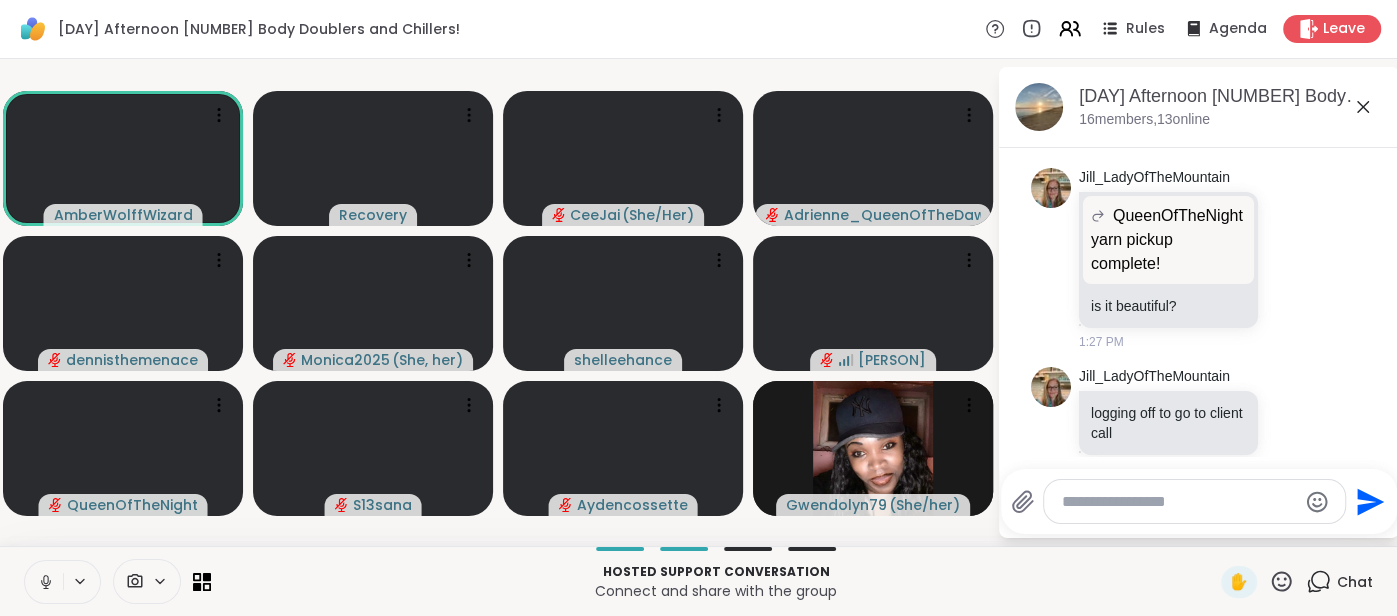 click 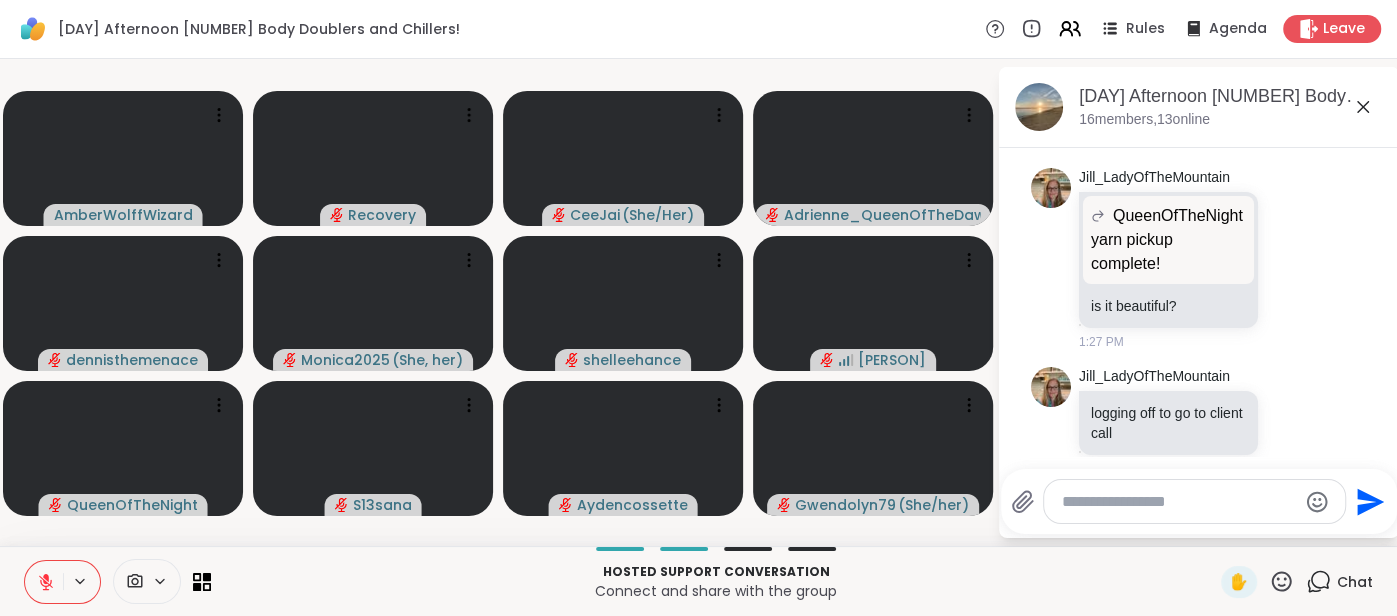 click at bounding box center [1179, 502] 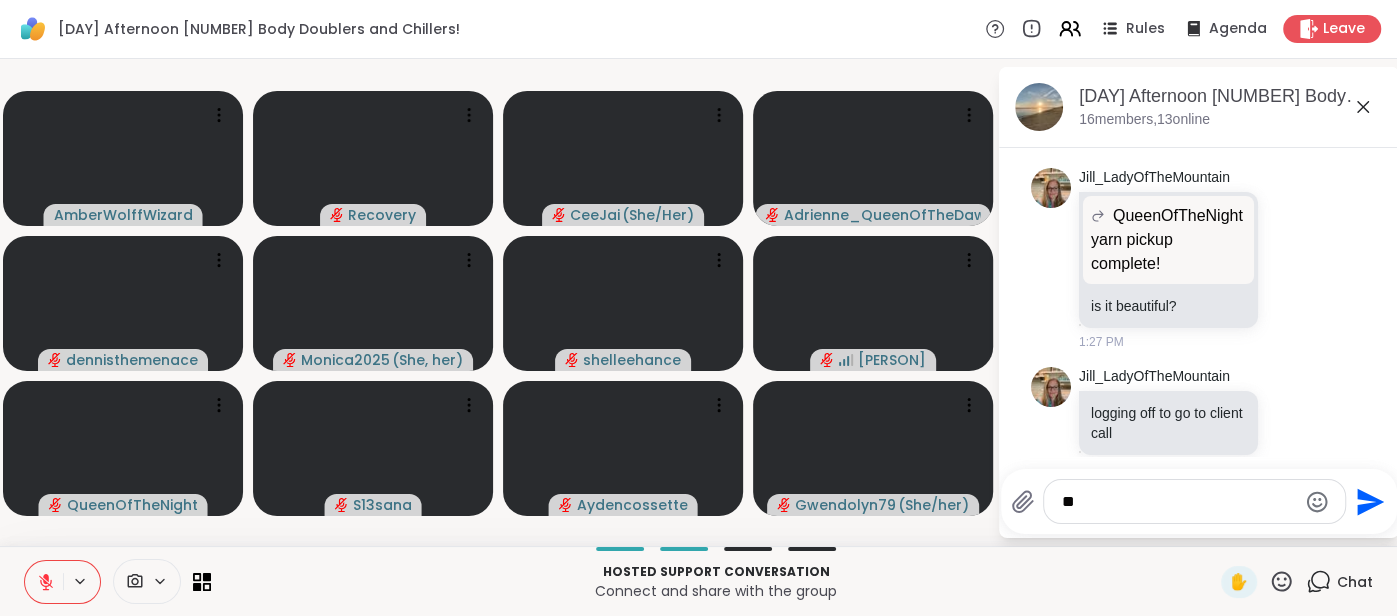 type on "***" 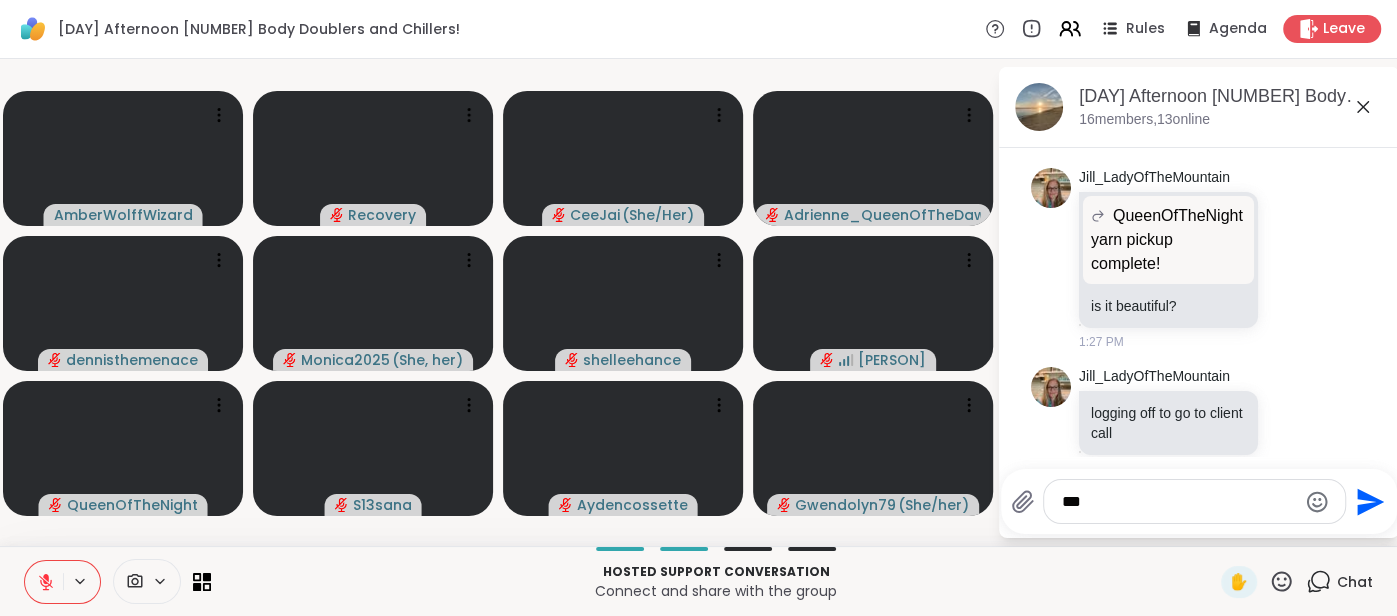 type 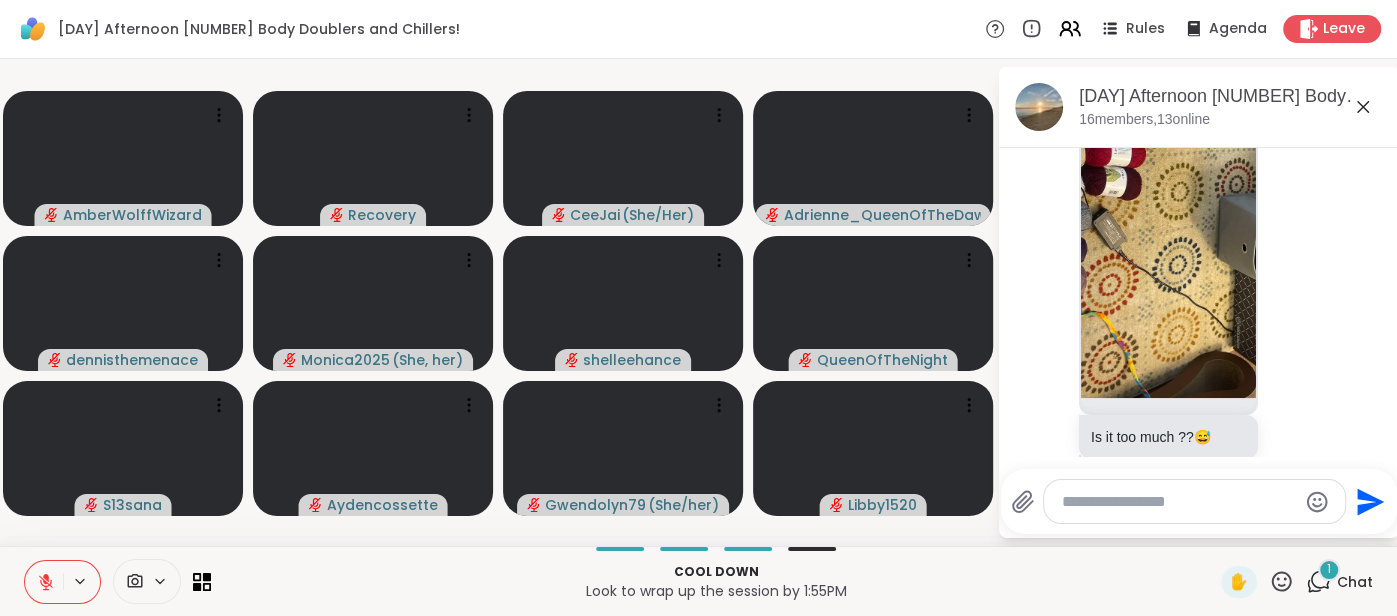 scroll, scrollTop: 2375, scrollLeft: 0, axis: vertical 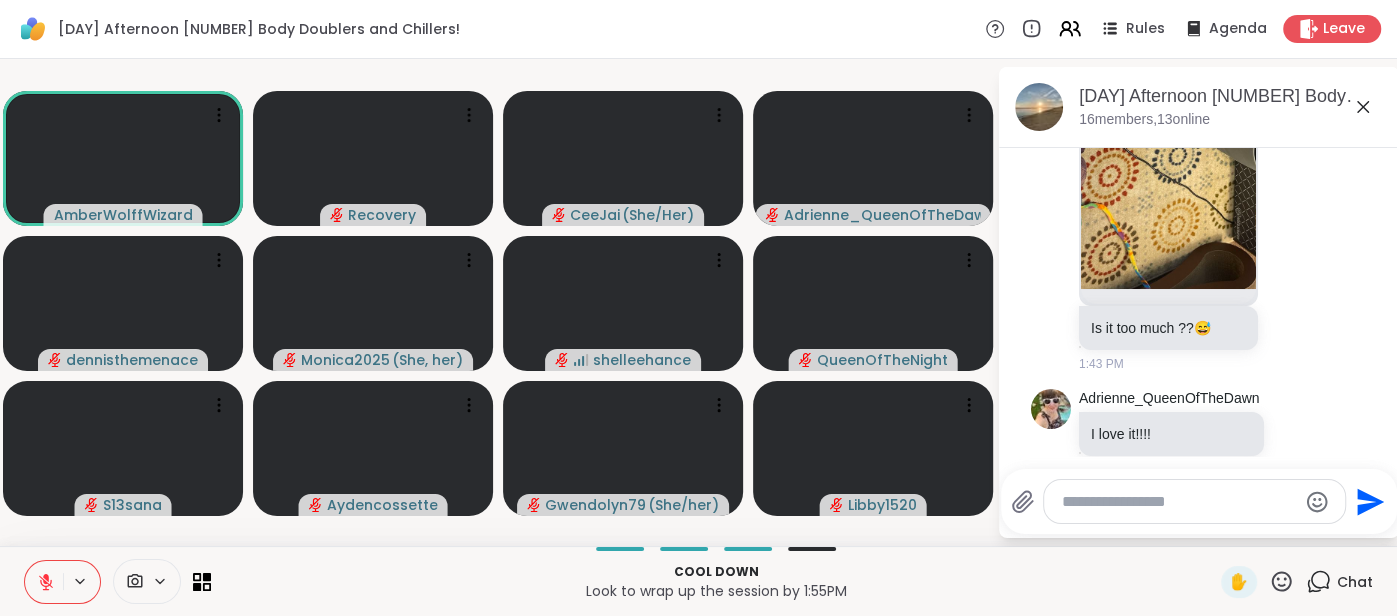 click 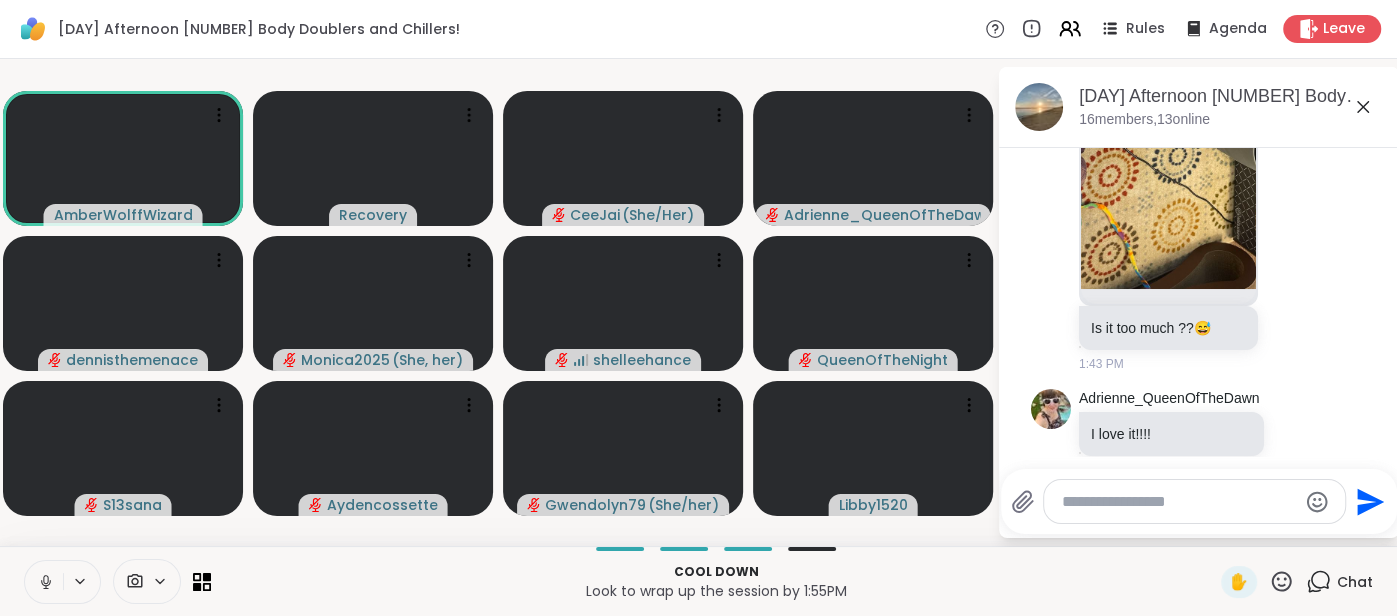 click 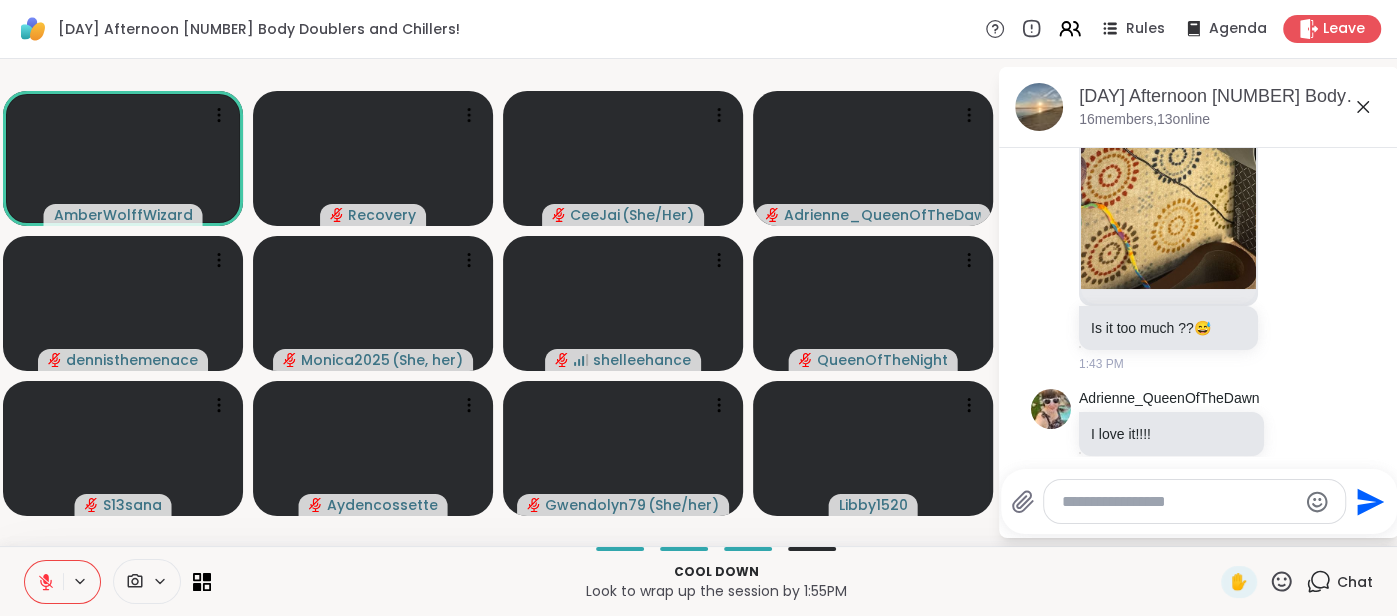 click 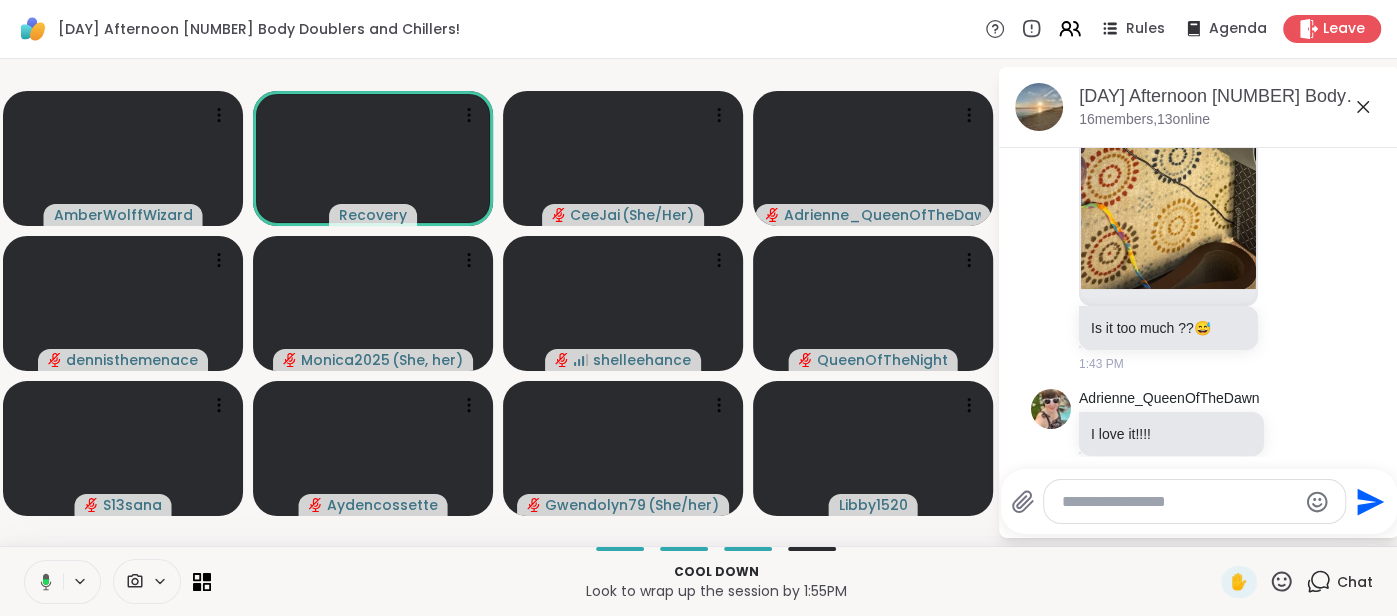 click at bounding box center [42, 582] 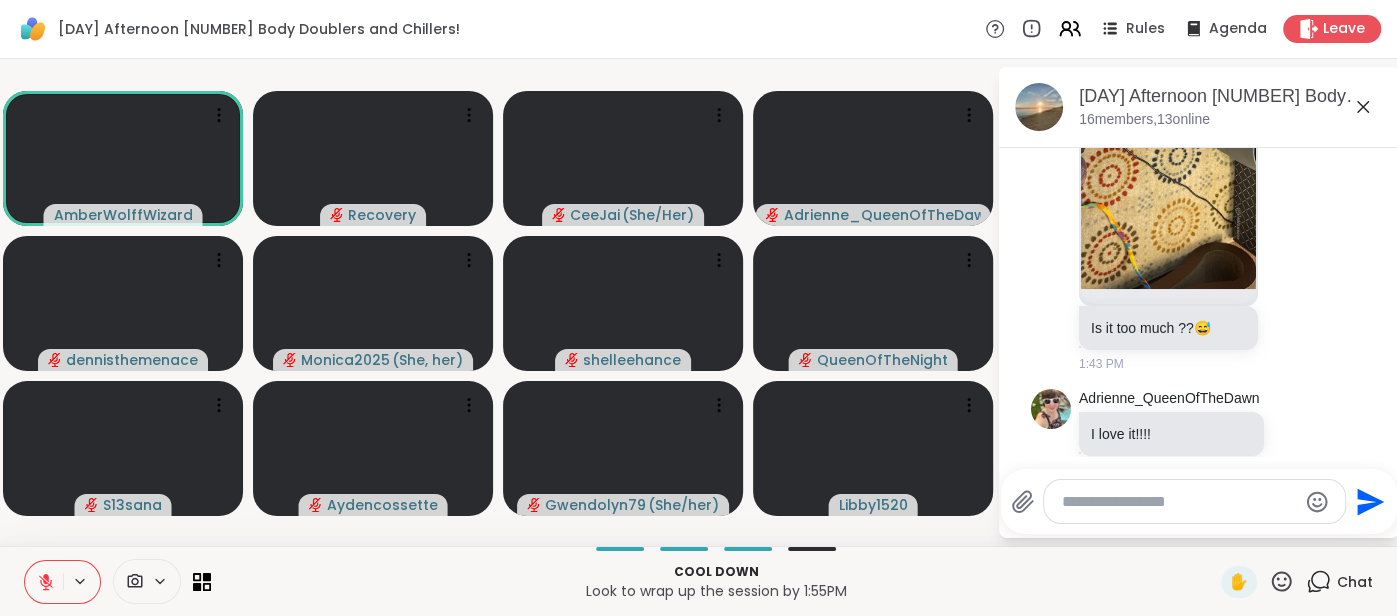 click at bounding box center (44, 582) 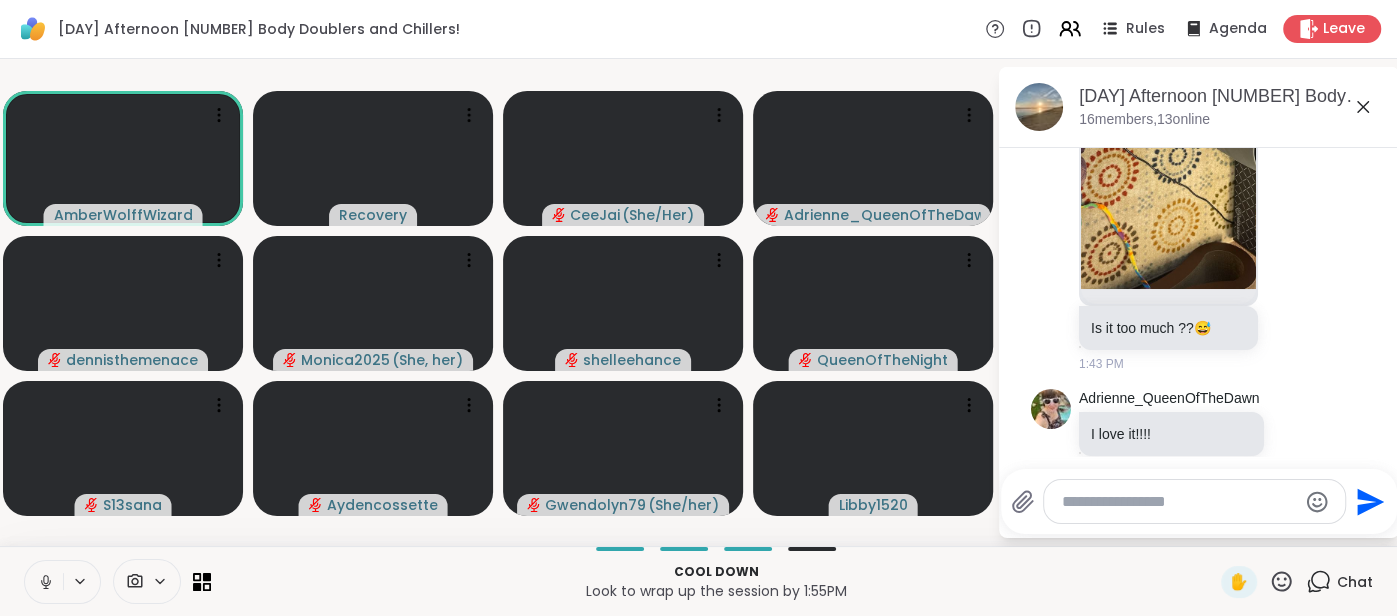 click 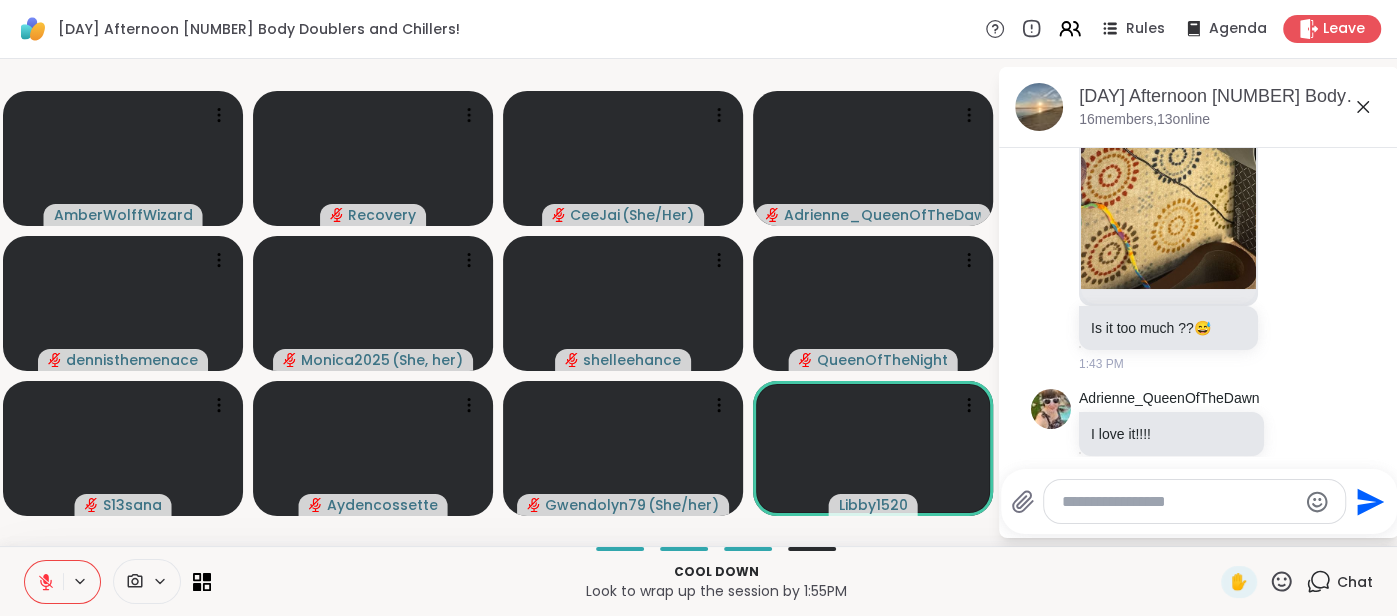 click on "Cool down Look to wrap up the session by [TIME] ✋ Chat" at bounding box center (698, 581) 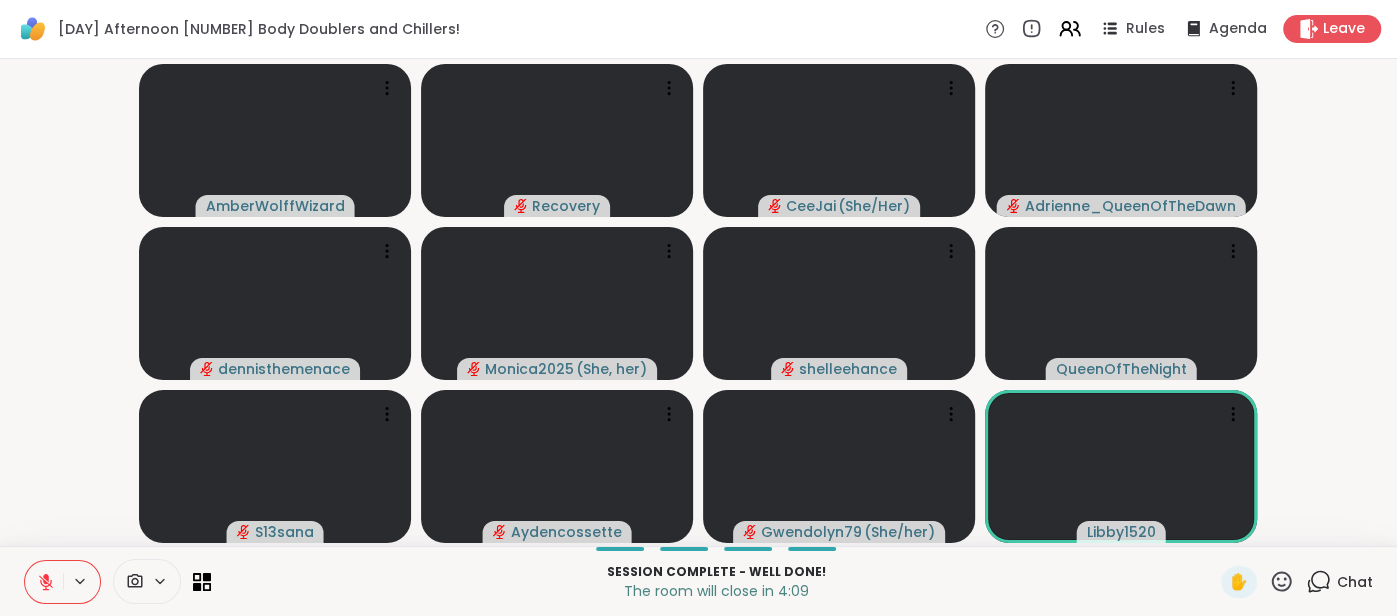 click at bounding box center [44, 582] 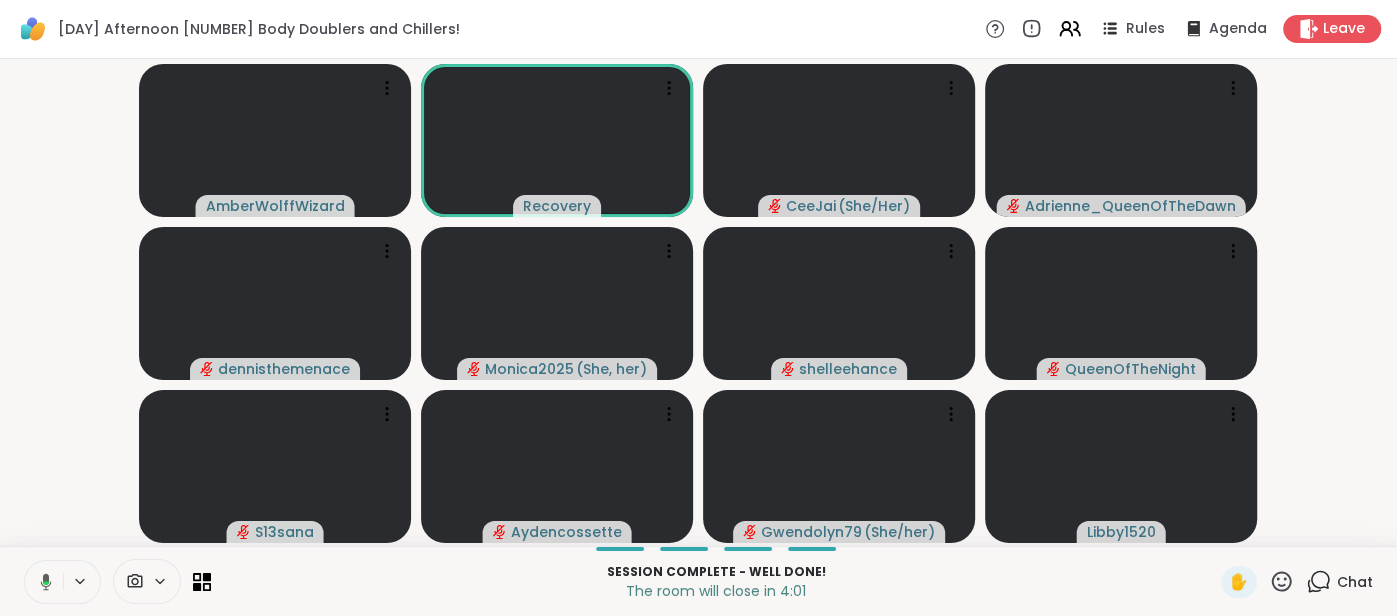 click at bounding box center (42, 582) 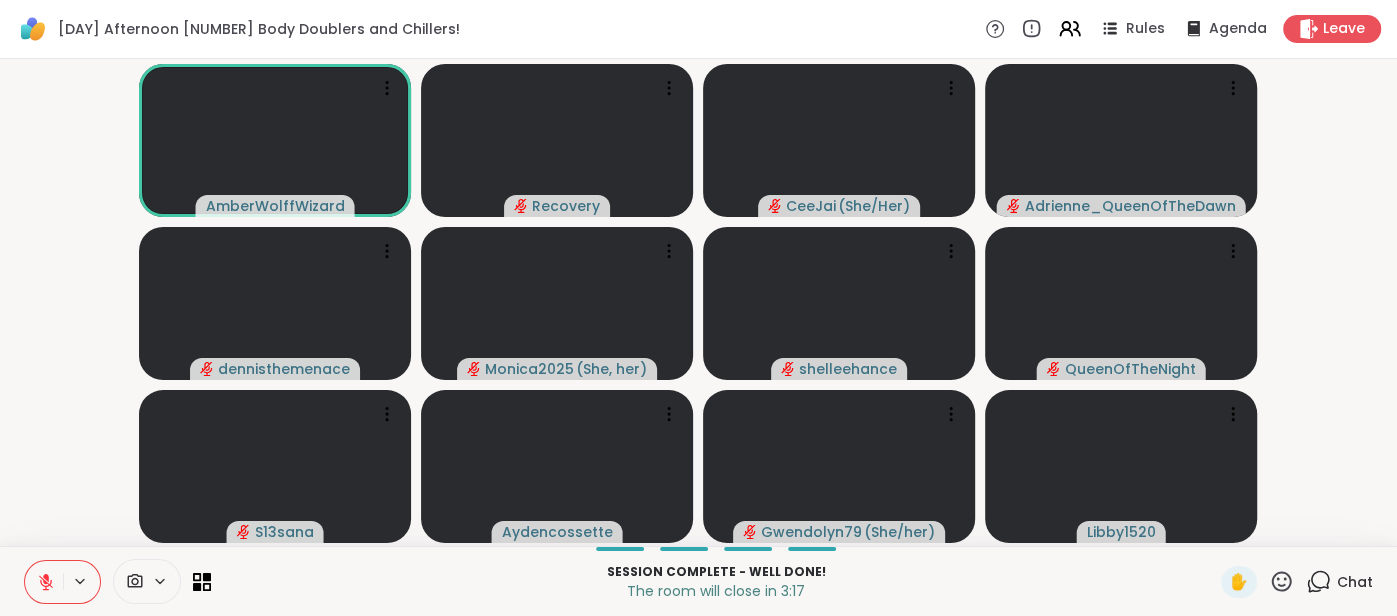 click 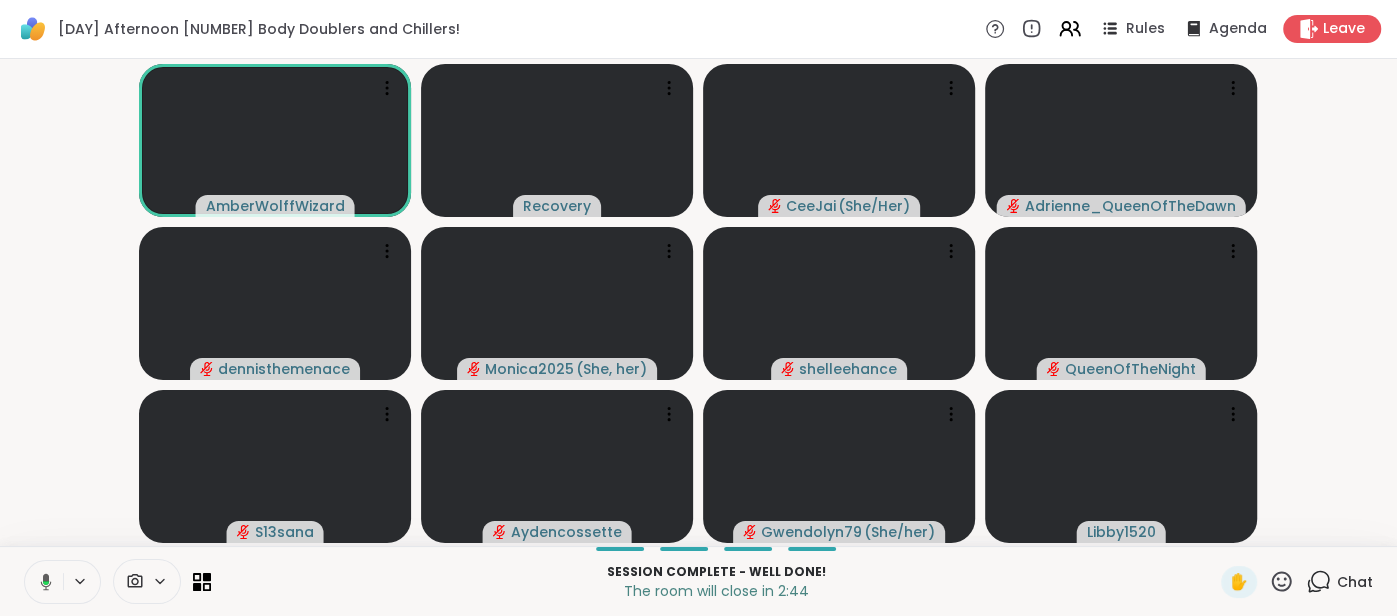 click at bounding box center [42, 582] 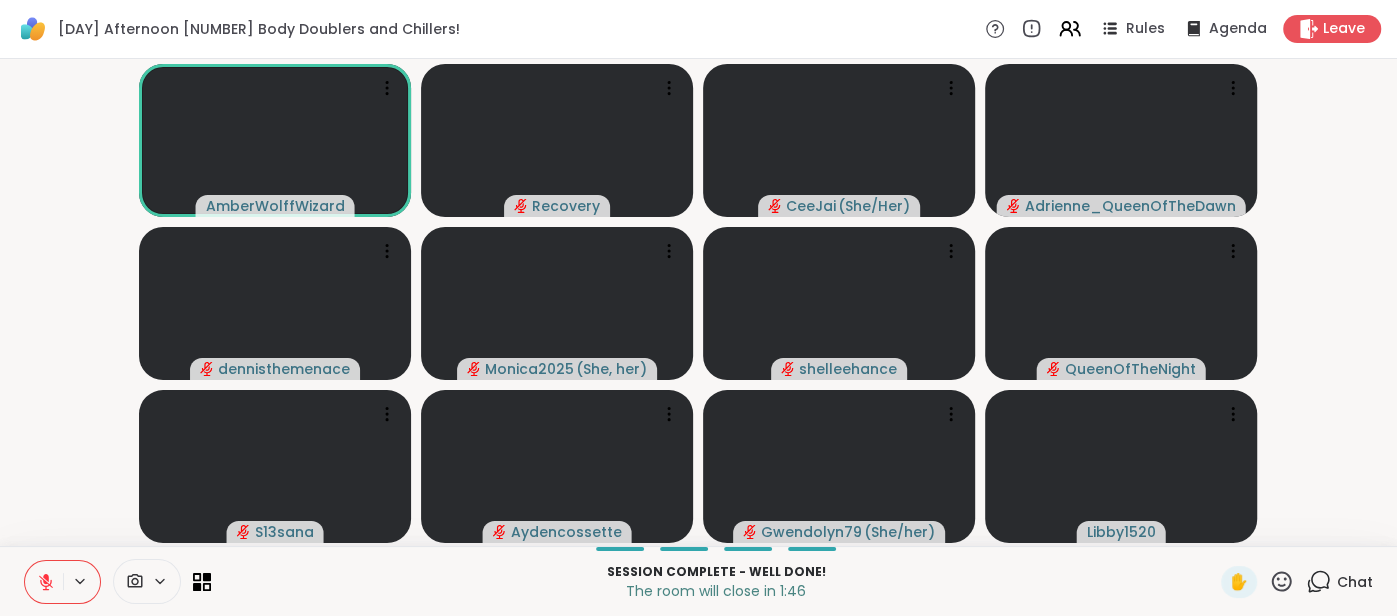 click at bounding box center (44, 582) 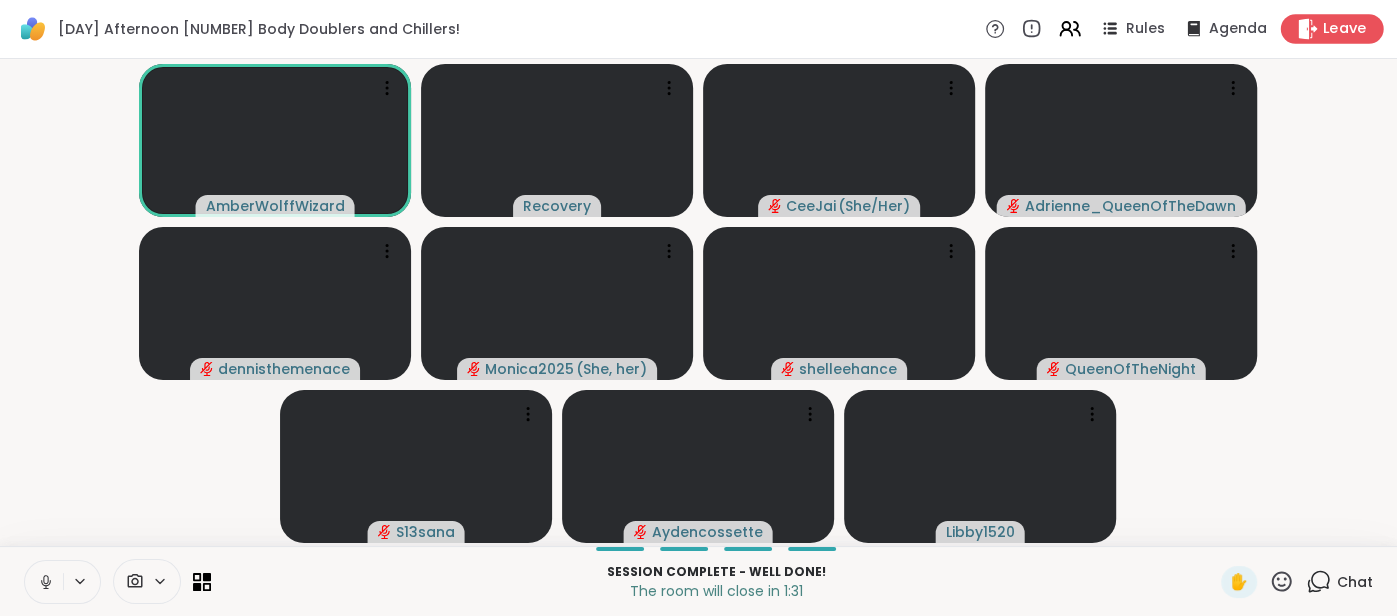 click 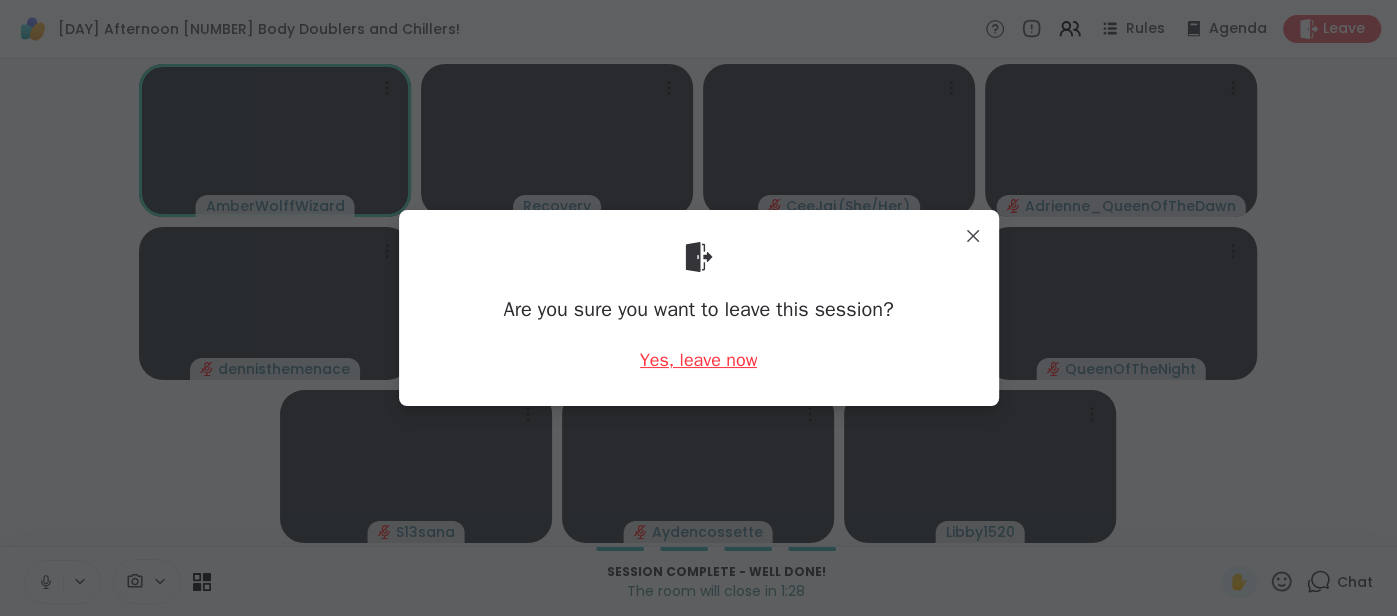 click on "Yes, leave now" at bounding box center [699, 360] 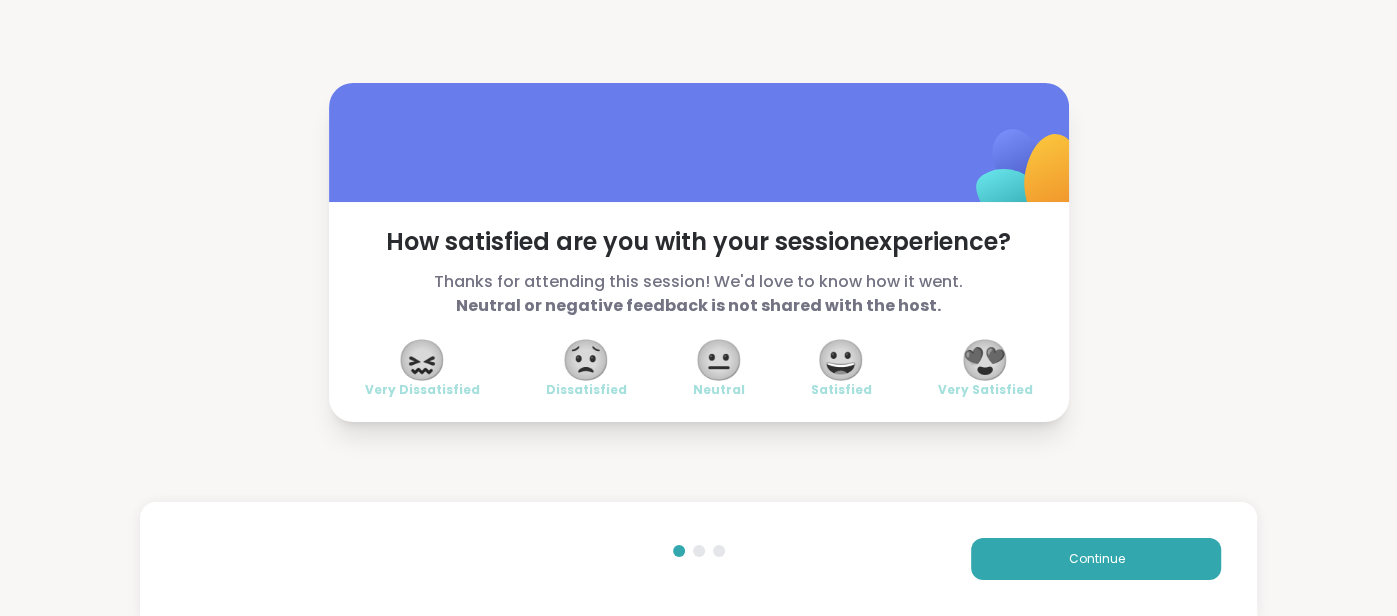 click on "😍" at bounding box center [985, 360] 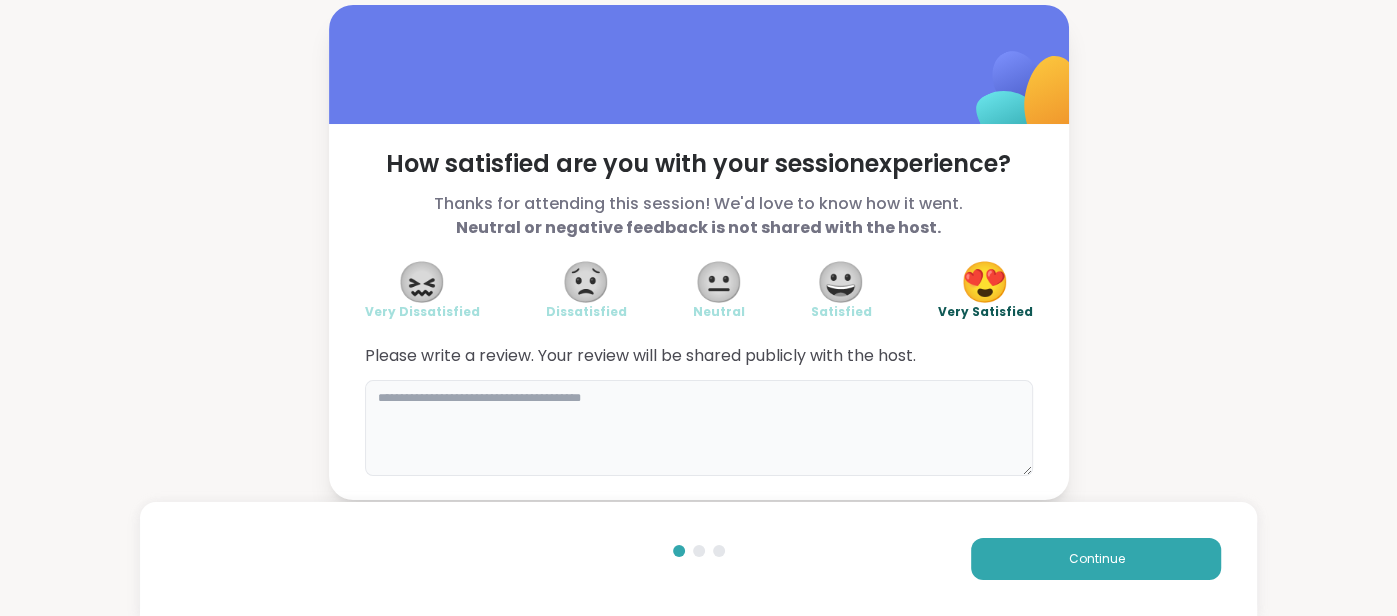 click at bounding box center (699, 428) 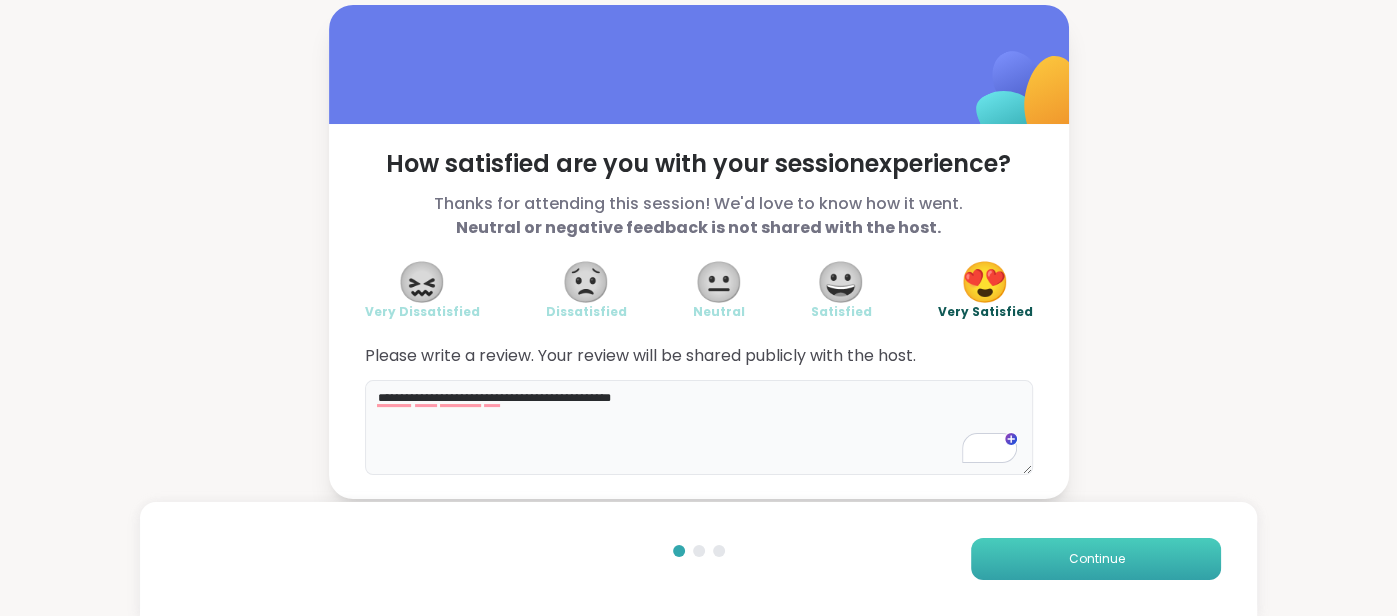 type on "**********" 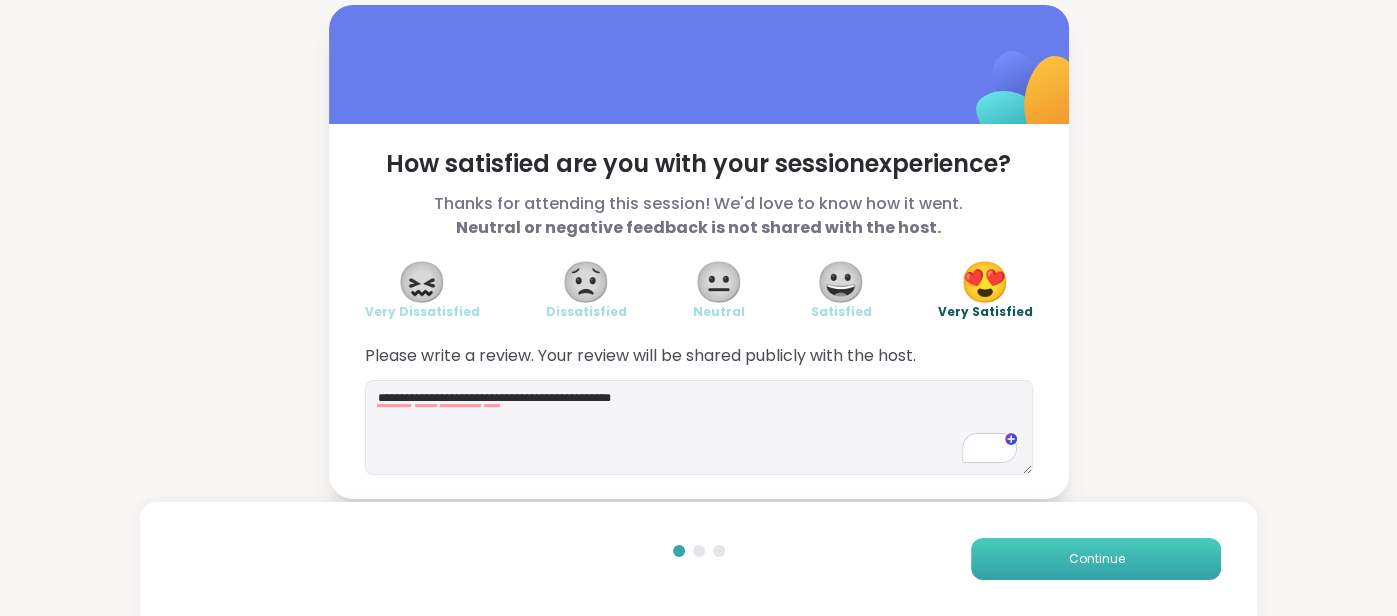 click on "Continue" at bounding box center [1096, 559] 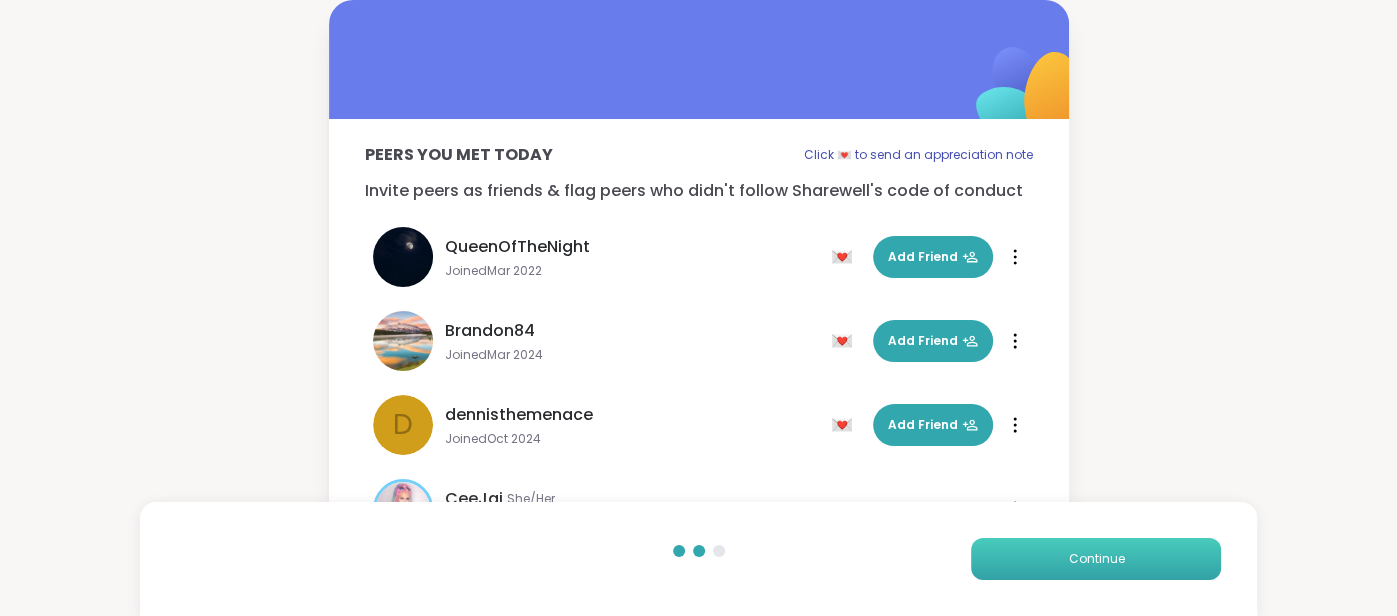 click on "Continue" at bounding box center (1096, 559) 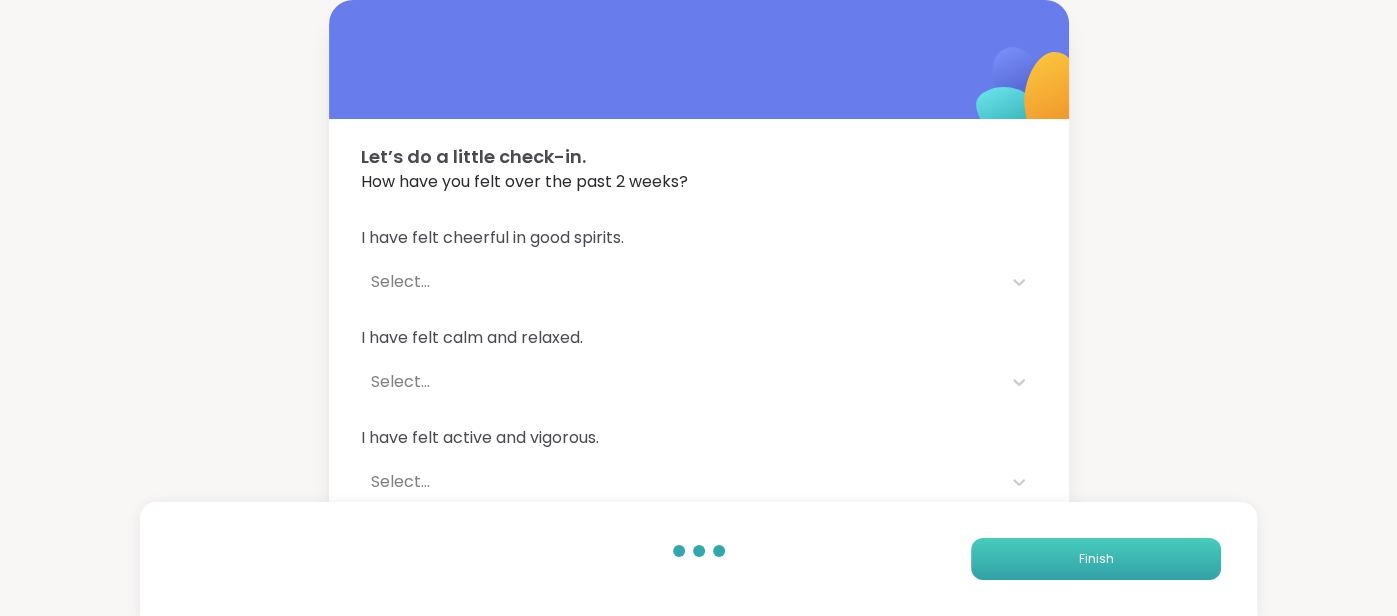 click on "Finish" at bounding box center [1096, 559] 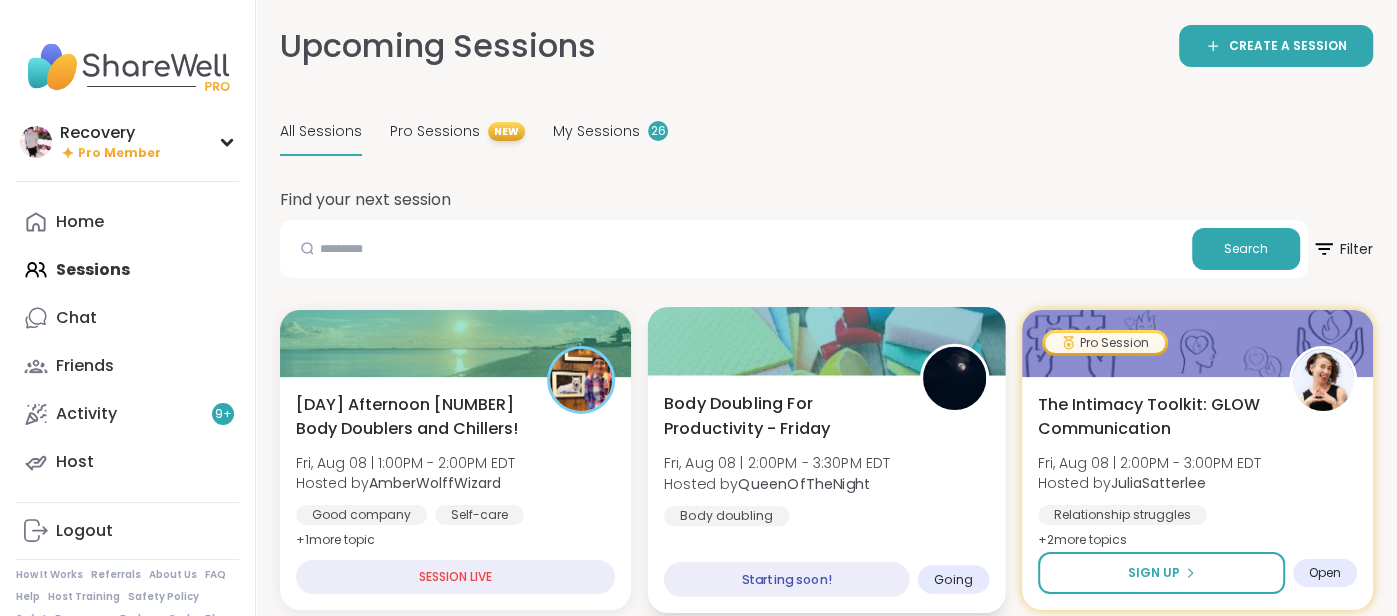 click on "Body Doubling For Productivity - [DAY], [MONTH] [DATE] Hosted by [USERNAME] Body doubling" at bounding box center (826, 458) 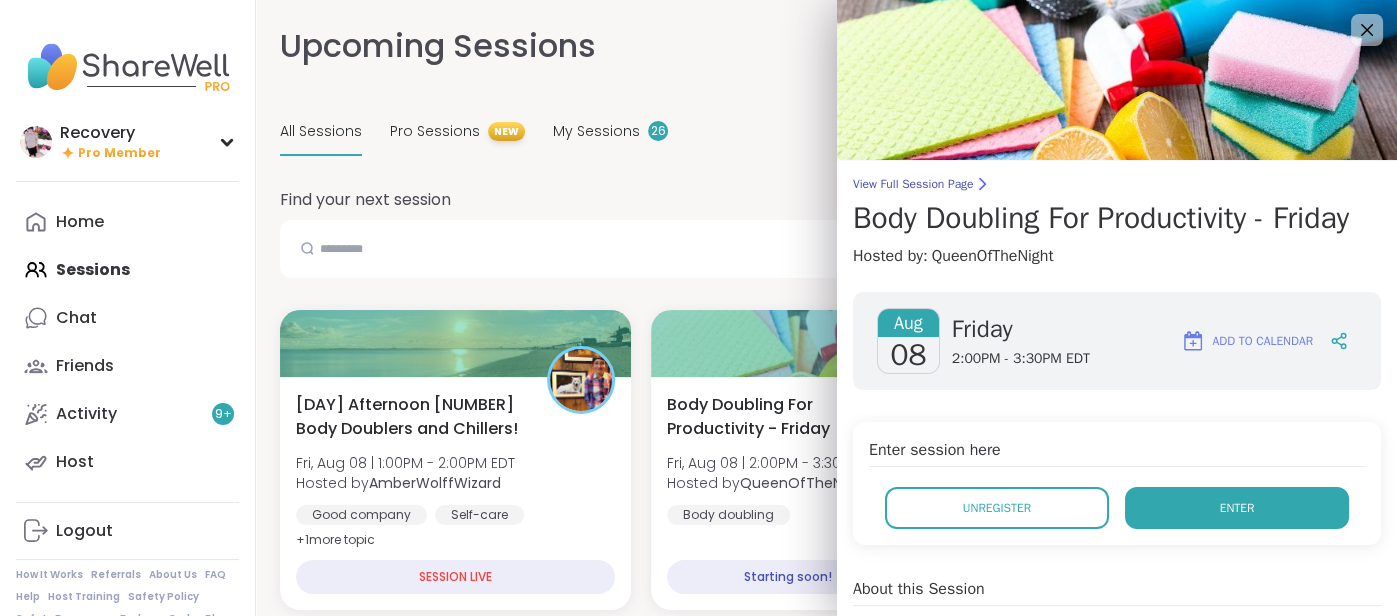 click on "Enter" at bounding box center (1237, 508) 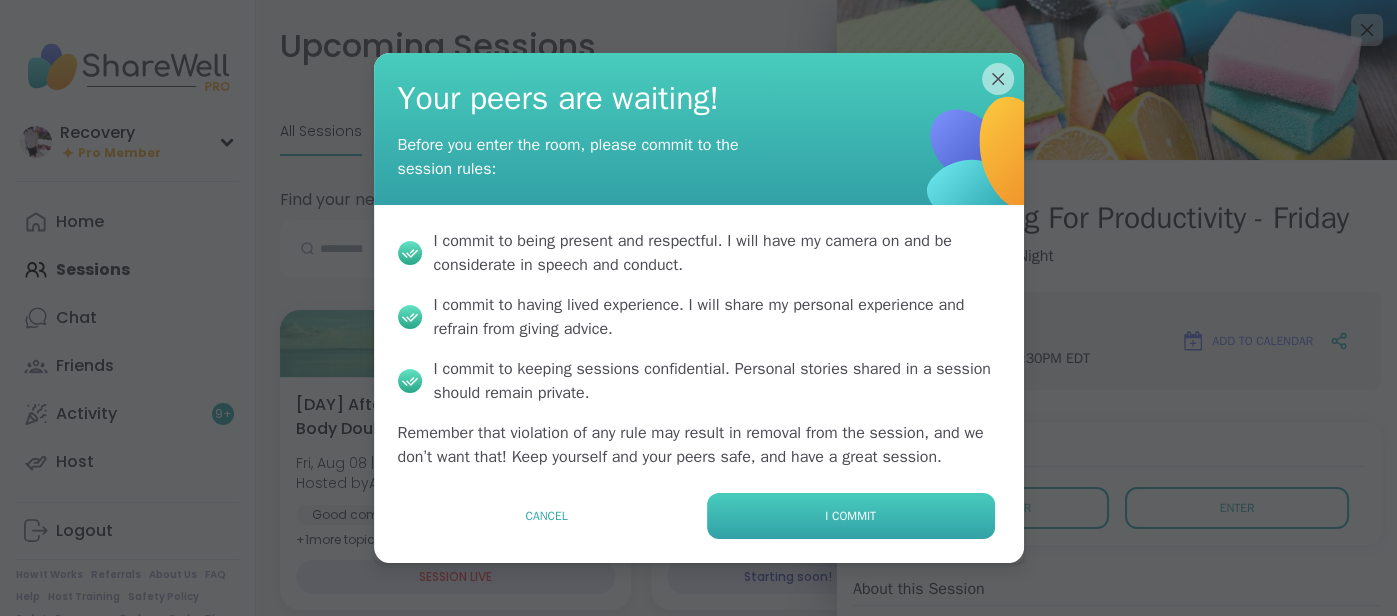 click on "I commit" at bounding box center [851, 516] 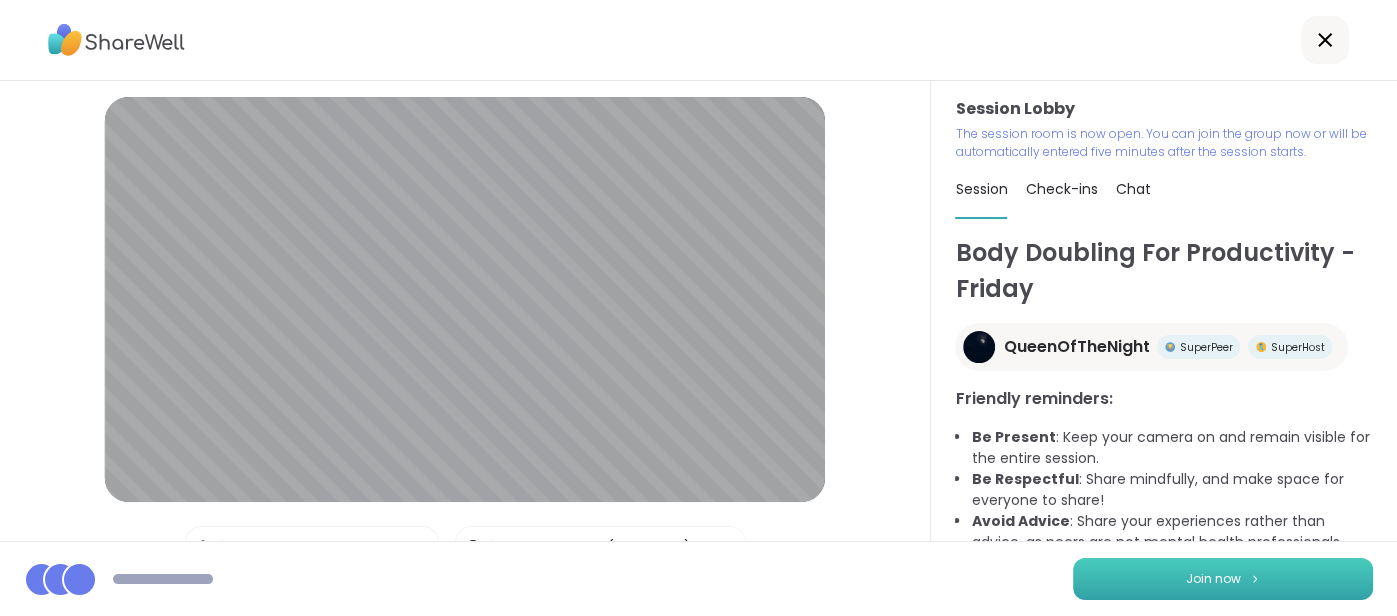 click on "Join now" at bounding box center (1223, 579) 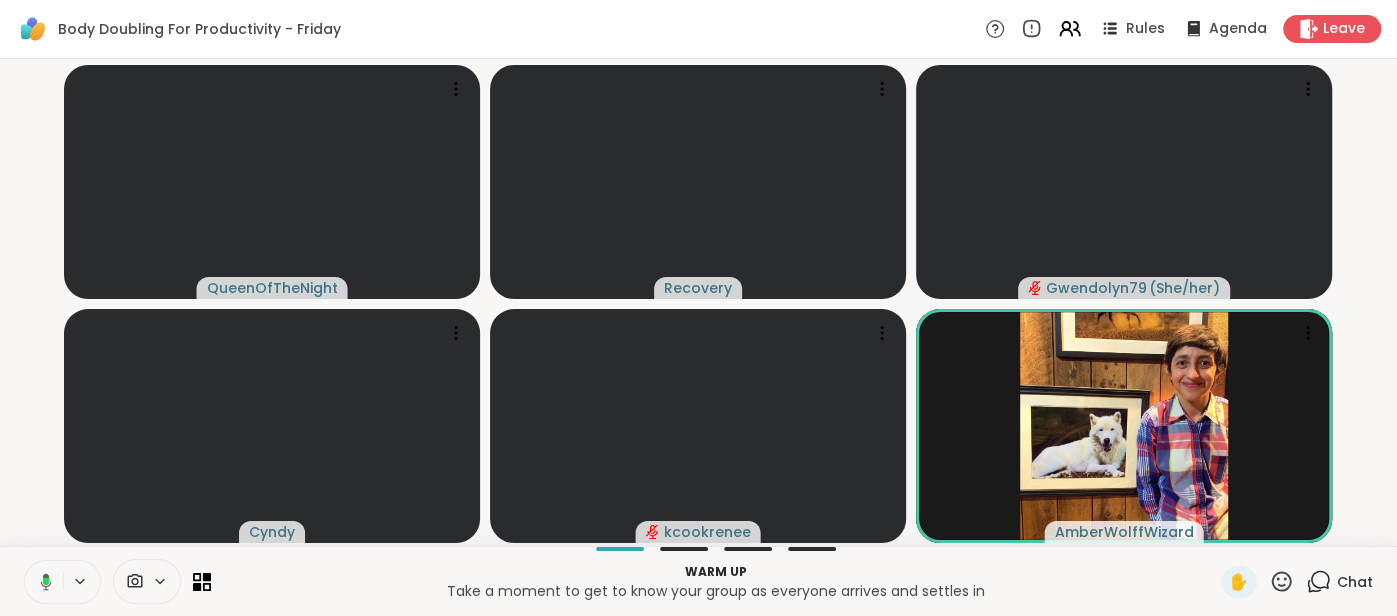 click at bounding box center [42, 582] 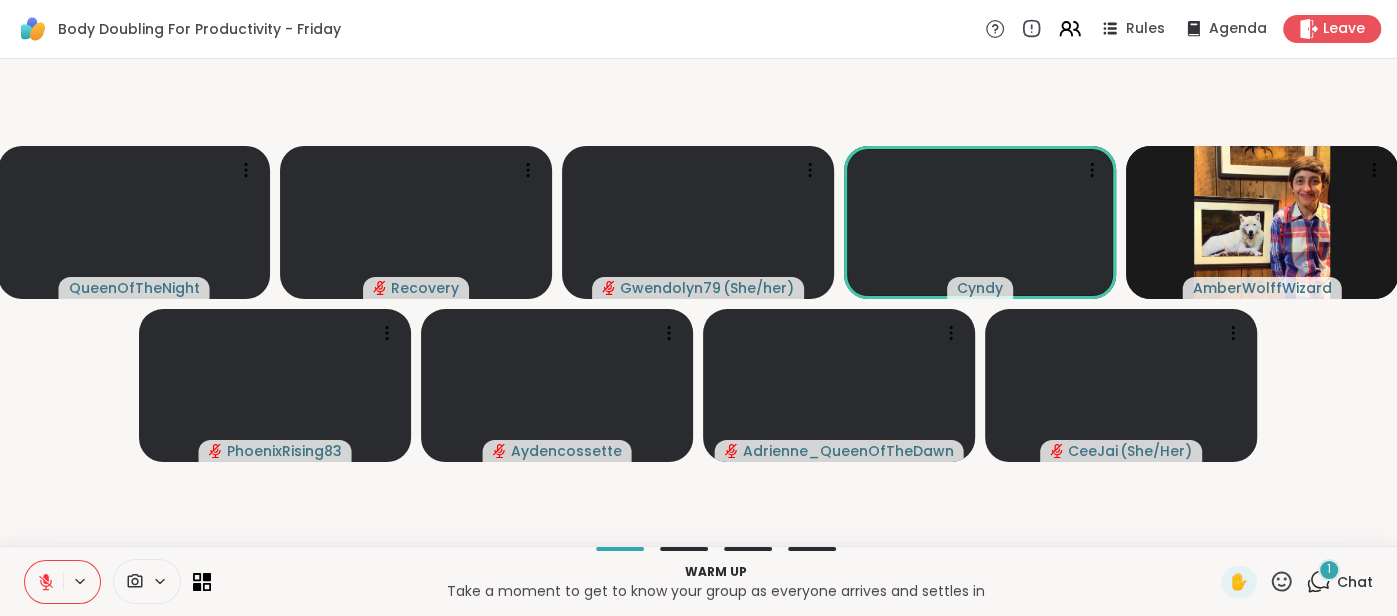 click at bounding box center [44, 582] 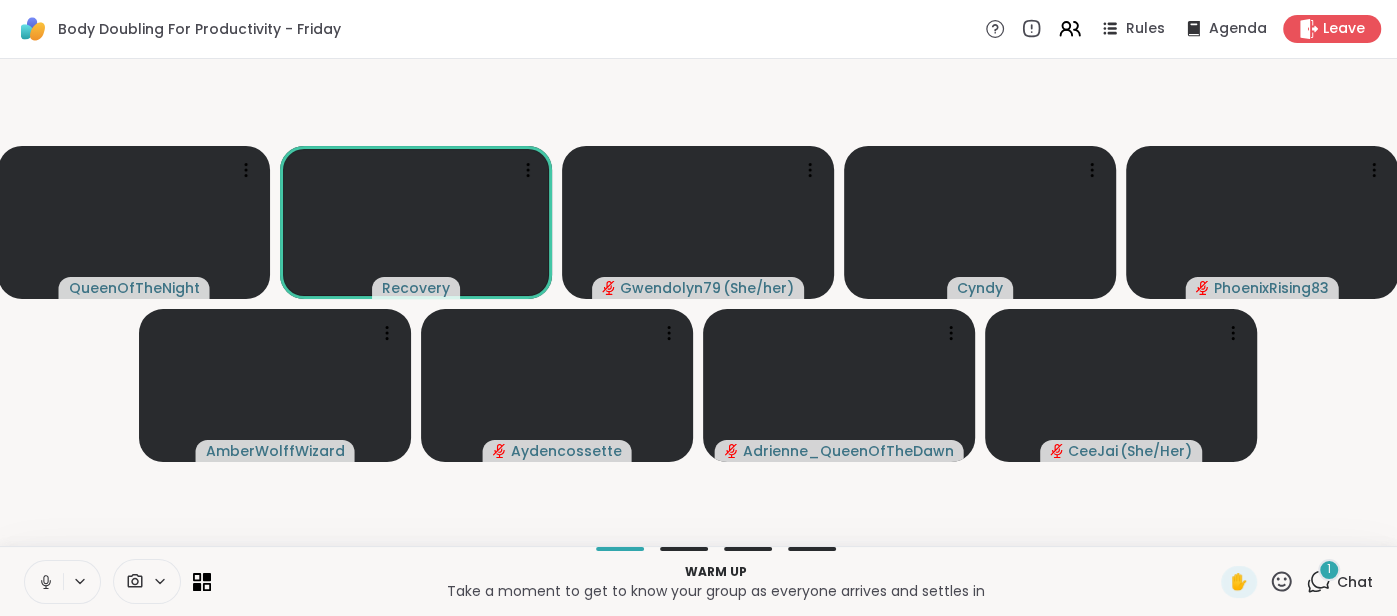 click at bounding box center (44, 582) 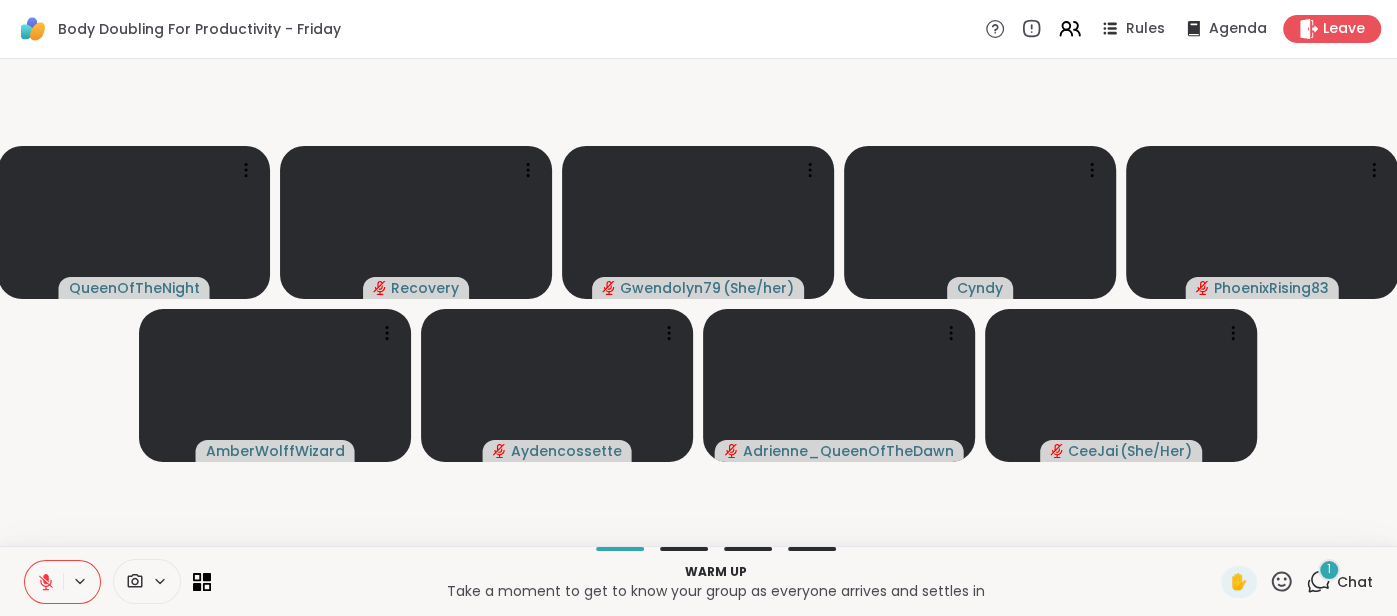 click at bounding box center (44, 582) 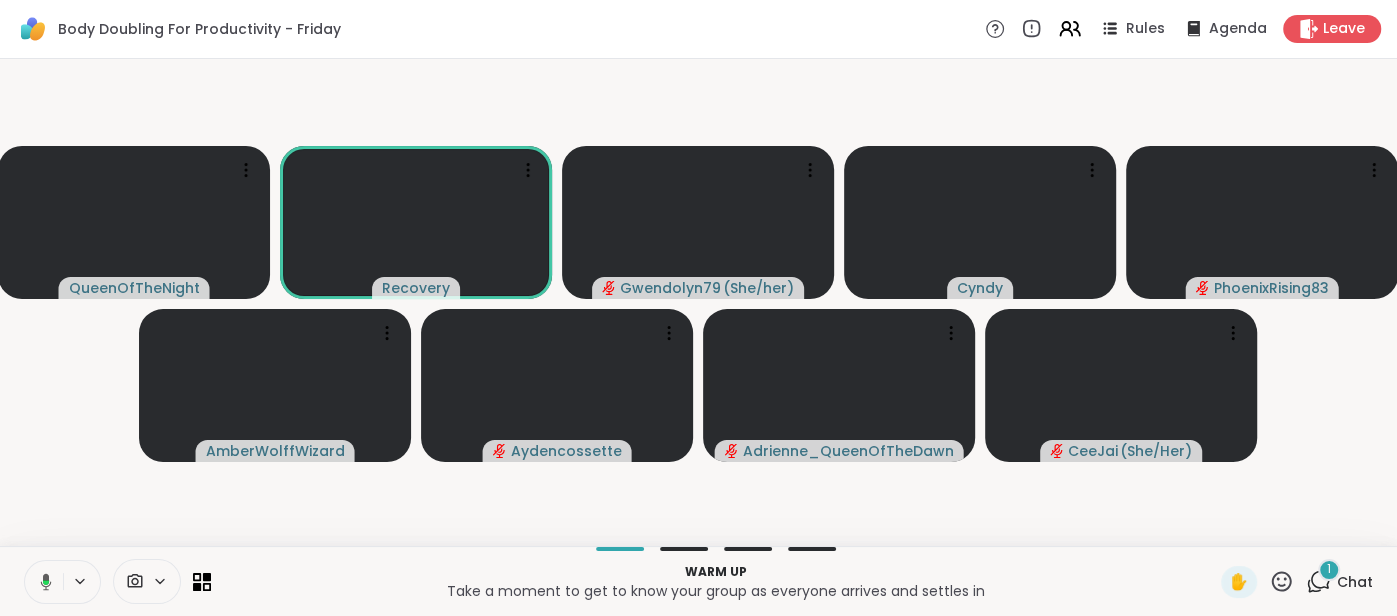 click at bounding box center (42, 582) 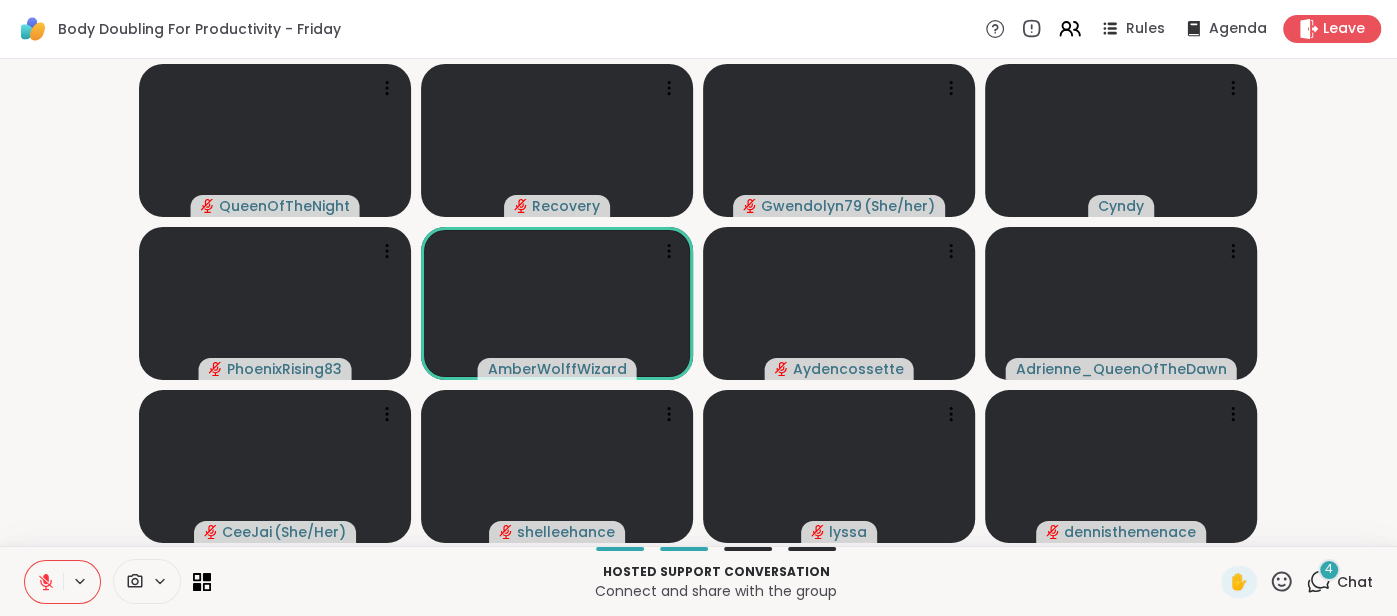 click on "Chat" at bounding box center [1355, 582] 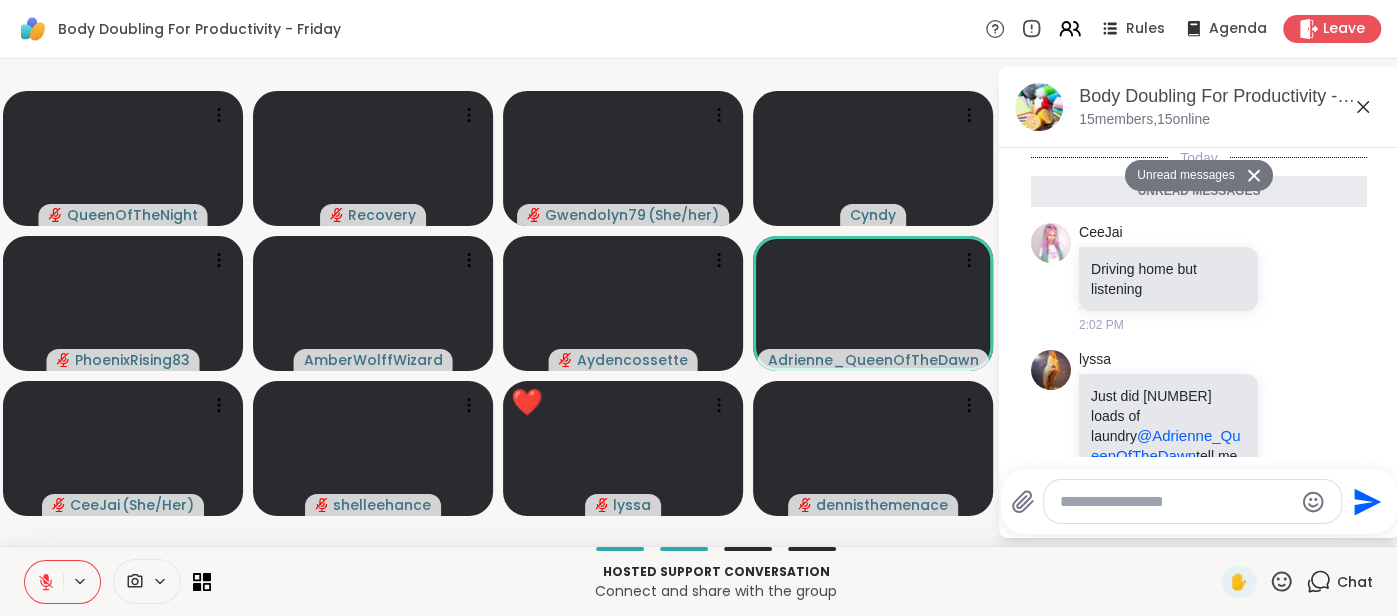 scroll, scrollTop: 540, scrollLeft: 0, axis: vertical 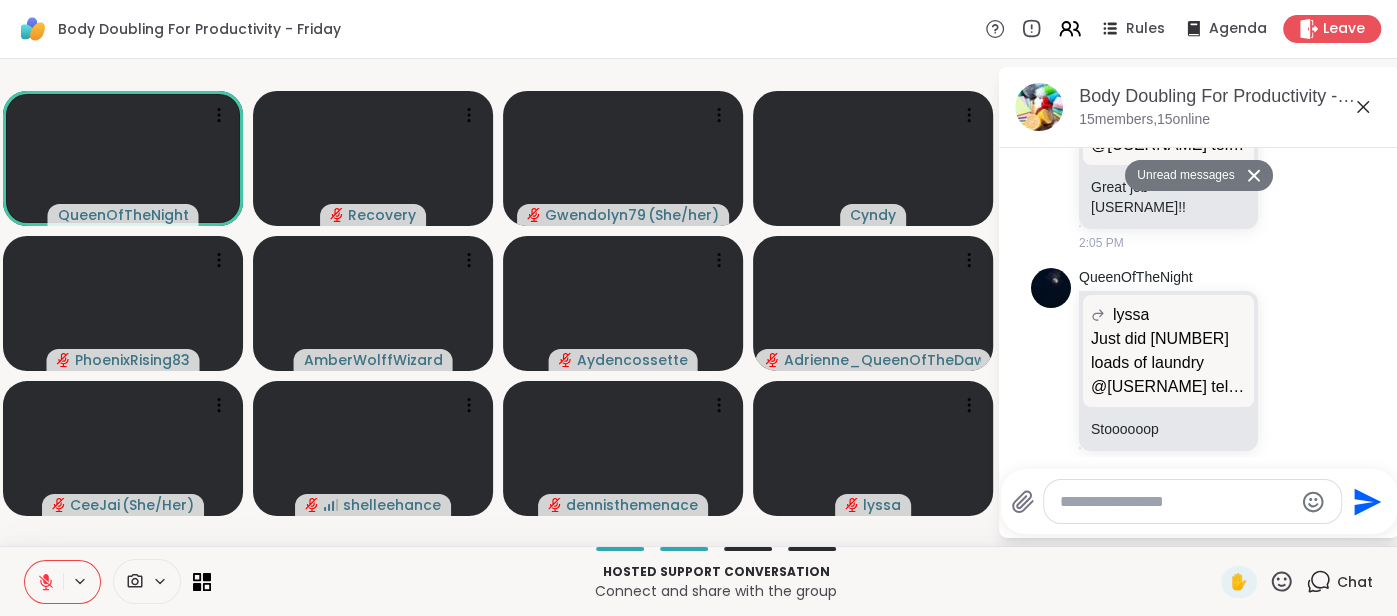 click 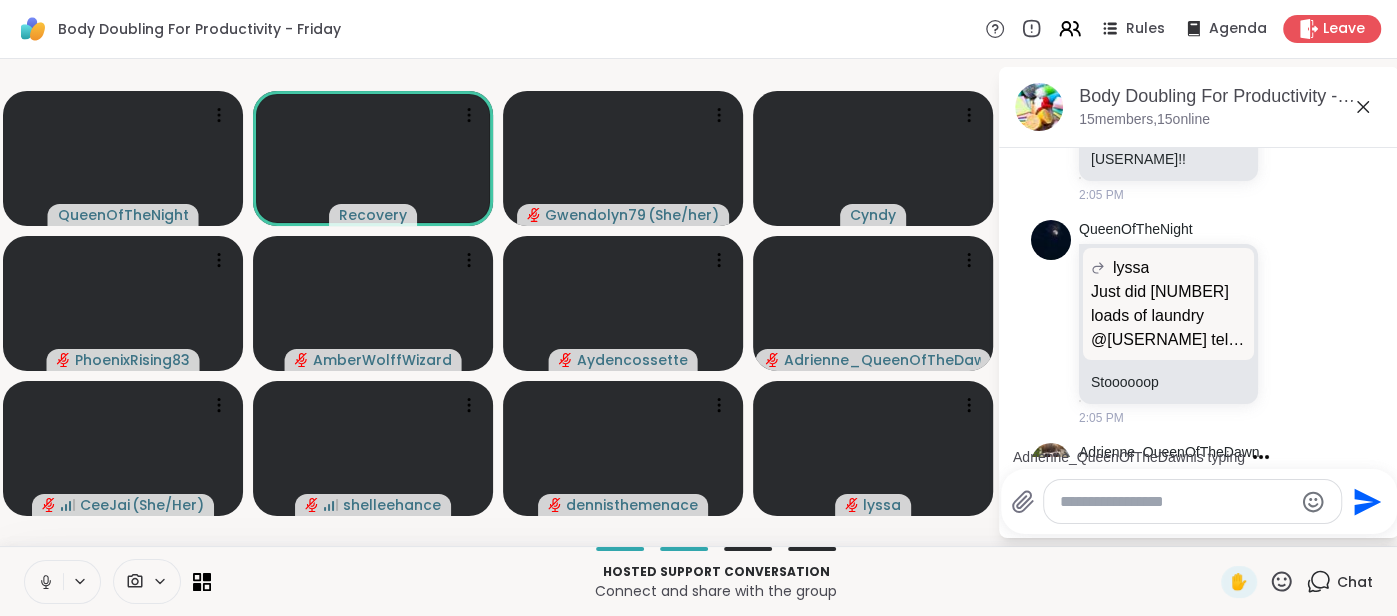 scroll, scrollTop: 599, scrollLeft: 0, axis: vertical 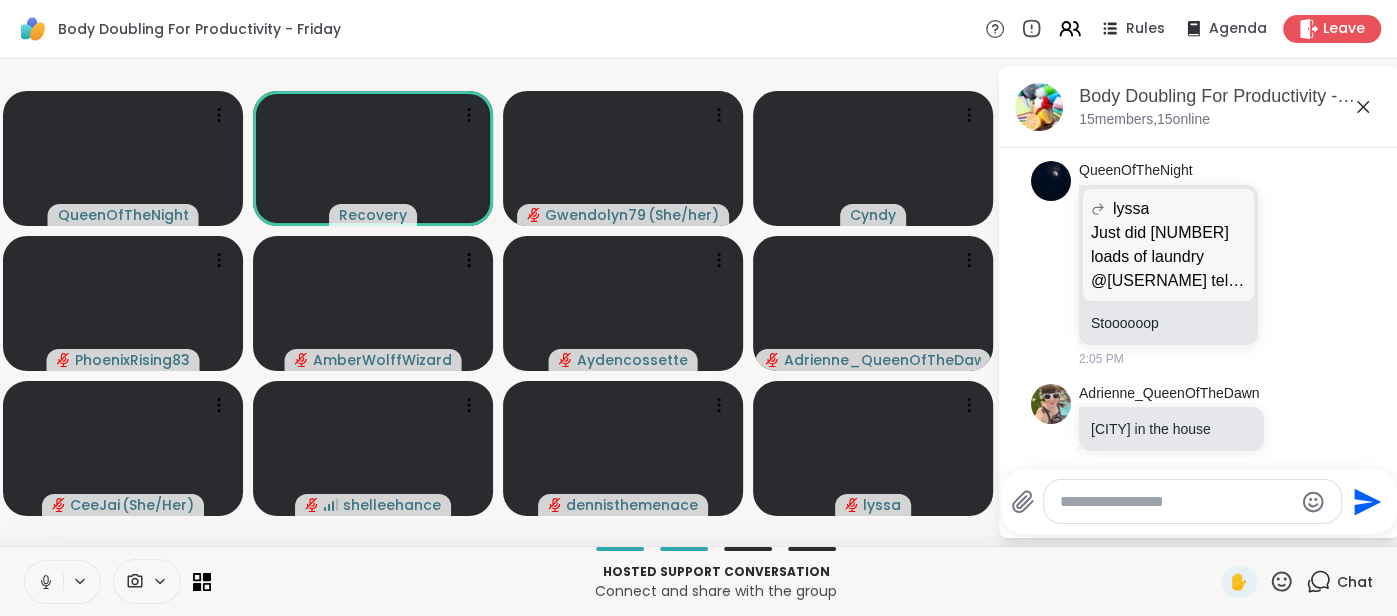 click at bounding box center (44, 582) 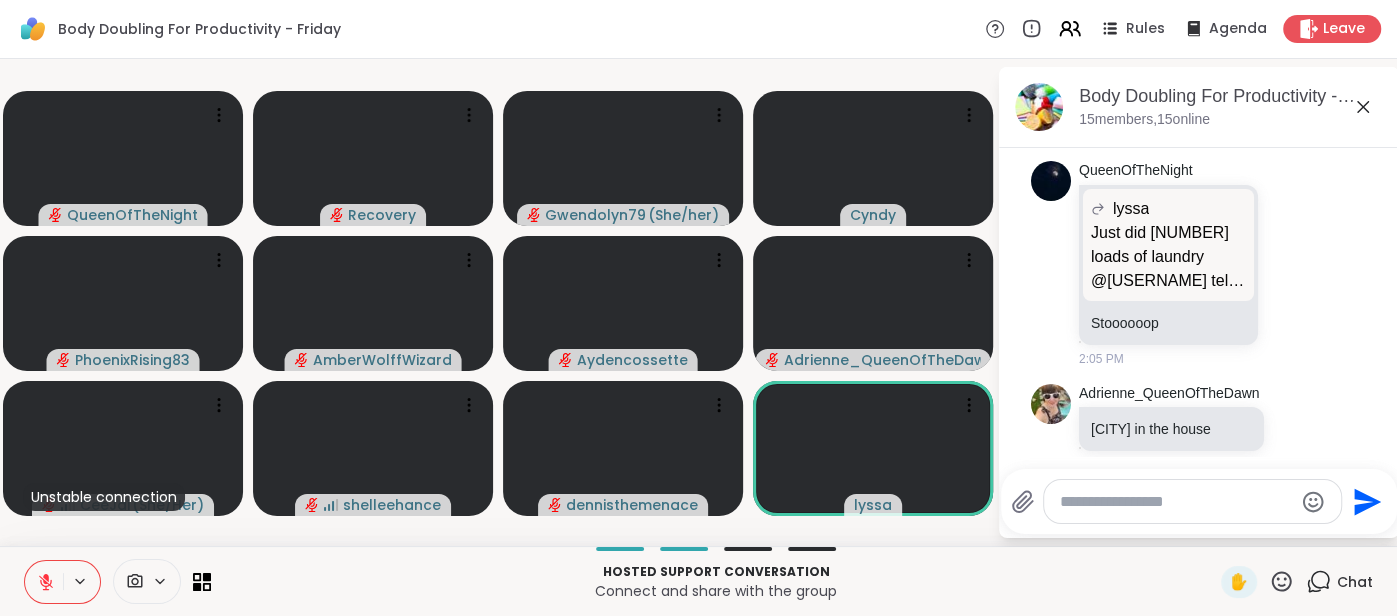 click at bounding box center [44, 582] 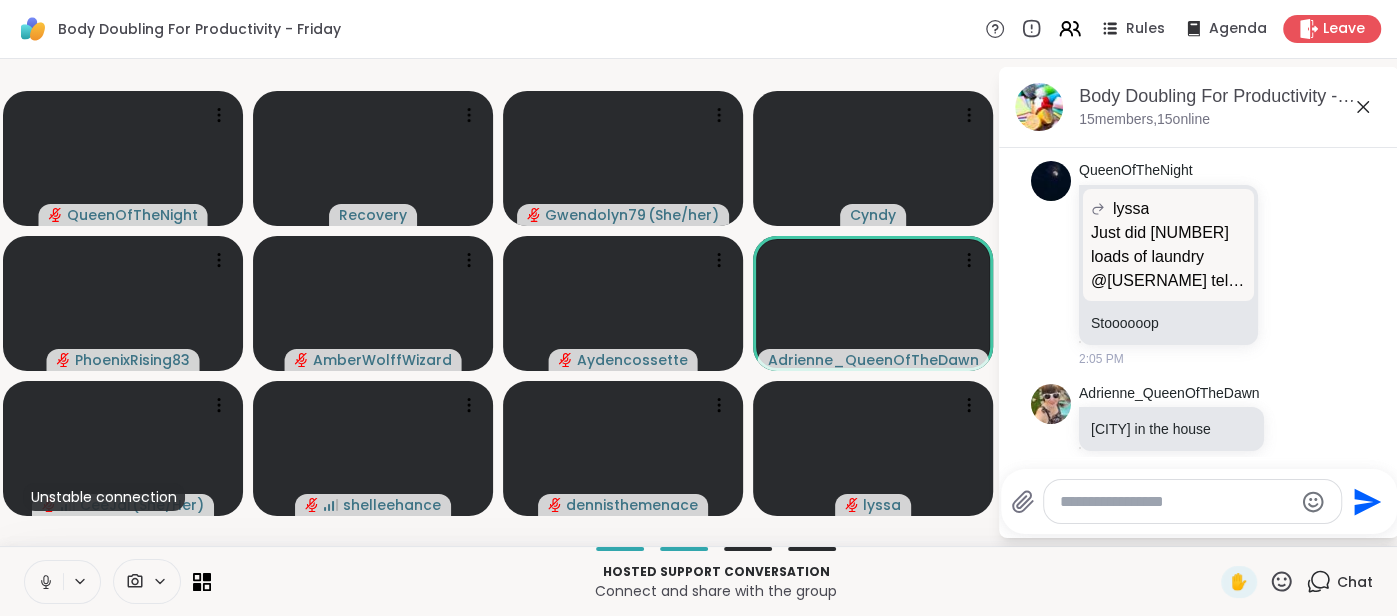 scroll, scrollTop: 628, scrollLeft: 0, axis: vertical 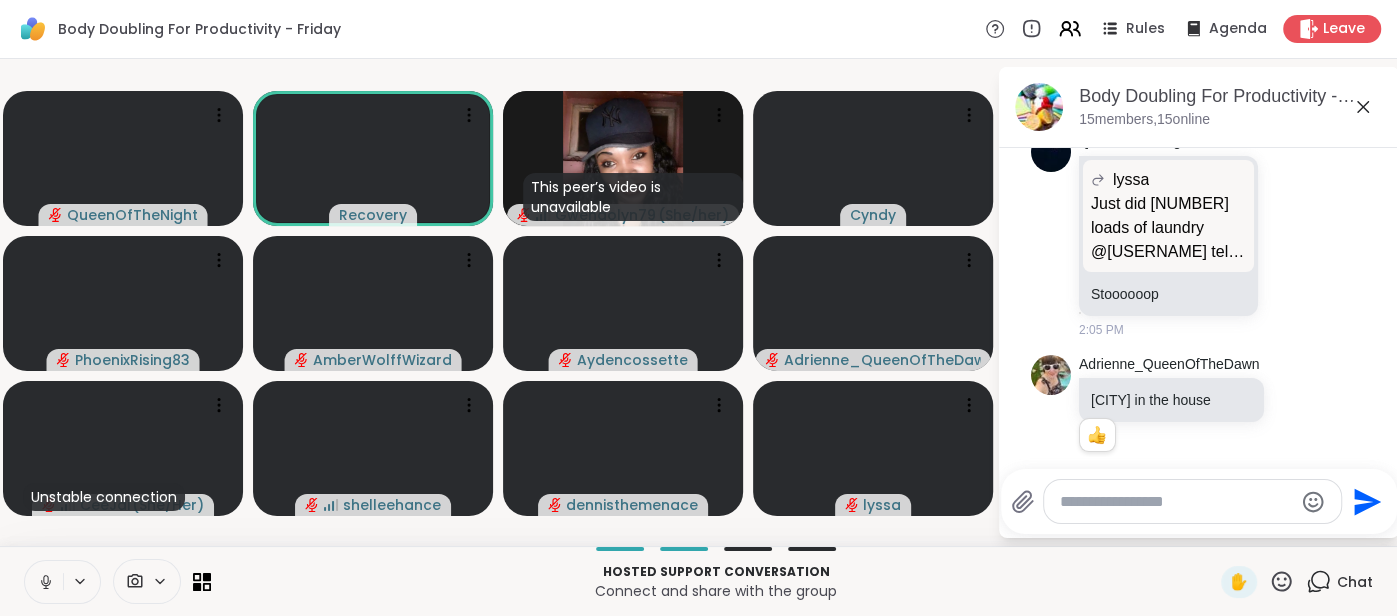 click at bounding box center [44, 582] 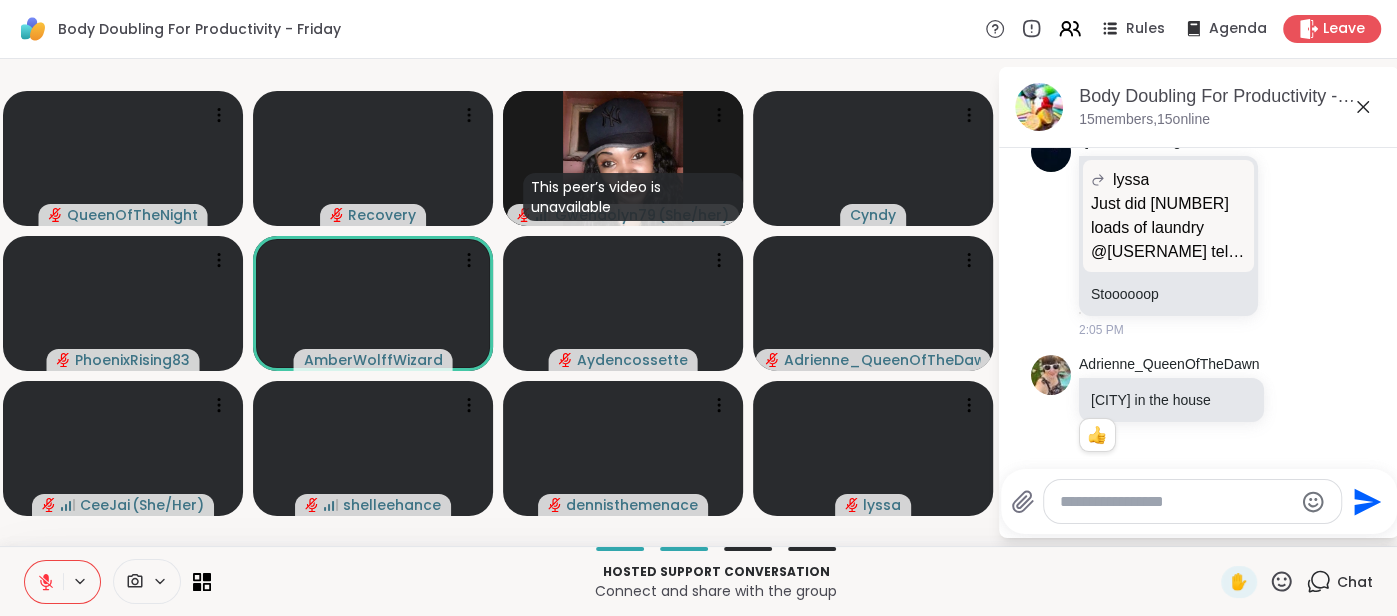 click 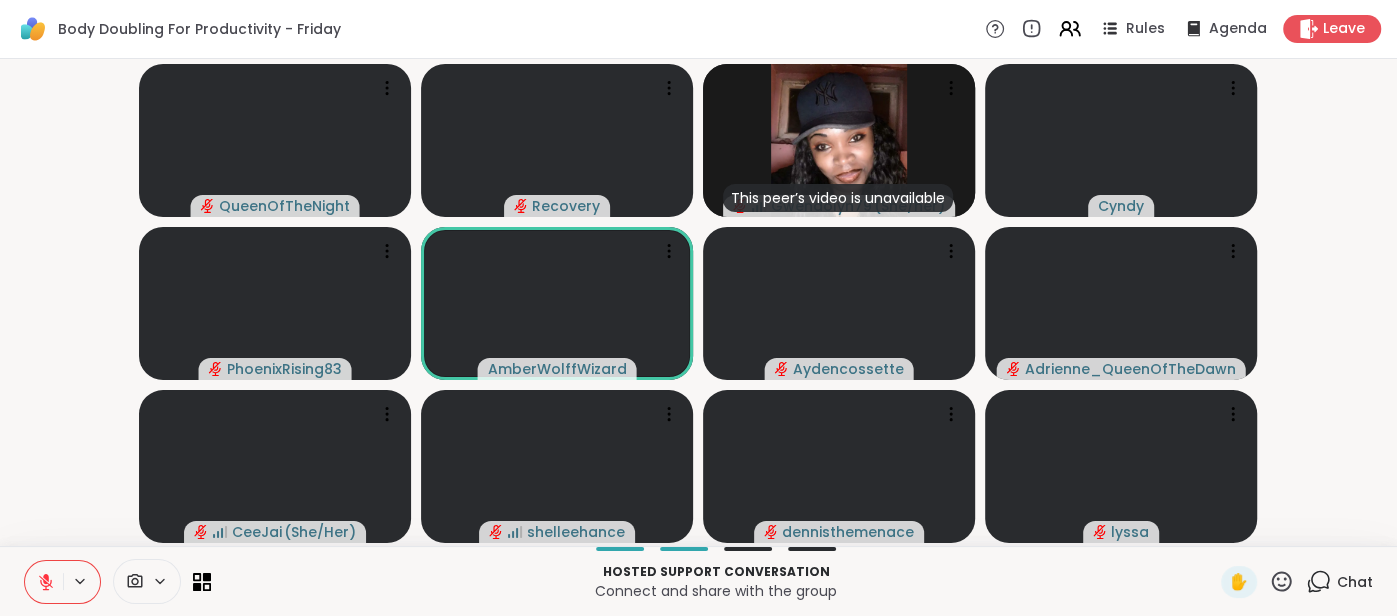 click 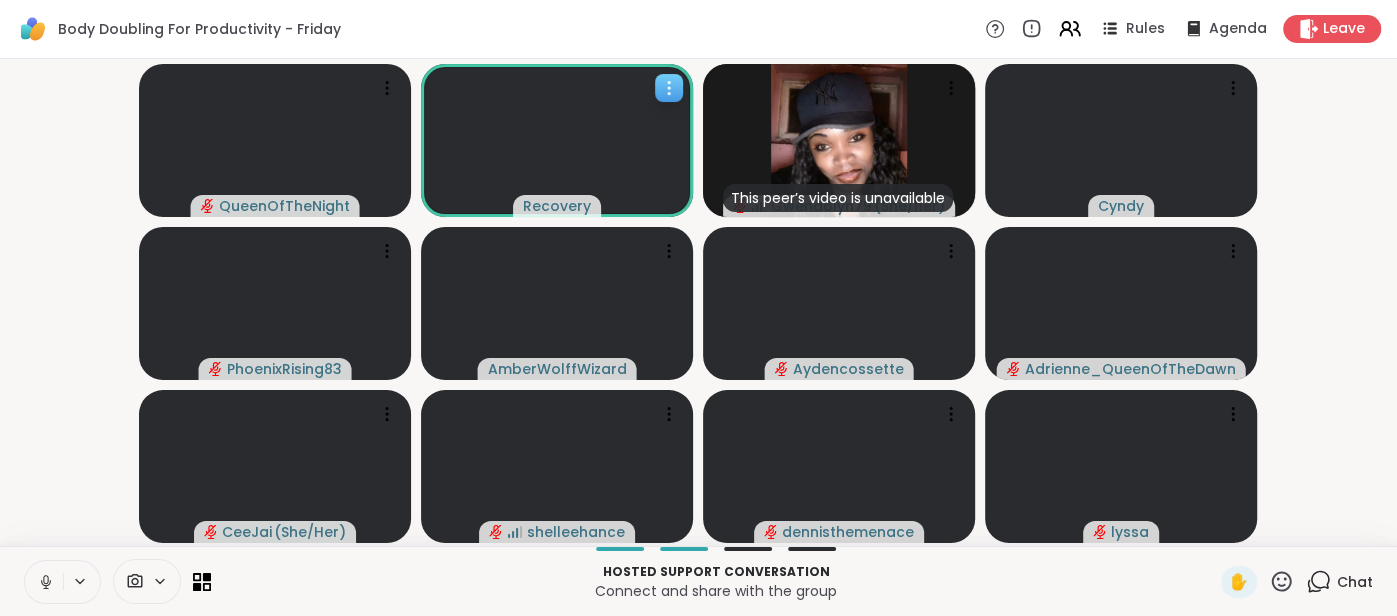 click at bounding box center (557, 140) 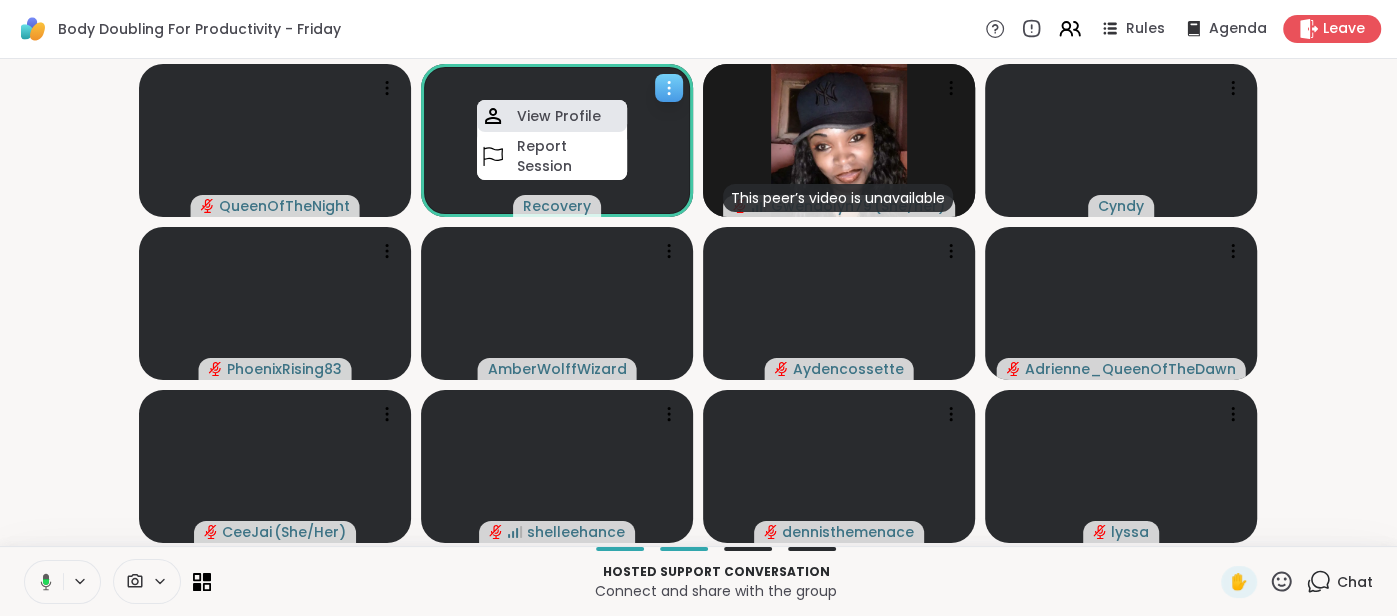 click on "View Profile" at bounding box center [559, 116] 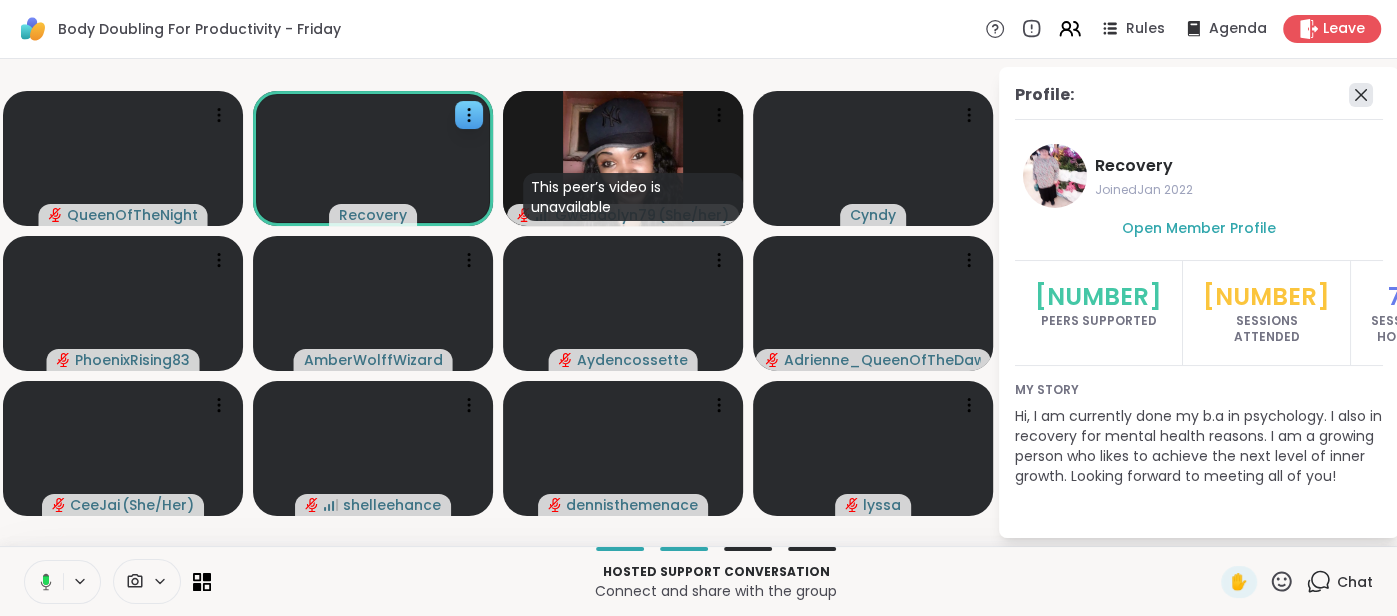 click 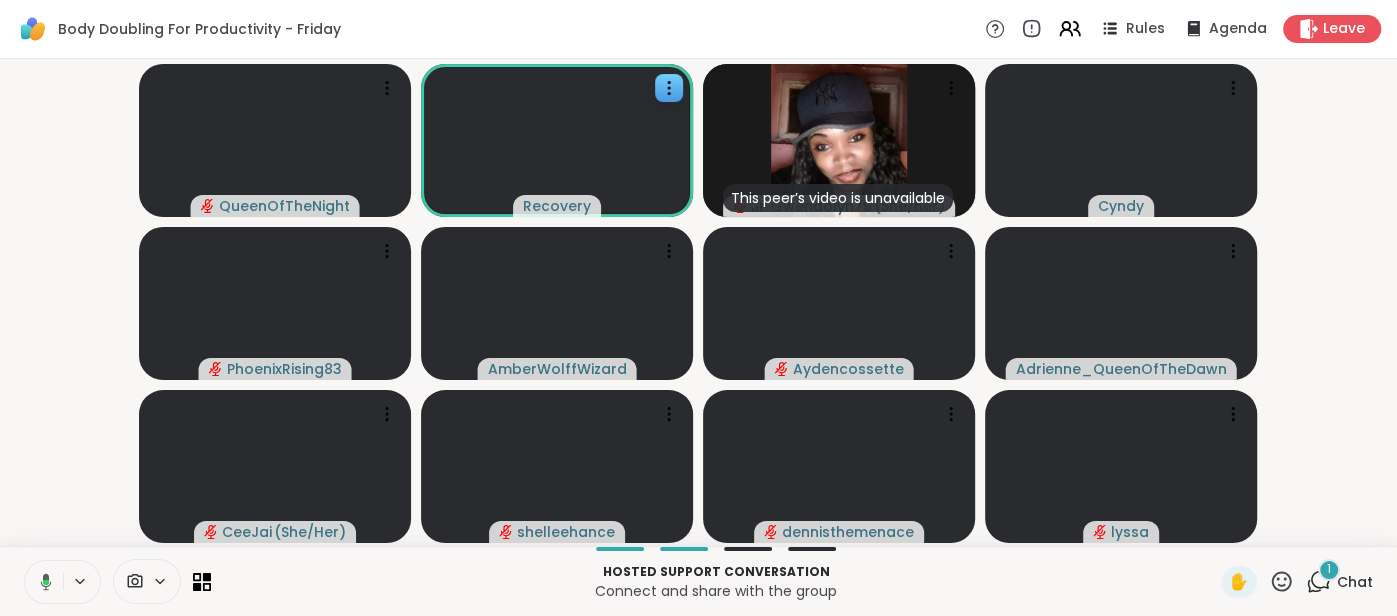 click 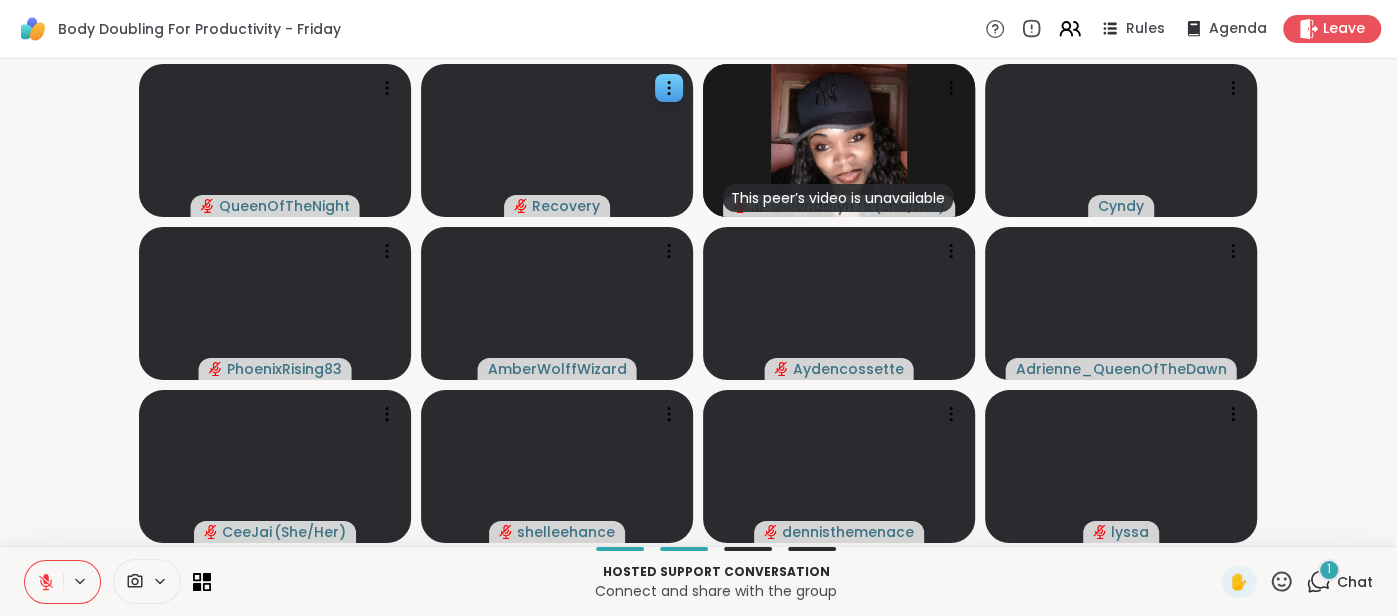 click 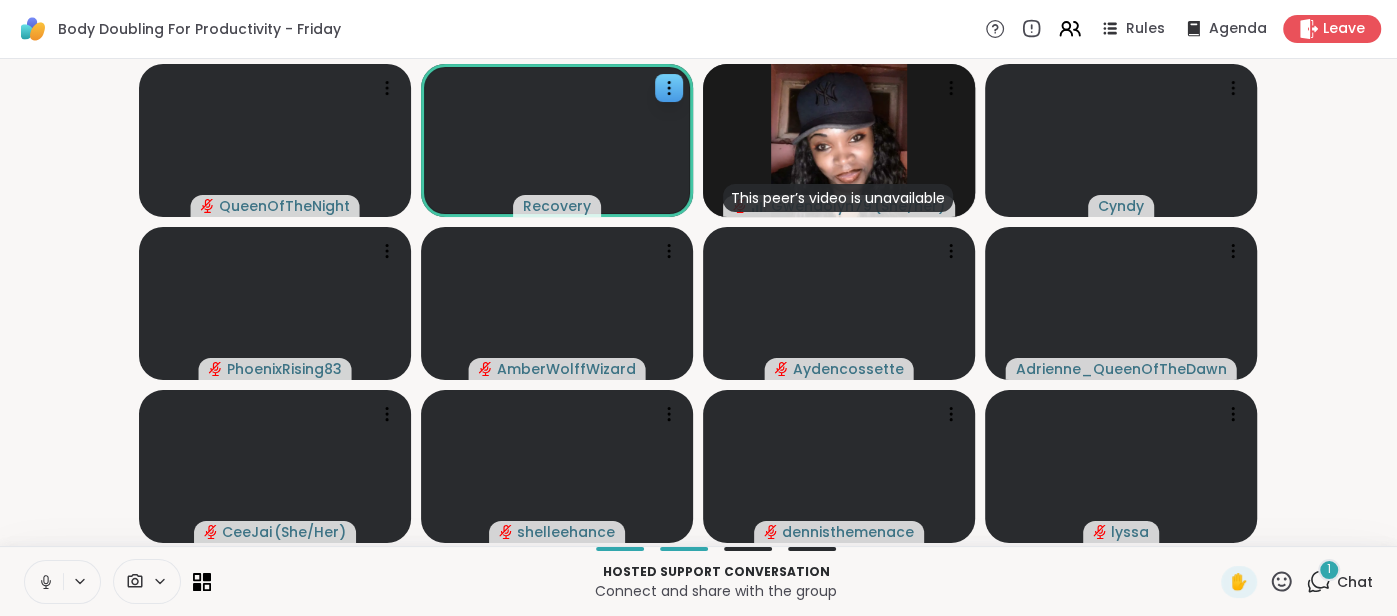 click 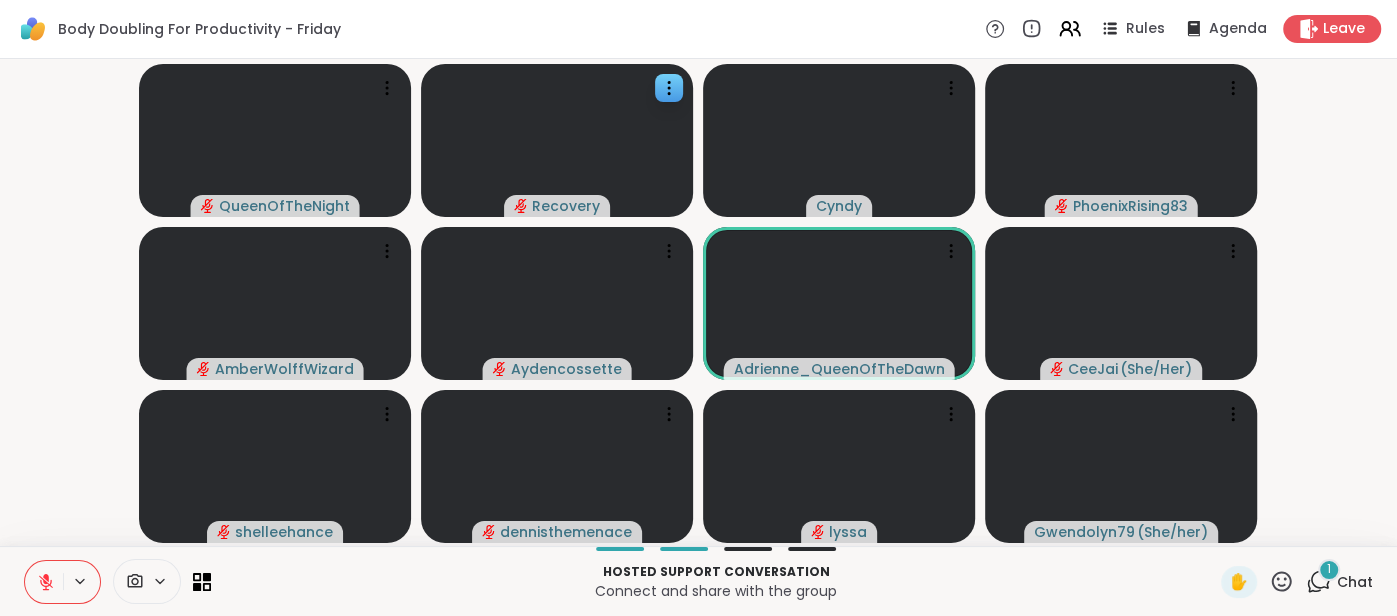 click on "Chat" at bounding box center [1355, 582] 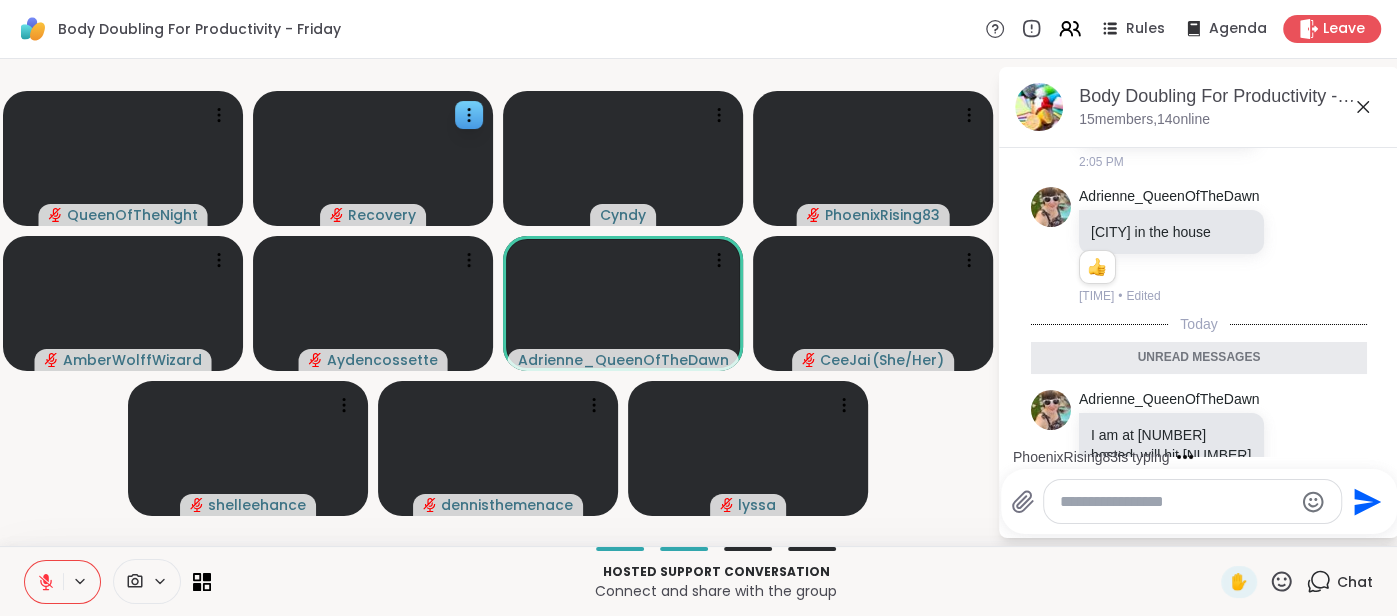 scroll, scrollTop: 821, scrollLeft: 0, axis: vertical 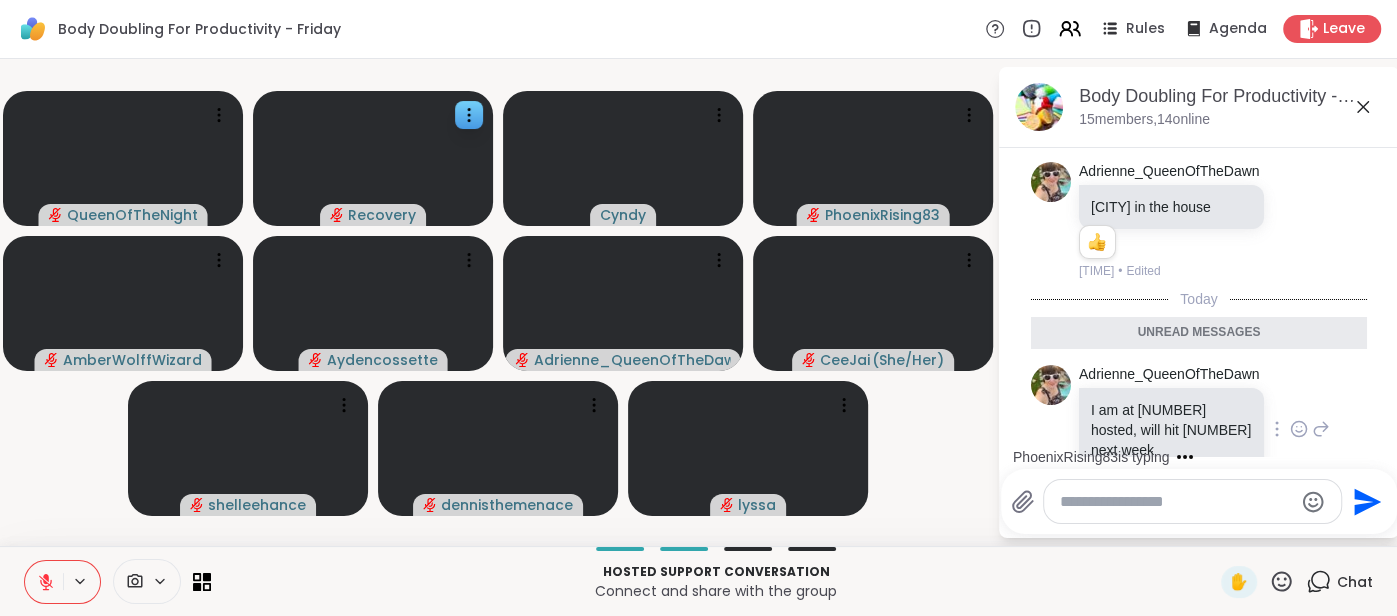 click 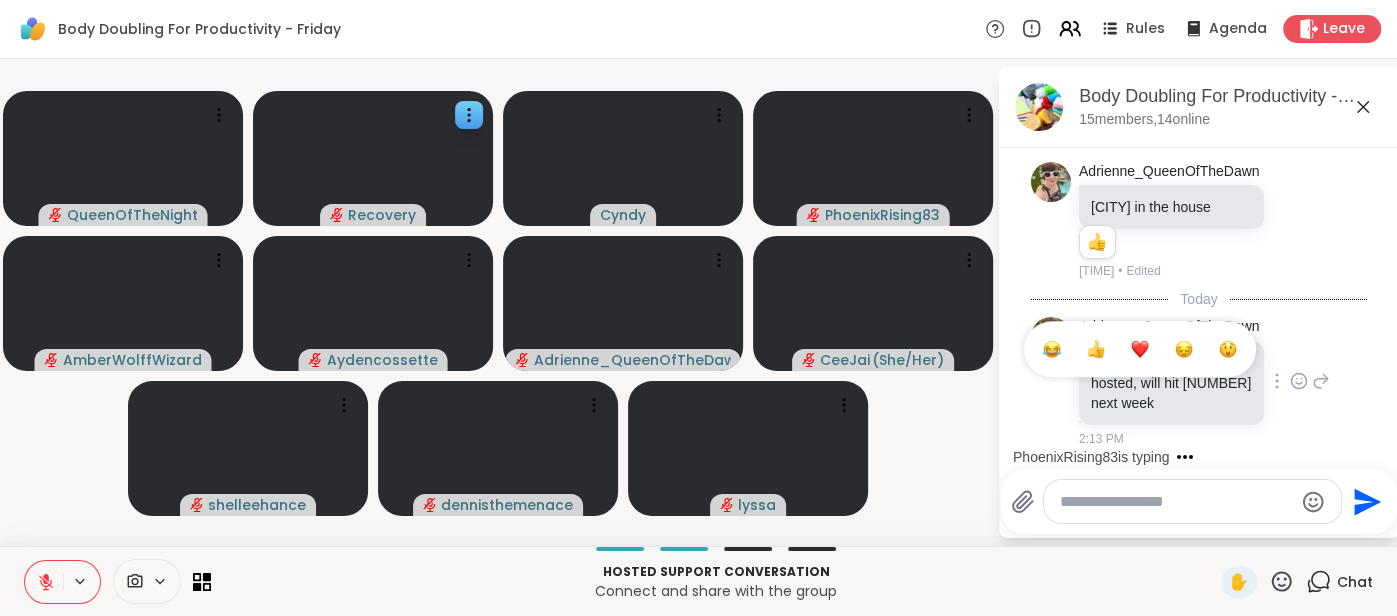 scroll, scrollTop: 959, scrollLeft: 0, axis: vertical 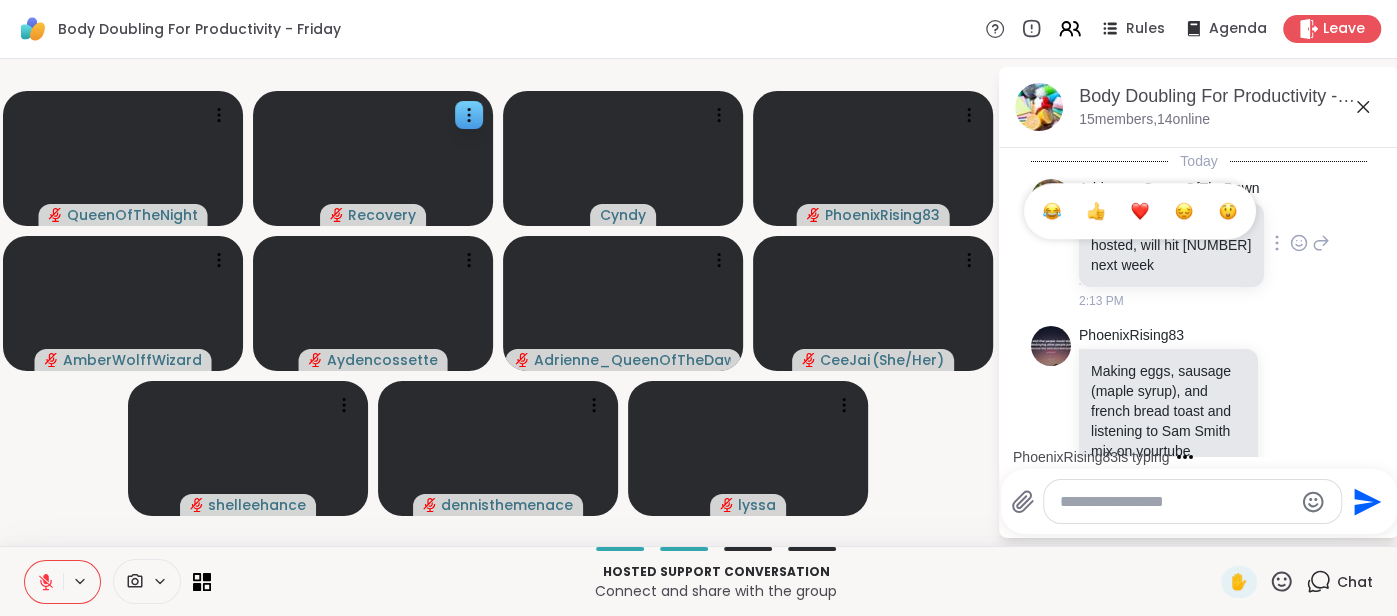 click on "Making eggs, sausage (maple syrup), and french bread toast and listening to Sam Smith mix on yourtube" at bounding box center (1168, 411) 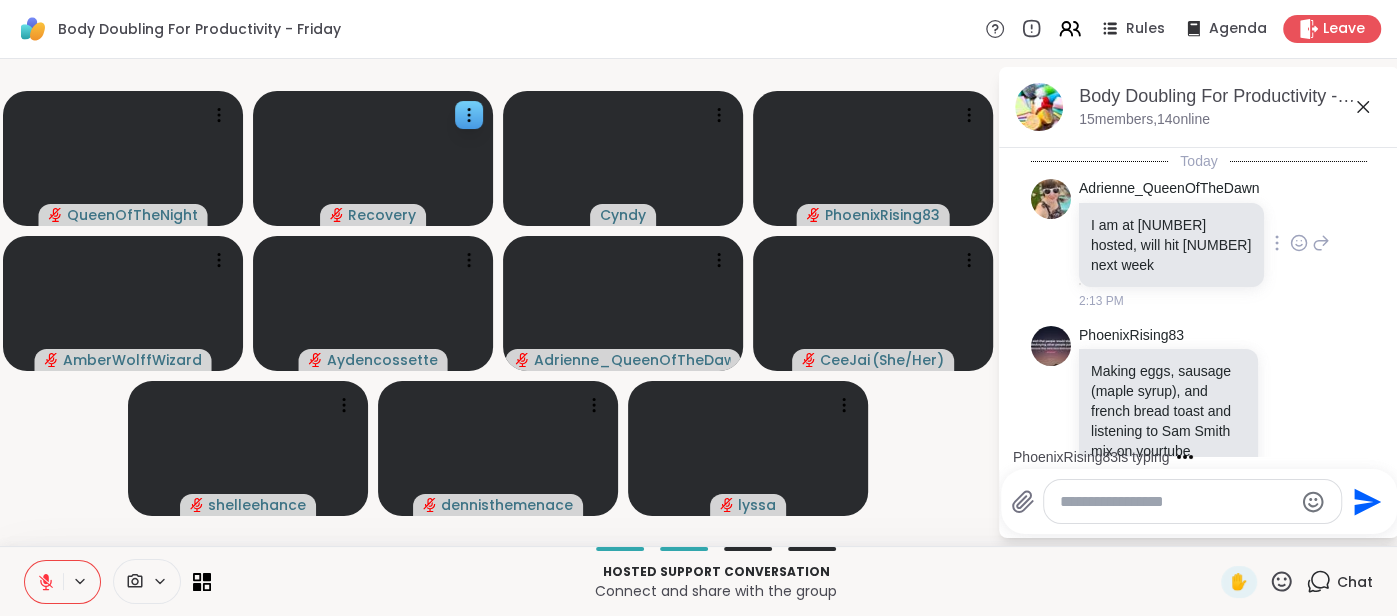 click 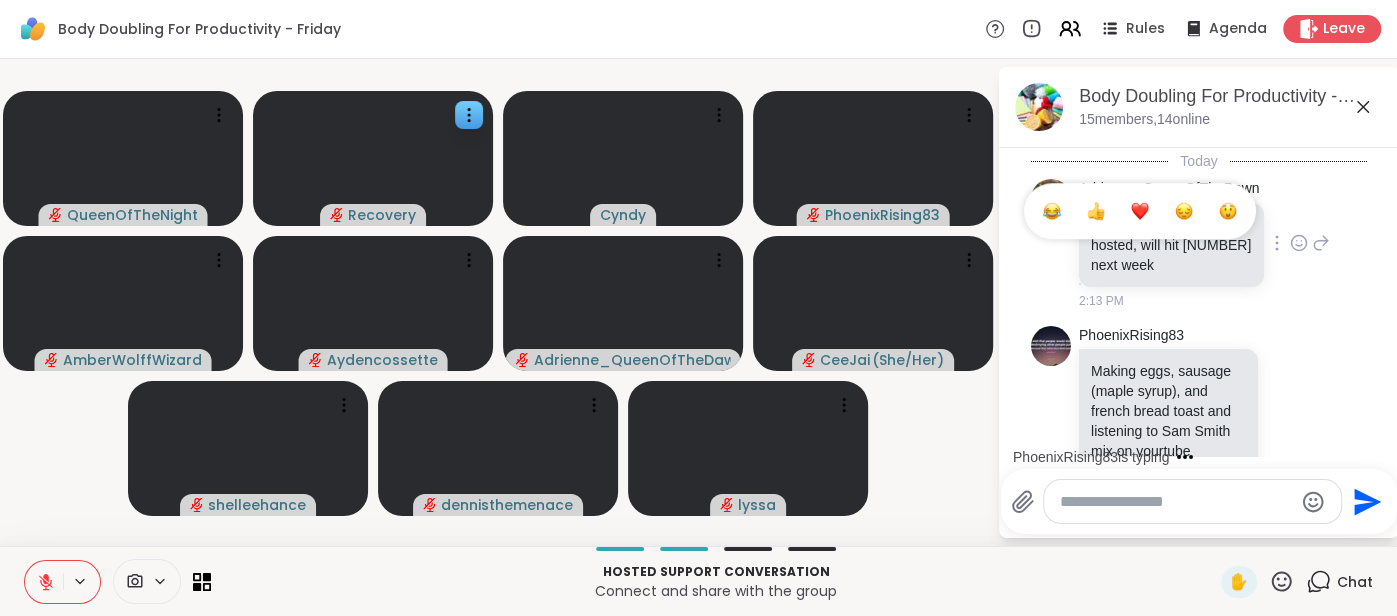 click at bounding box center (1140, 211) 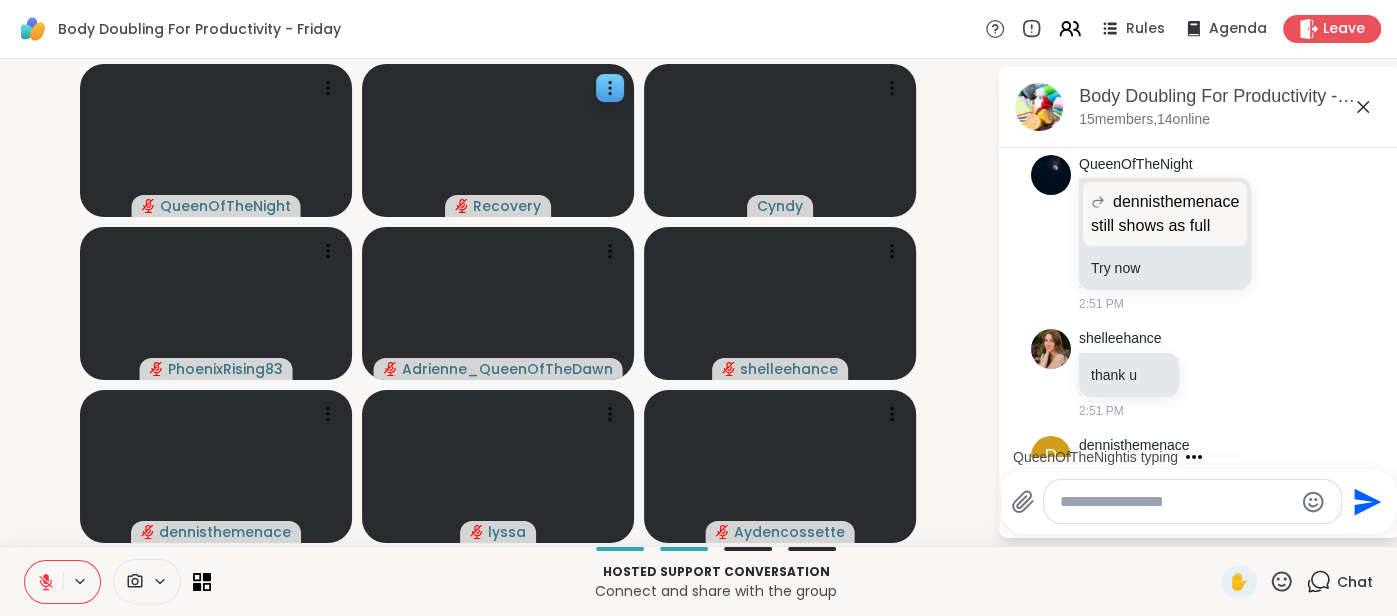 scroll, scrollTop: 5257, scrollLeft: 0, axis: vertical 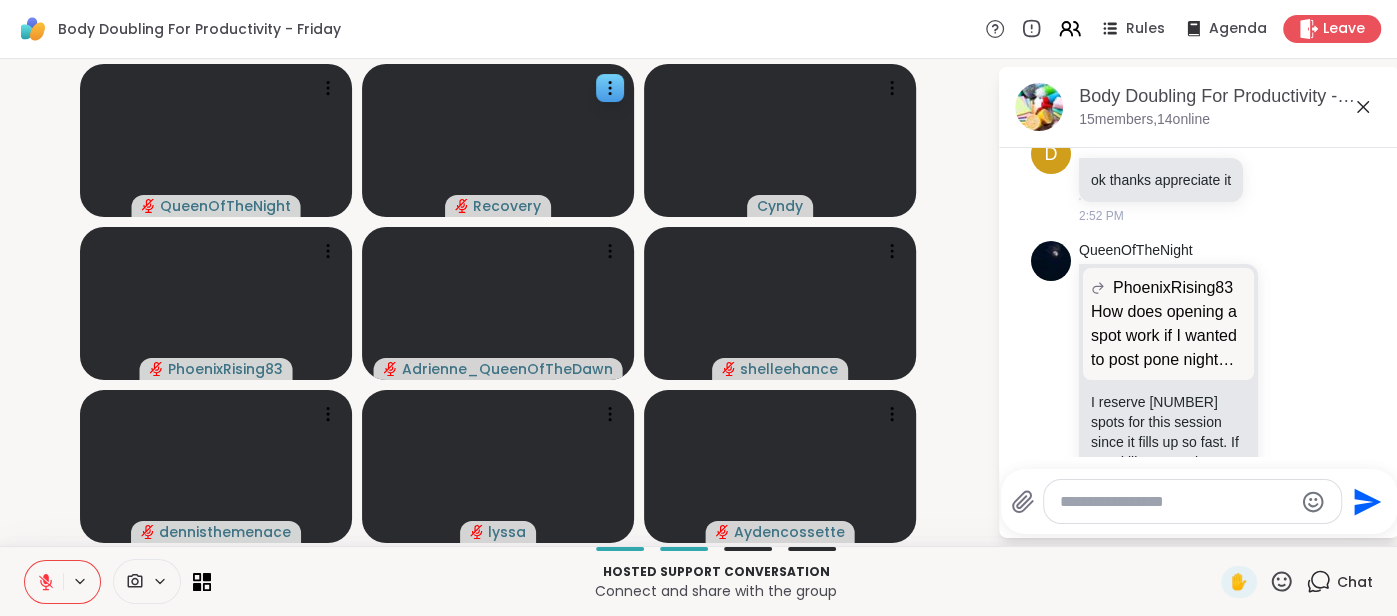 click at bounding box center (1176, 502) 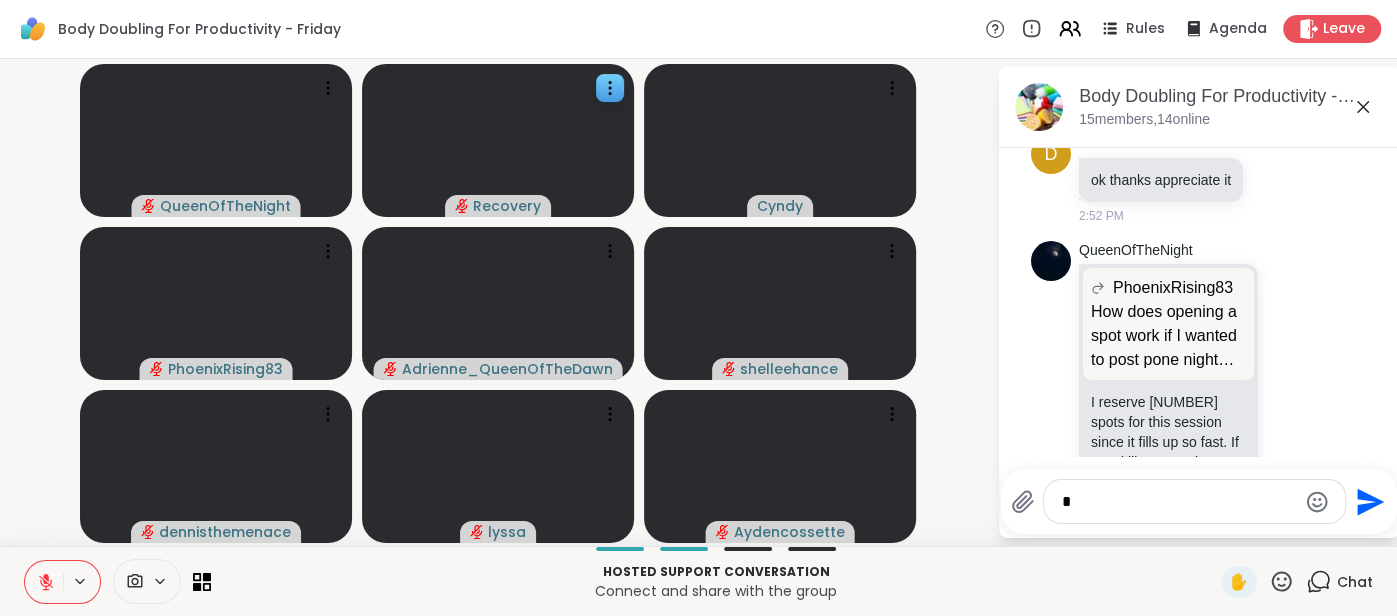 type on "**" 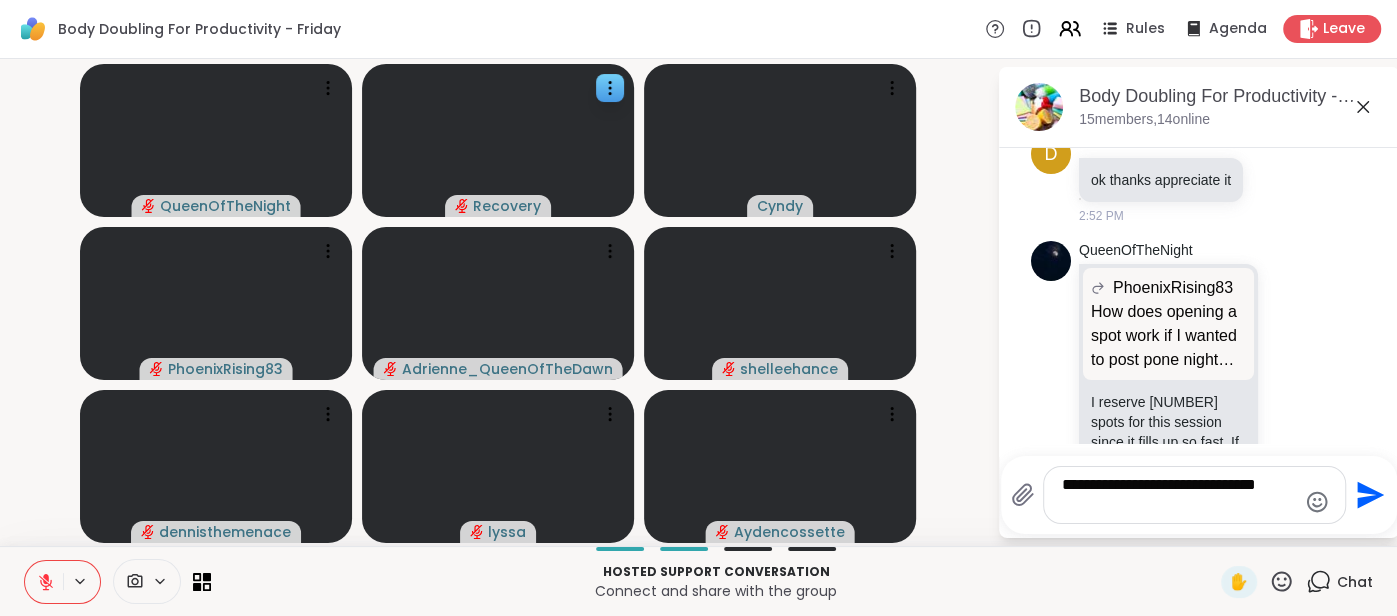 type on "**********" 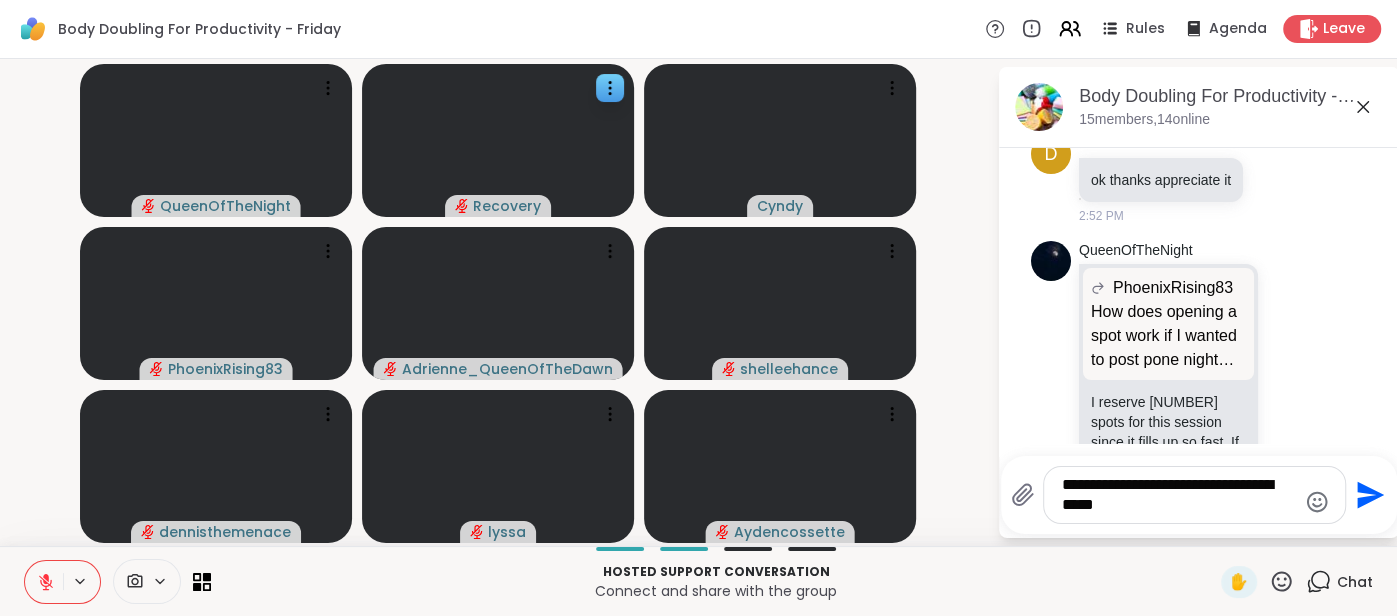 scroll, scrollTop: 0, scrollLeft: 0, axis: both 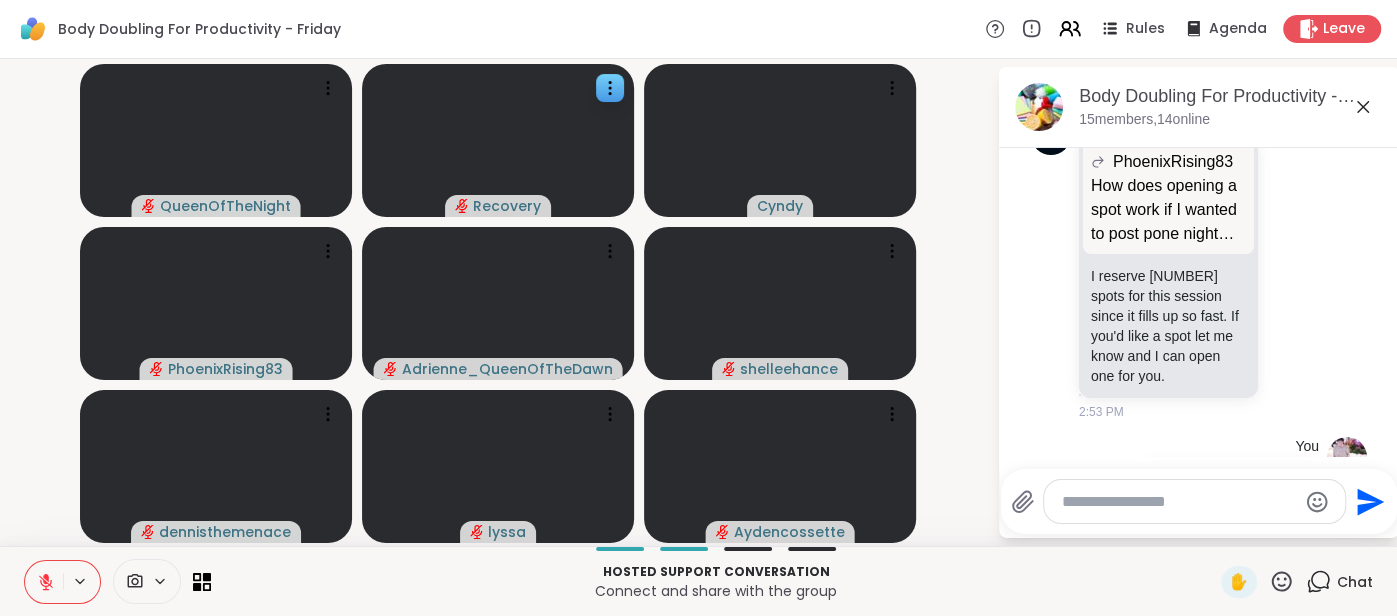 click on "Body Doubling For Productivity - Friday Rules Agenda Leave" at bounding box center (698, 29) 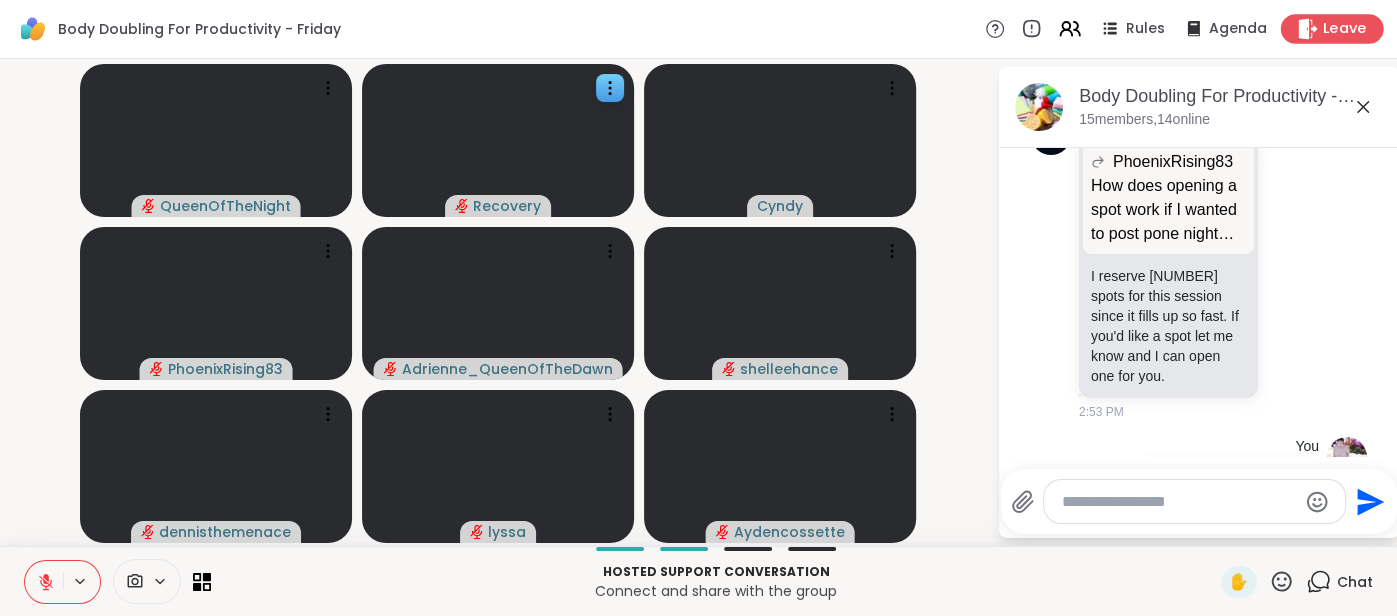 click on "Leave" at bounding box center (1345, 29) 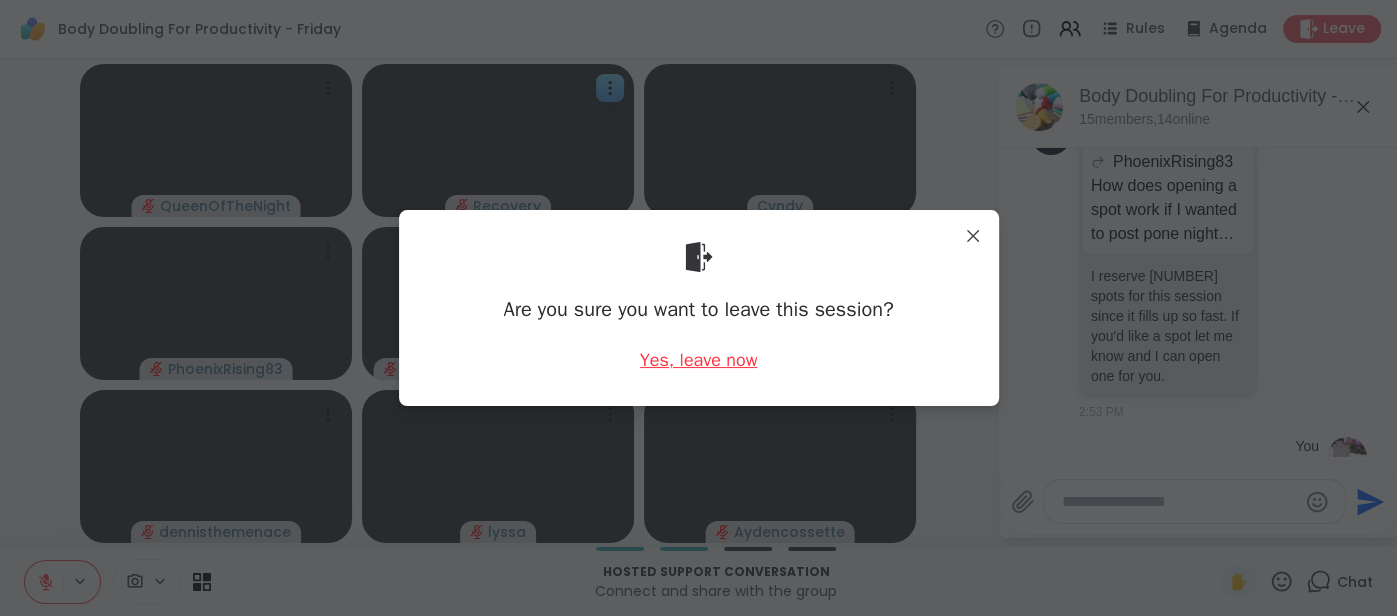 click on "Yes, leave now" at bounding box center [699, 360] 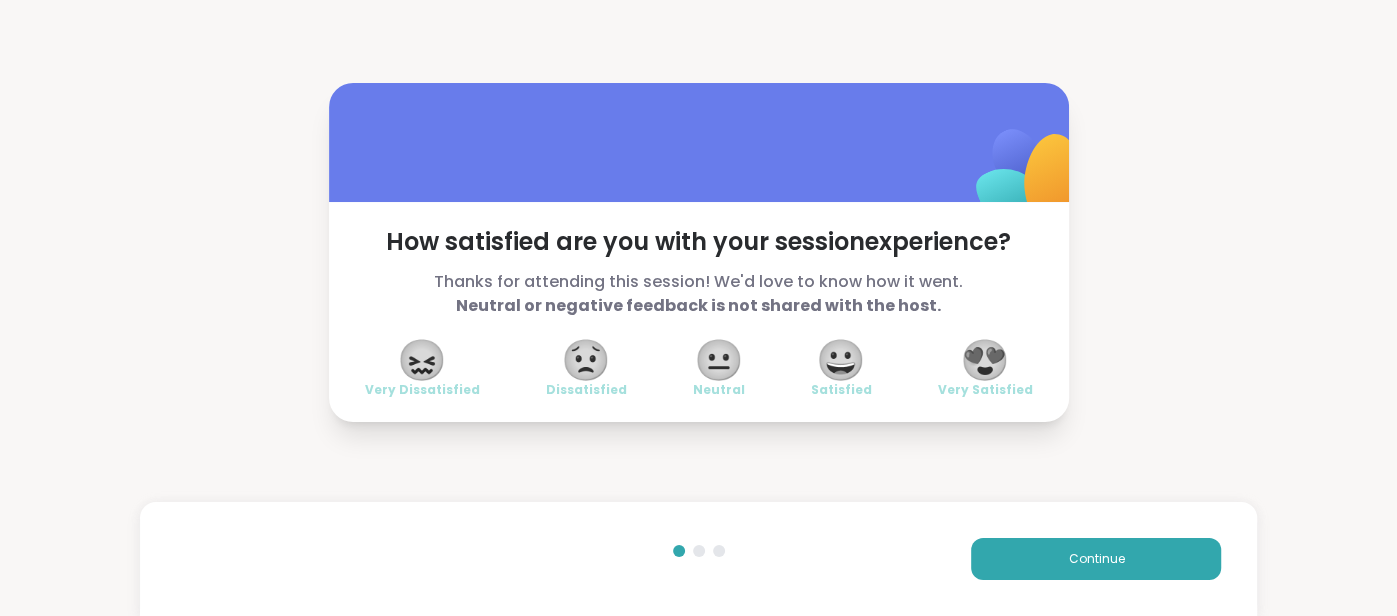 click on "😍" at bounding box center (985, 360) 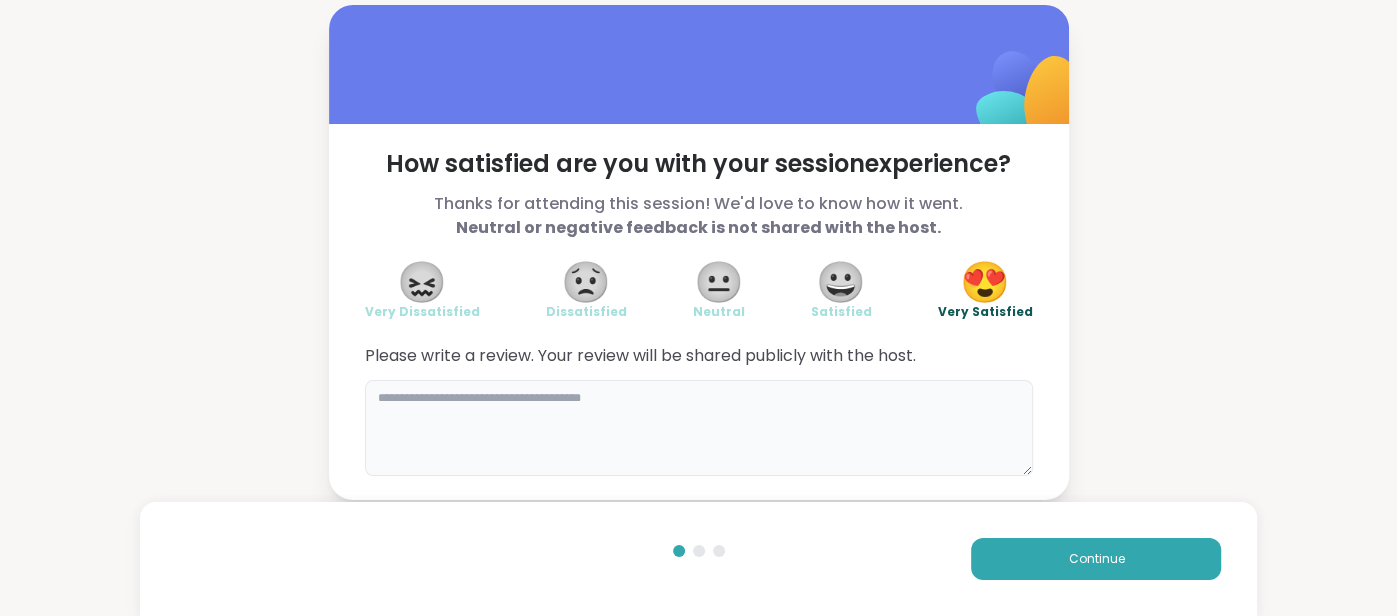 click at bounding box center (699, 428) 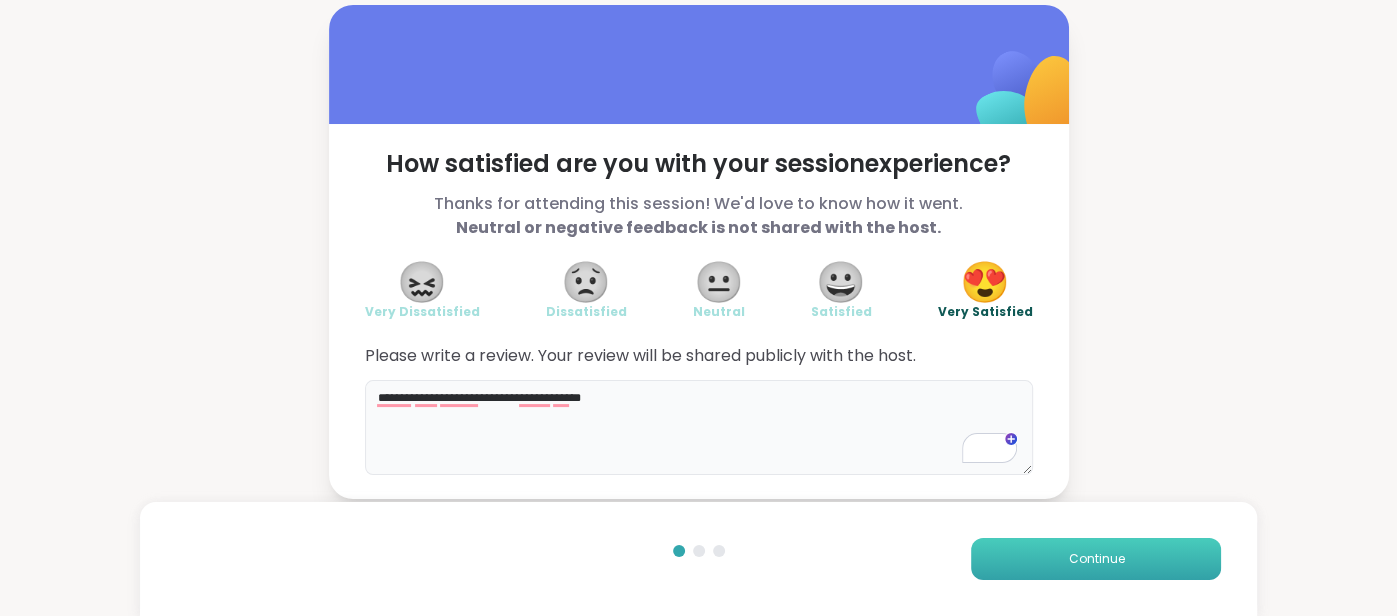 type on "**********" 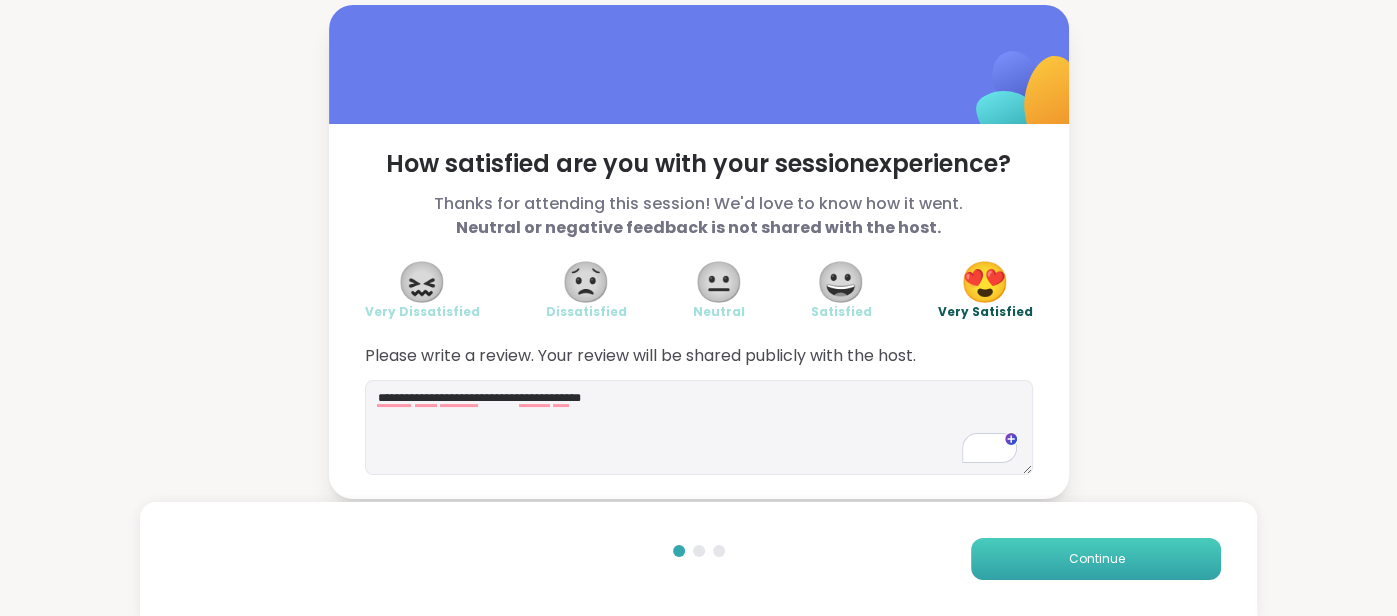 click on "Continue" at bounding box center [1096, 559] 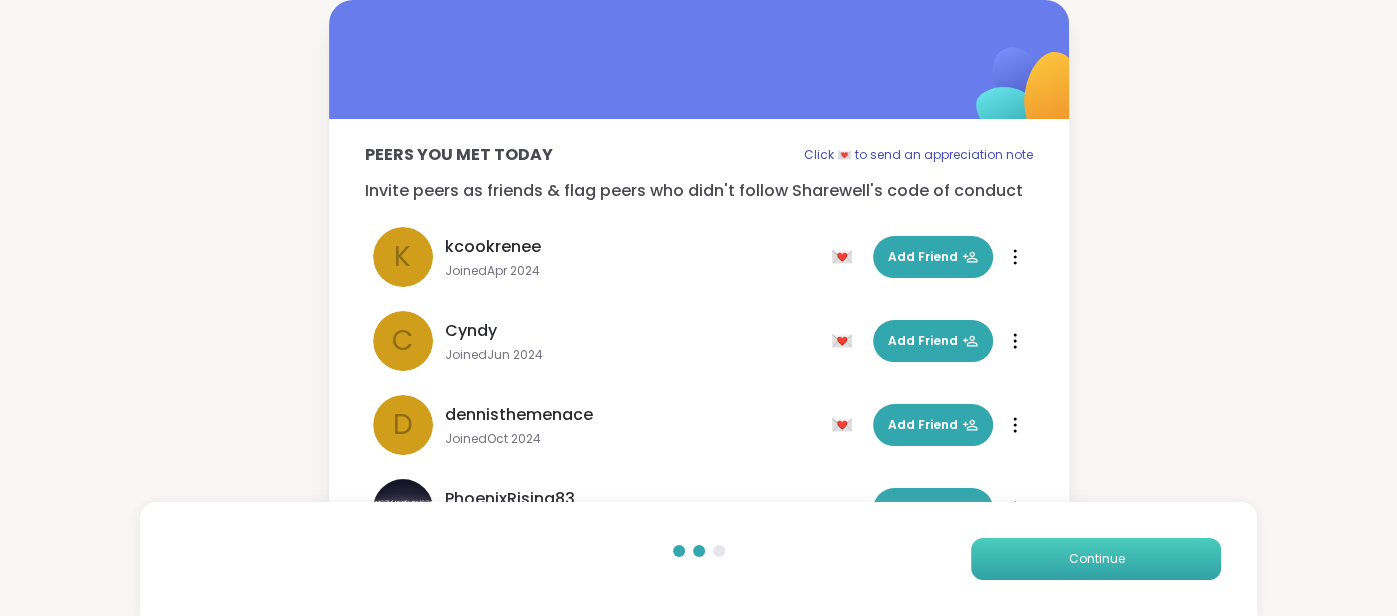 click on "Continue" at bounding box center (1096, 559) 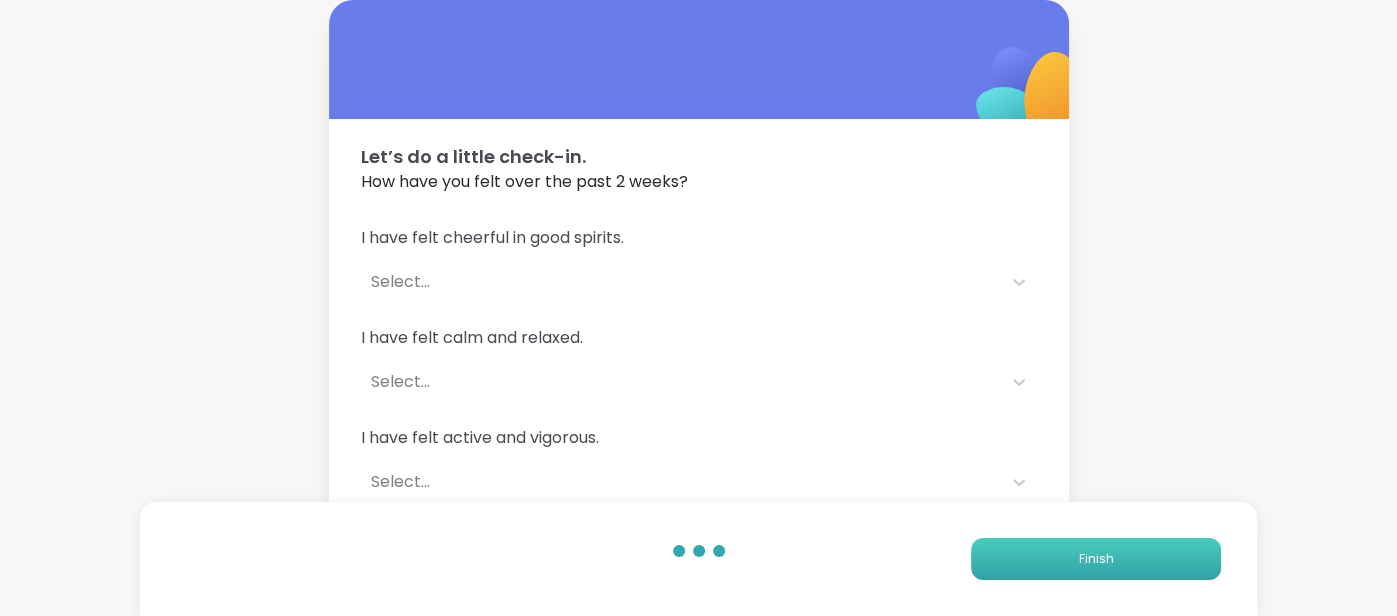 click on "Finish" at bounding box center (1096, 559) 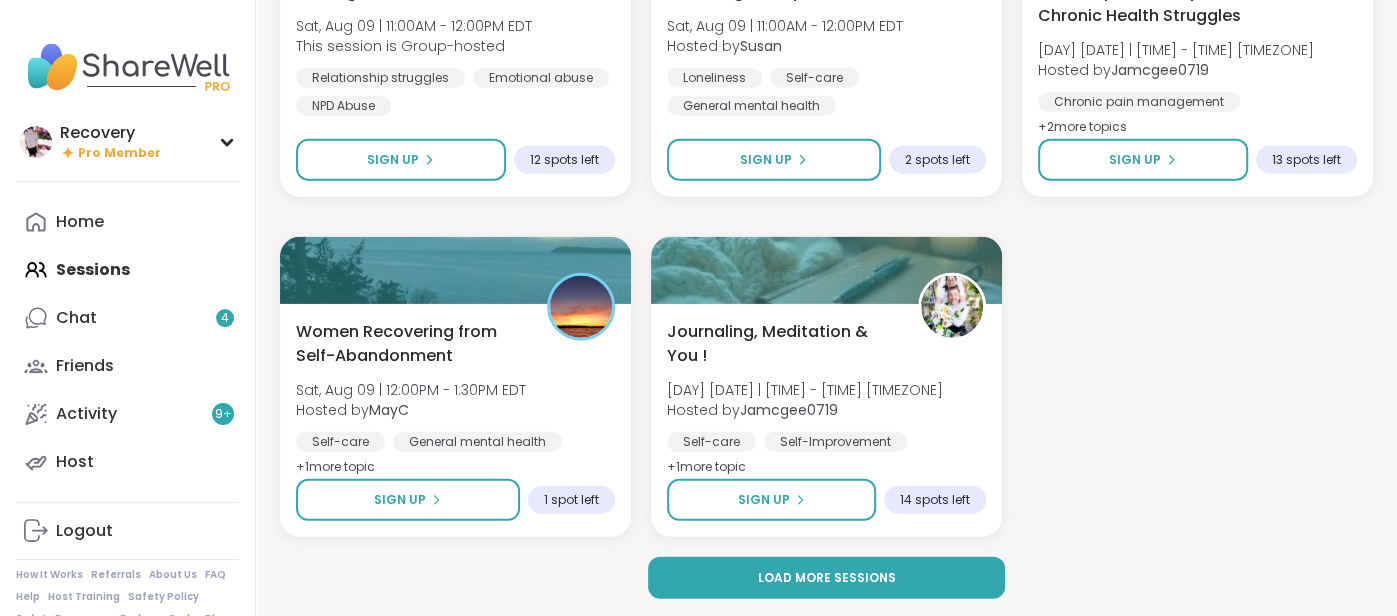 scroll, scrollTop: 3814, scrollLeft: 0, axis: vertical 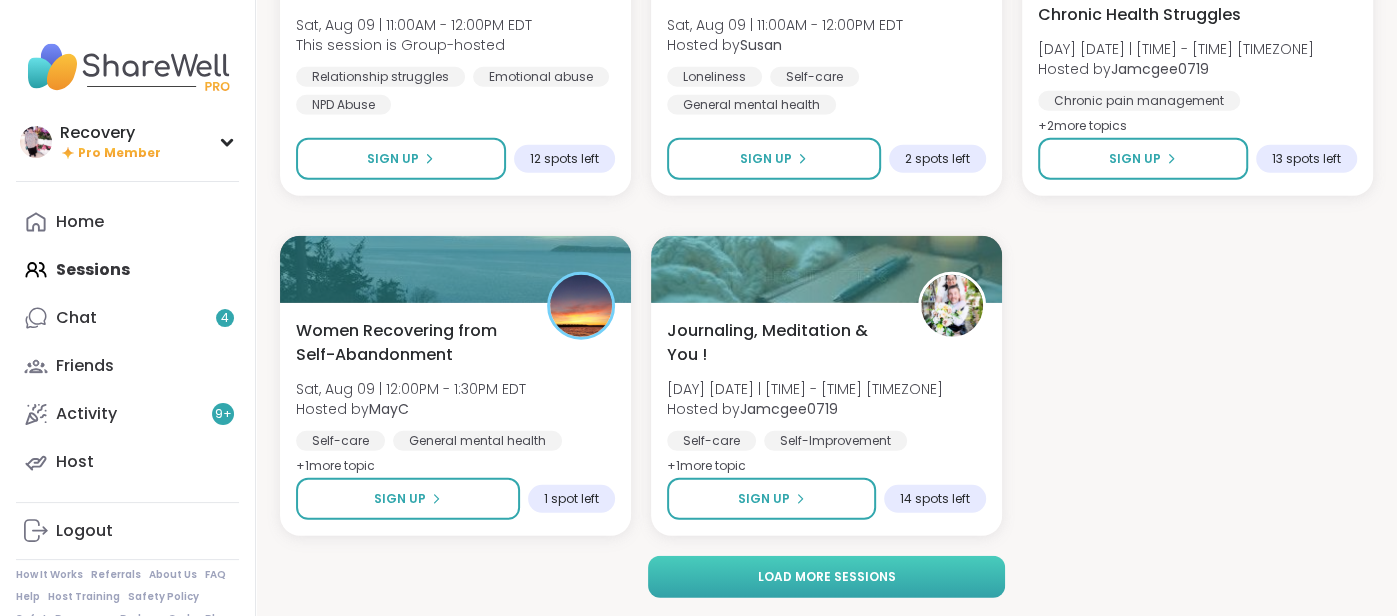 click on "Load more sessions" at bounding box center [826, 577] 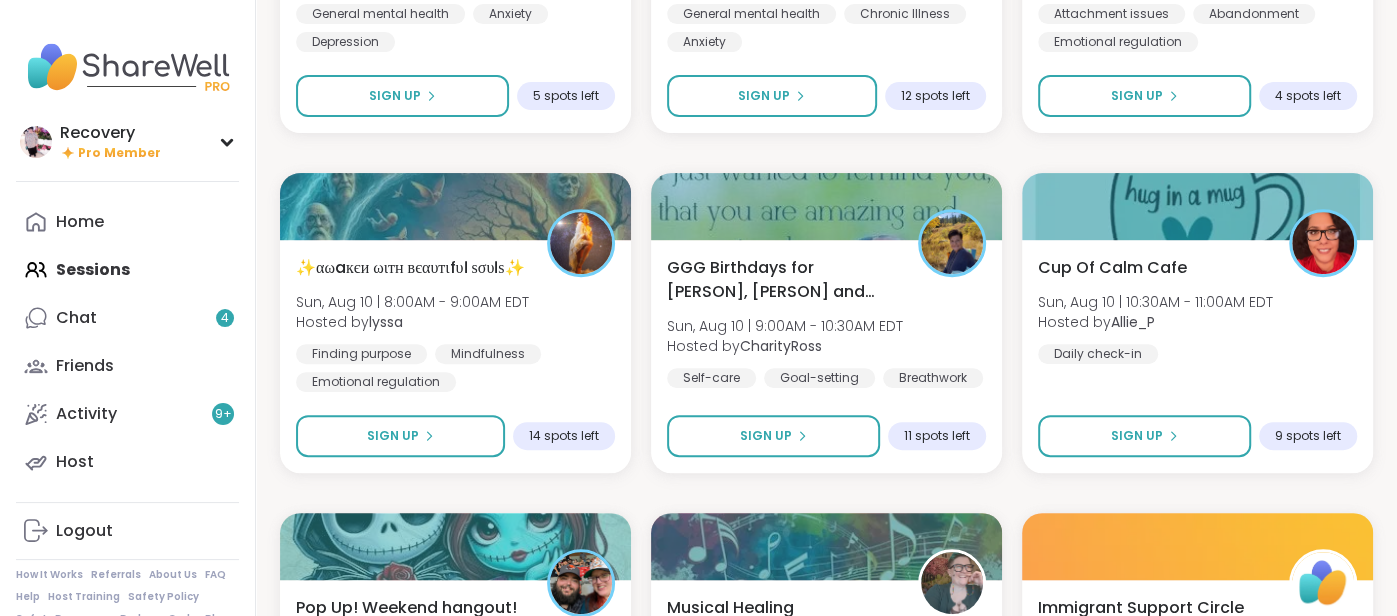 scroll, scrollTop: 5579, scrollLeft: 0, axis: vertical 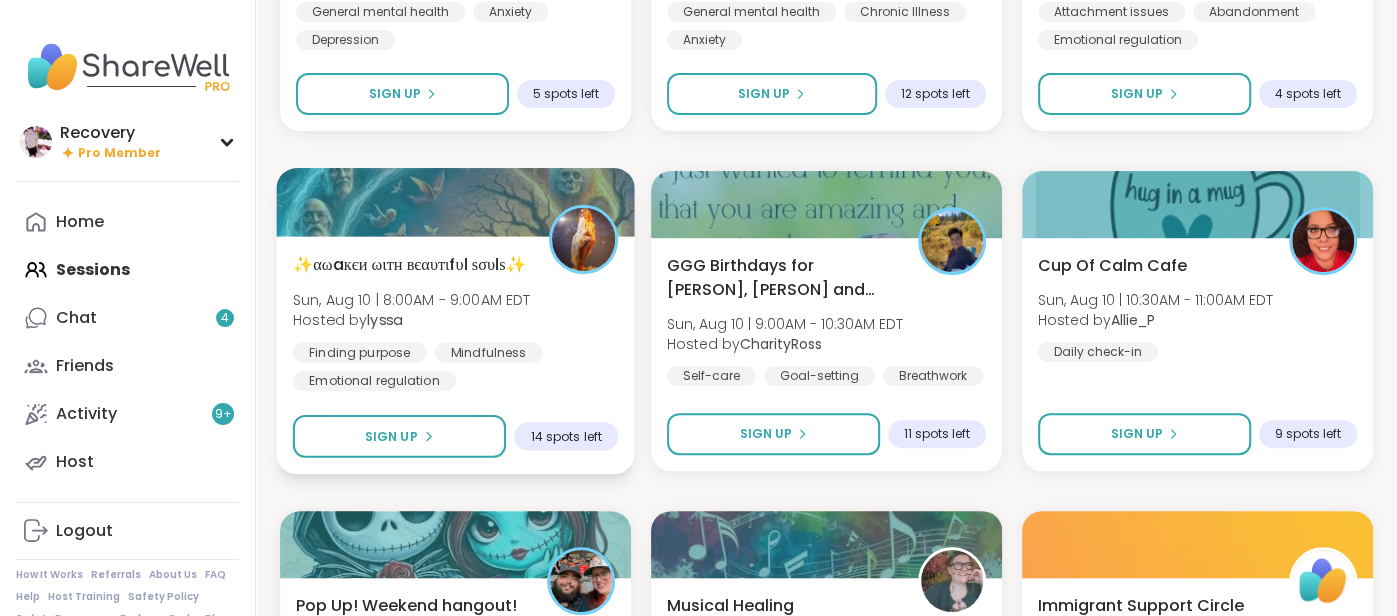 click on "Finding purpose Mindfulness Emotional regulation" at bounding box center (455, 366) 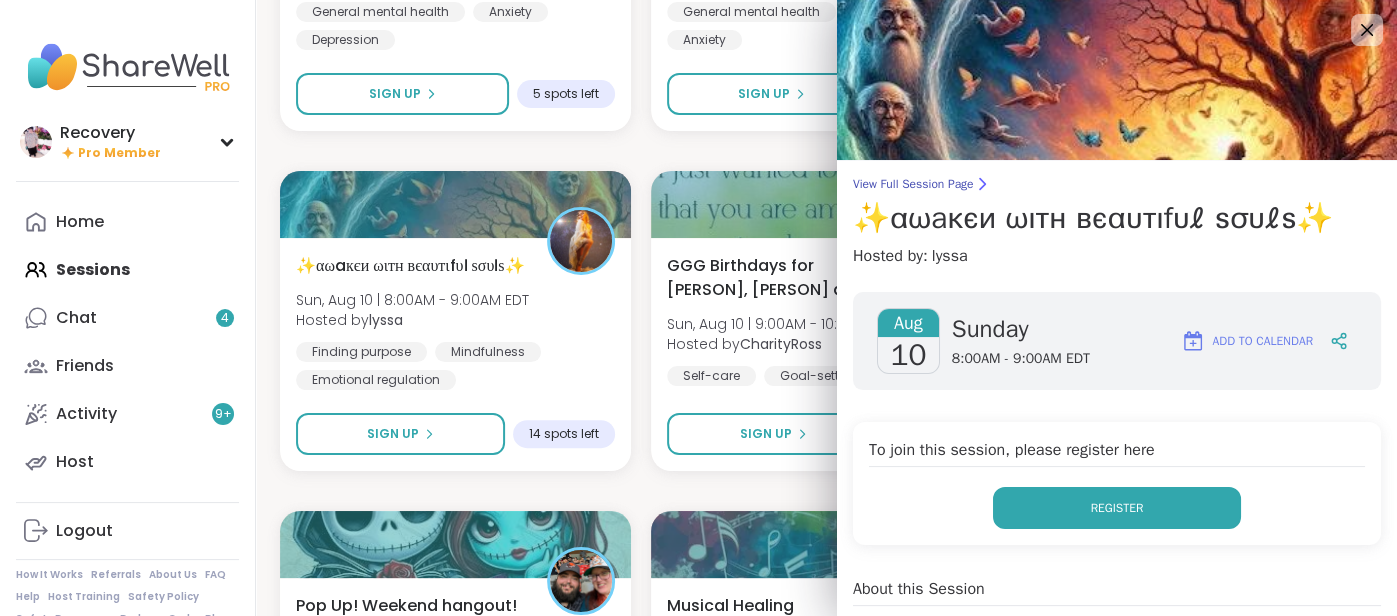 click on "Register" at bounding box center [1117, 508] 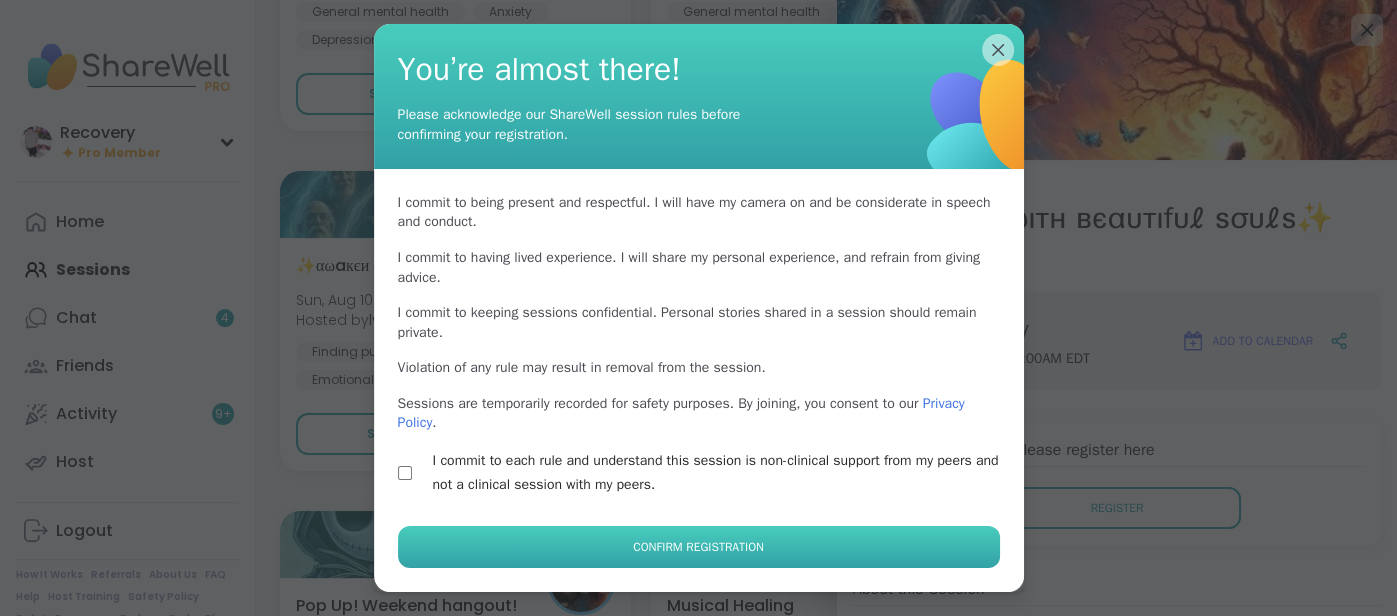 click on "Confirm Registration" at bounding box center [699, 547] 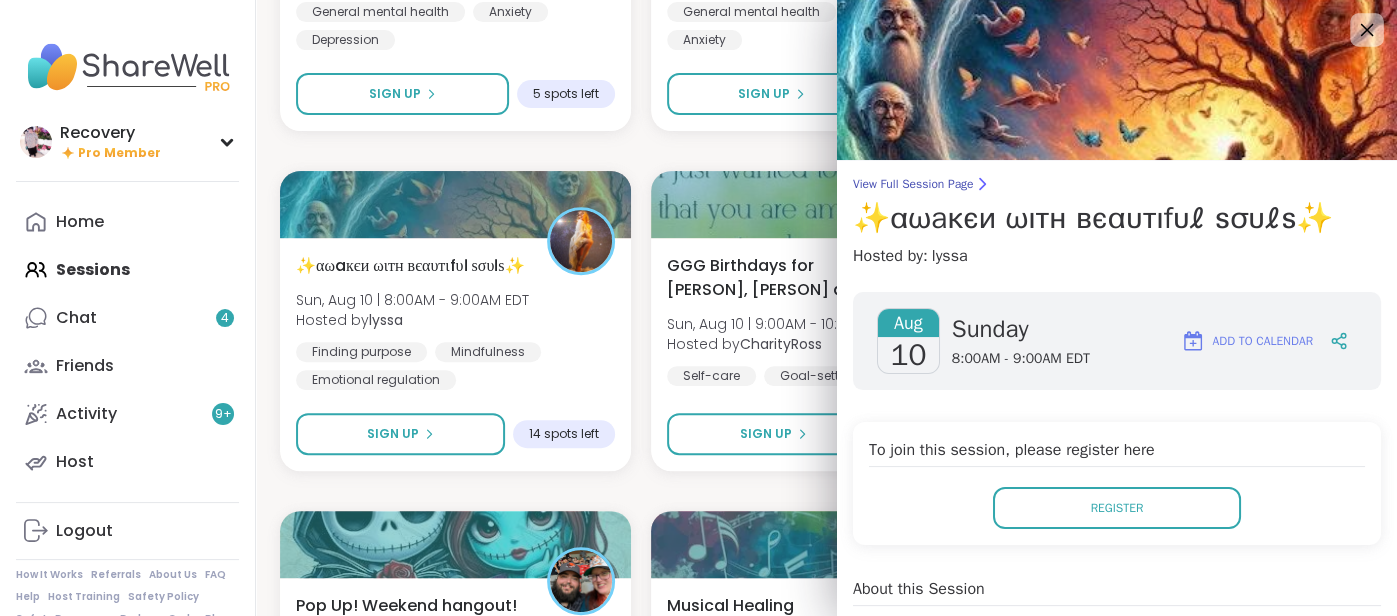click 